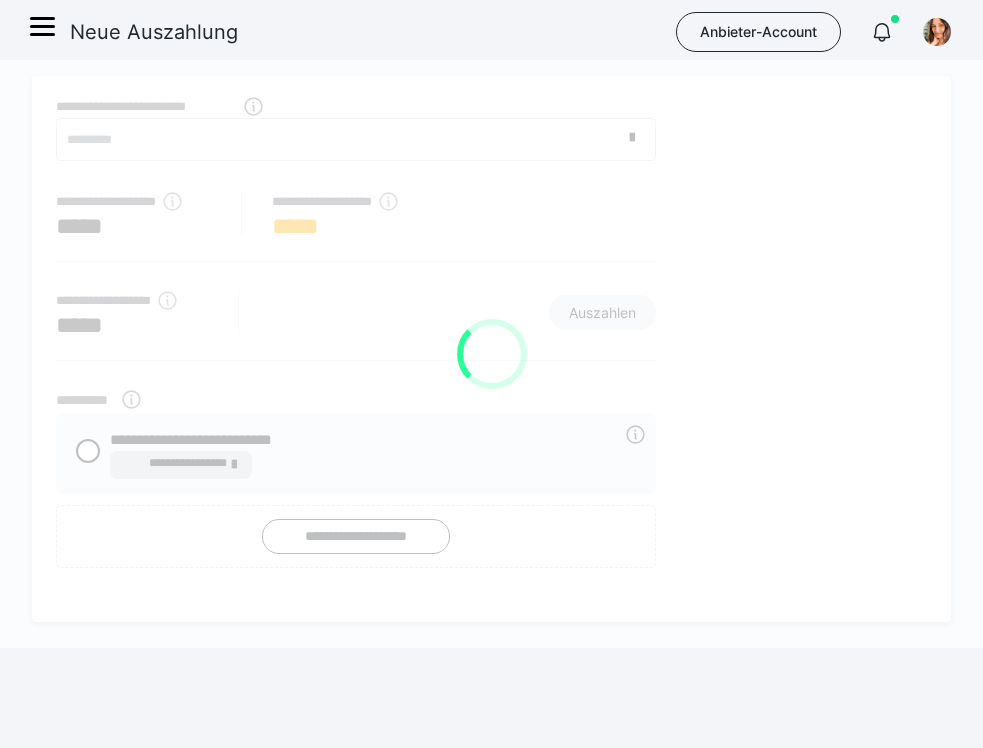 scroll, scrollTop: 0, scrollLeft: 0, axis: both 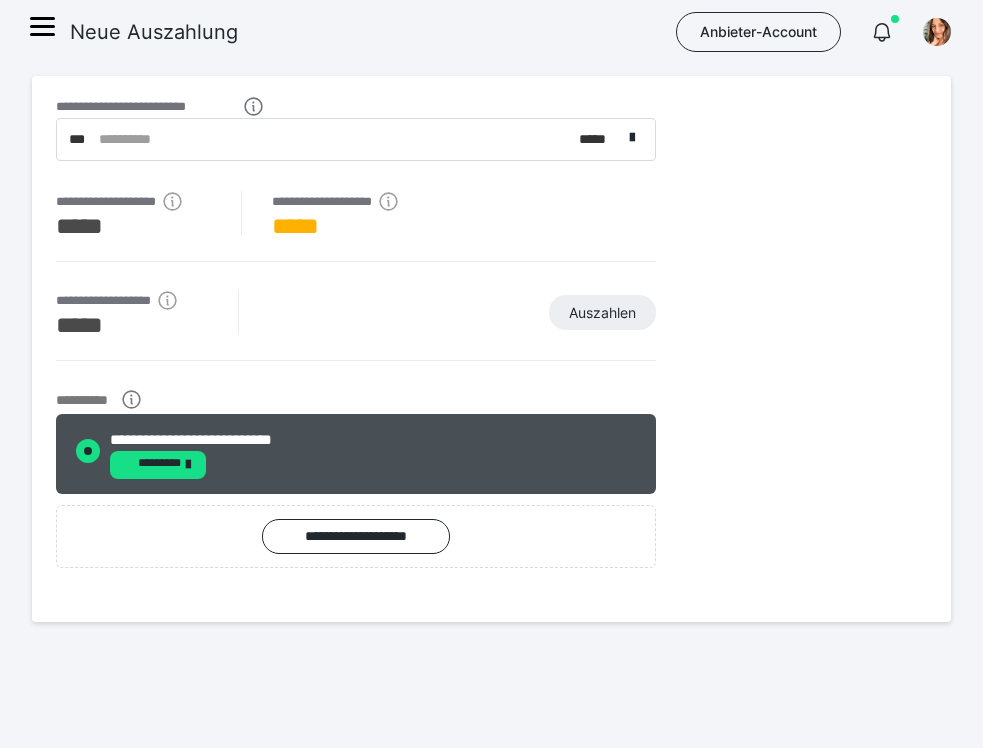 radio on "****" 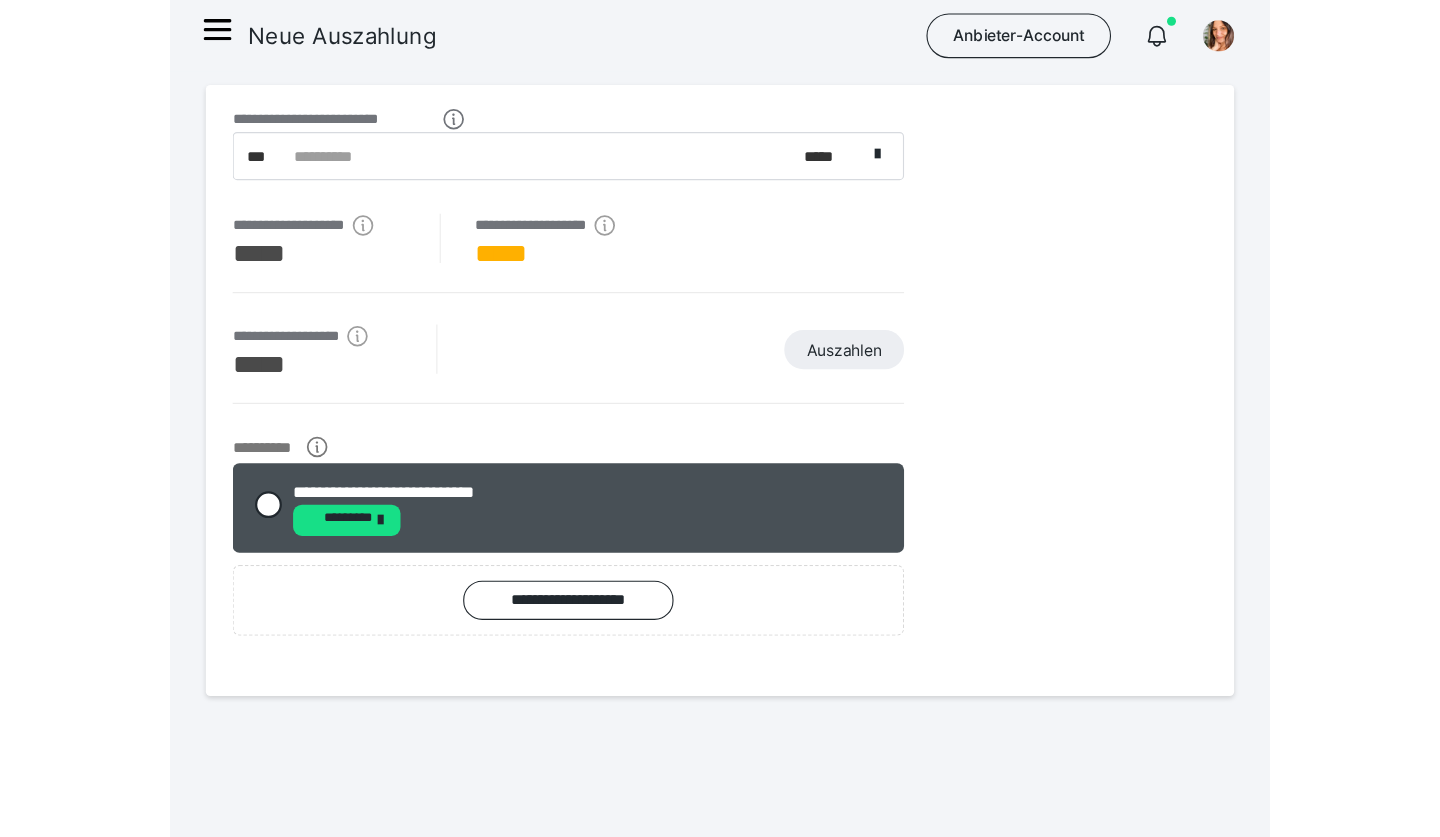 scroll, scrollTop: 0, scrollLeft: 0, axis: both 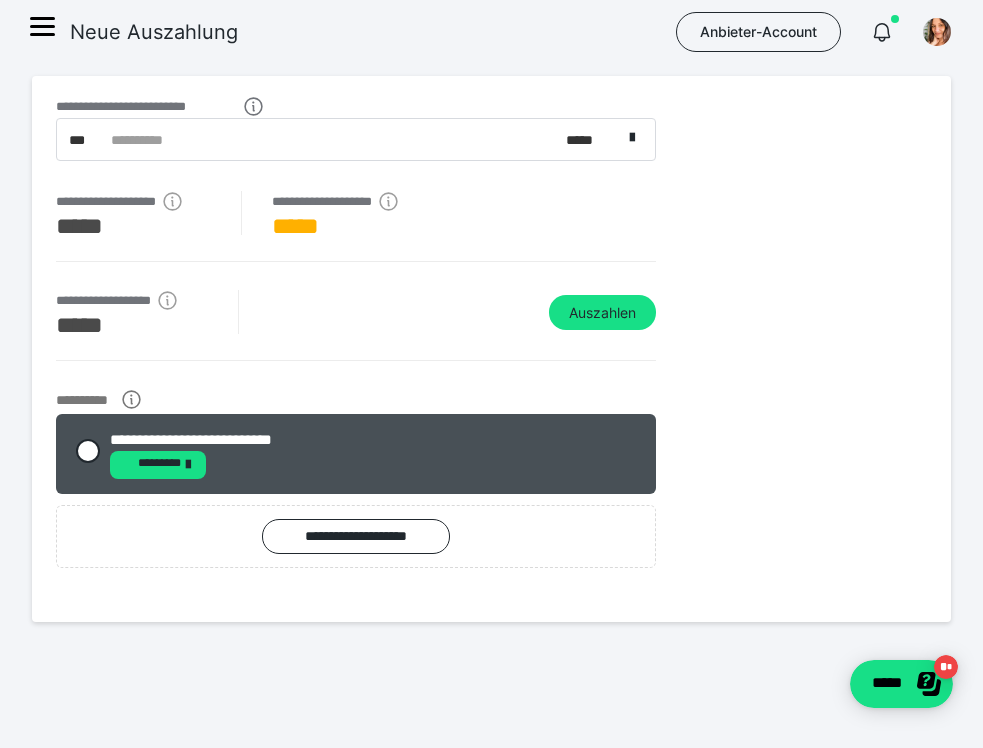 click on "Neue Auszahlung Anbieter-Account" at bounding box center [491, 32] 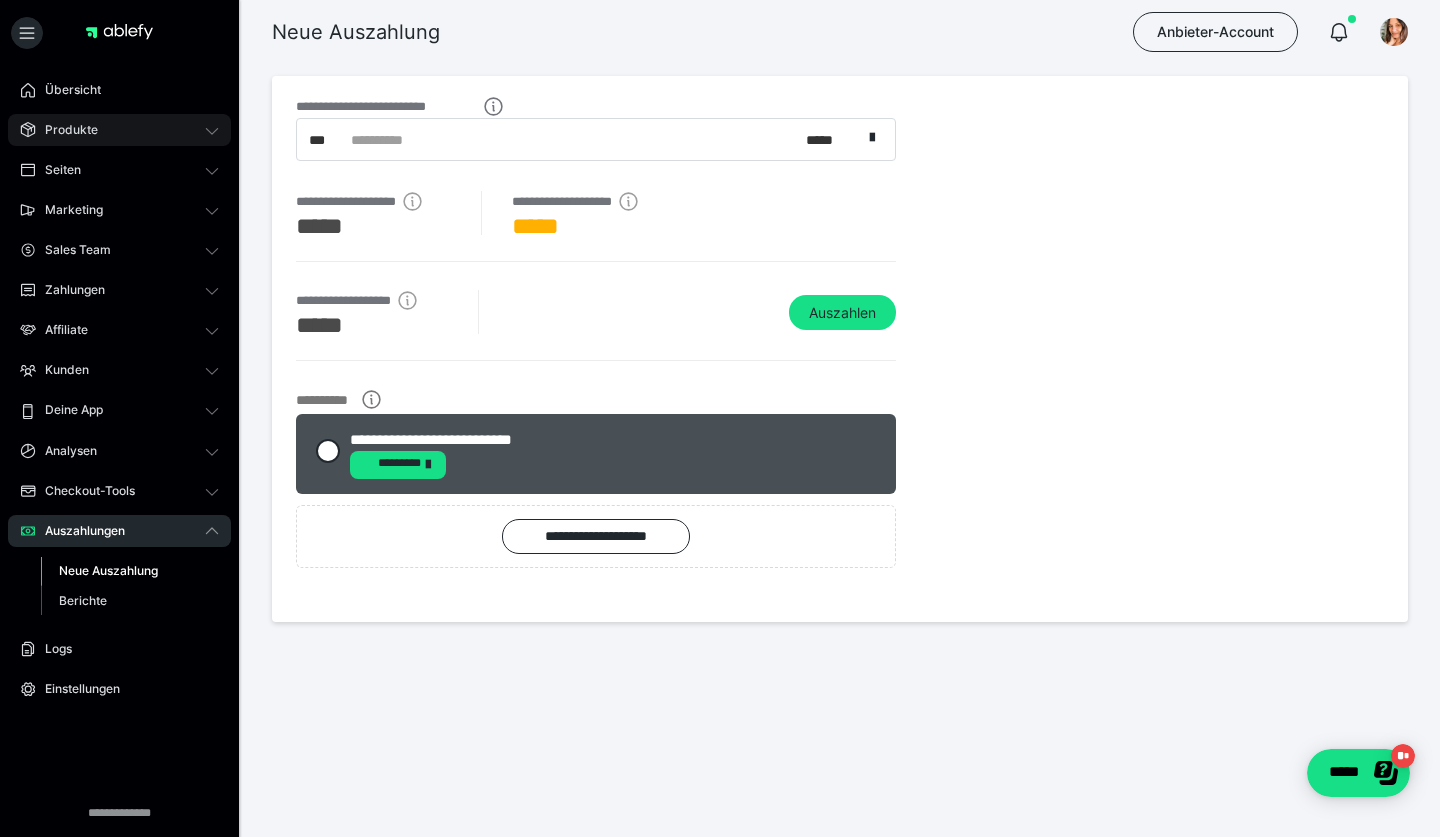click on "Produkte" at bounding box center [64, 130] 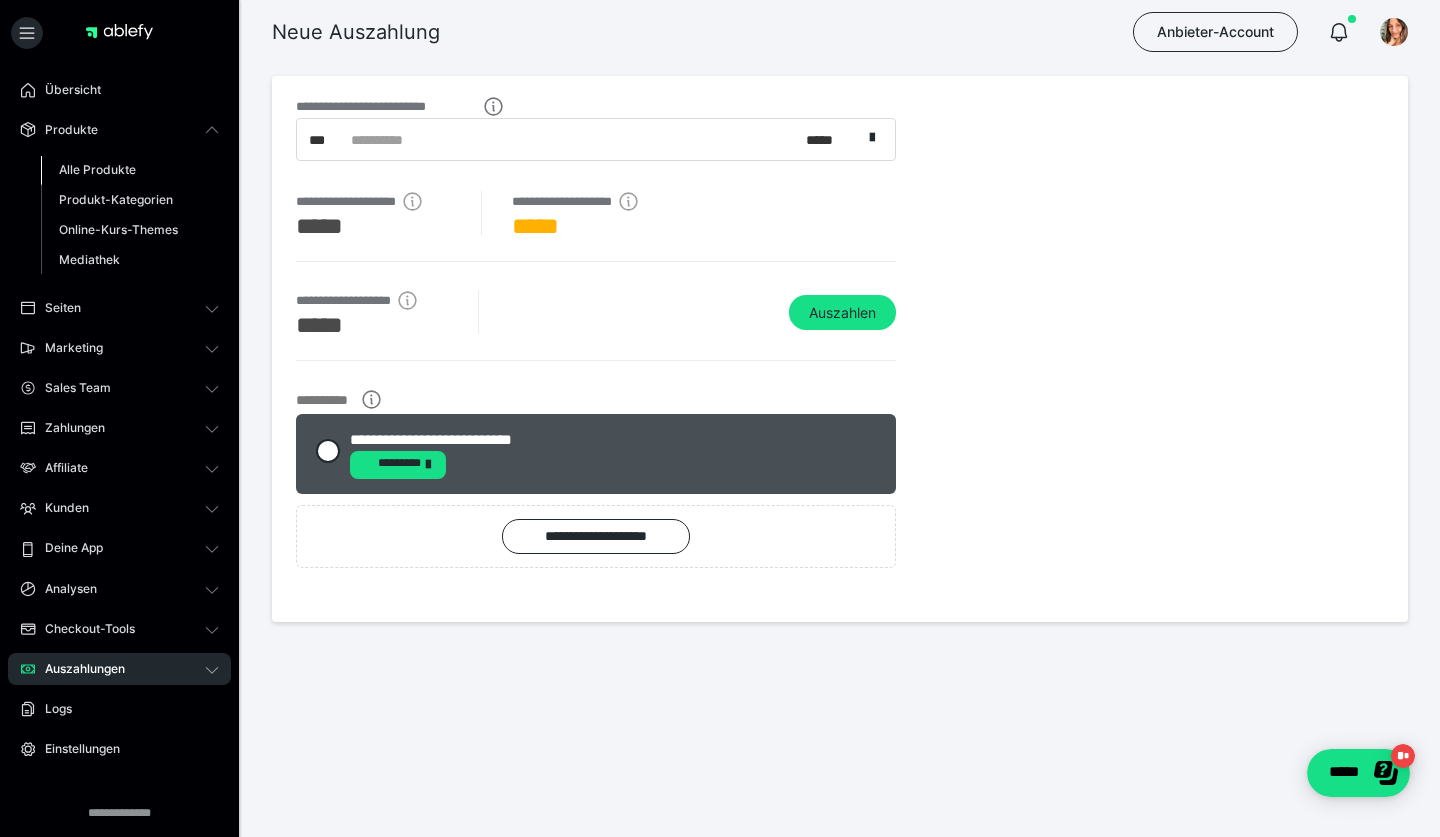click on "Alle Produkte" at bounding box center (97, 169) 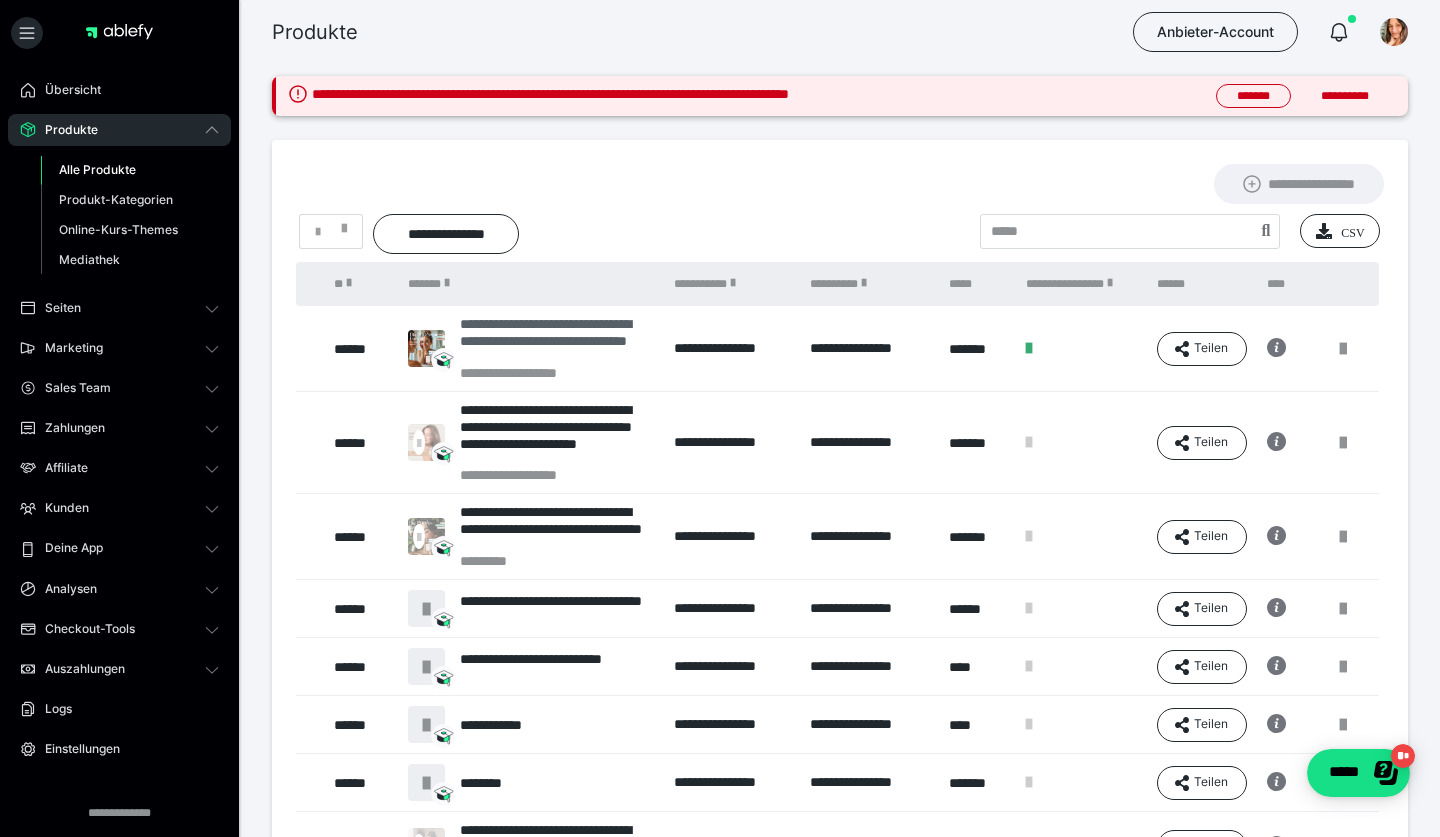 click on "**********" at bounding box center (557, 340) 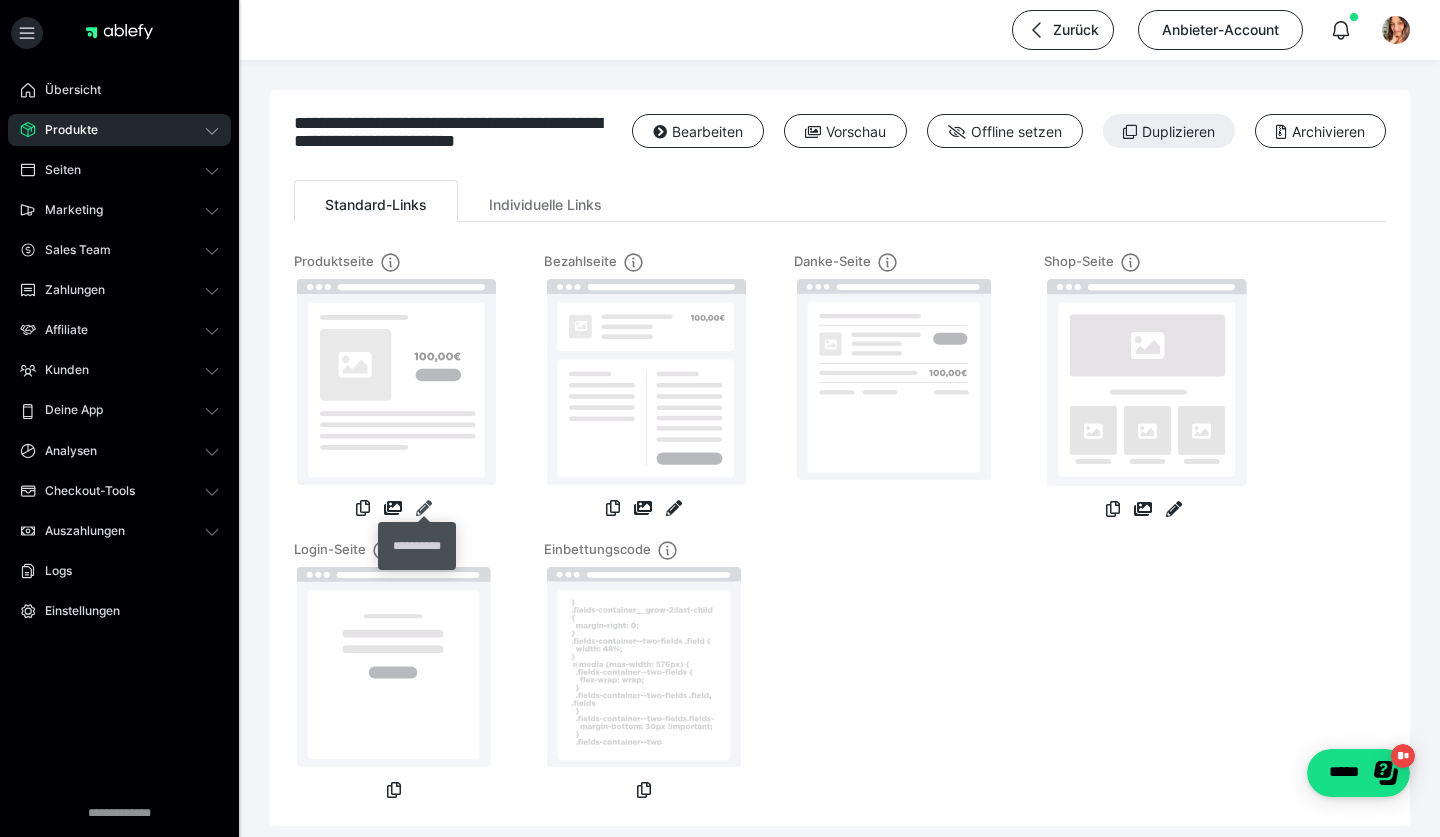 click at bounding box center (424, 508) 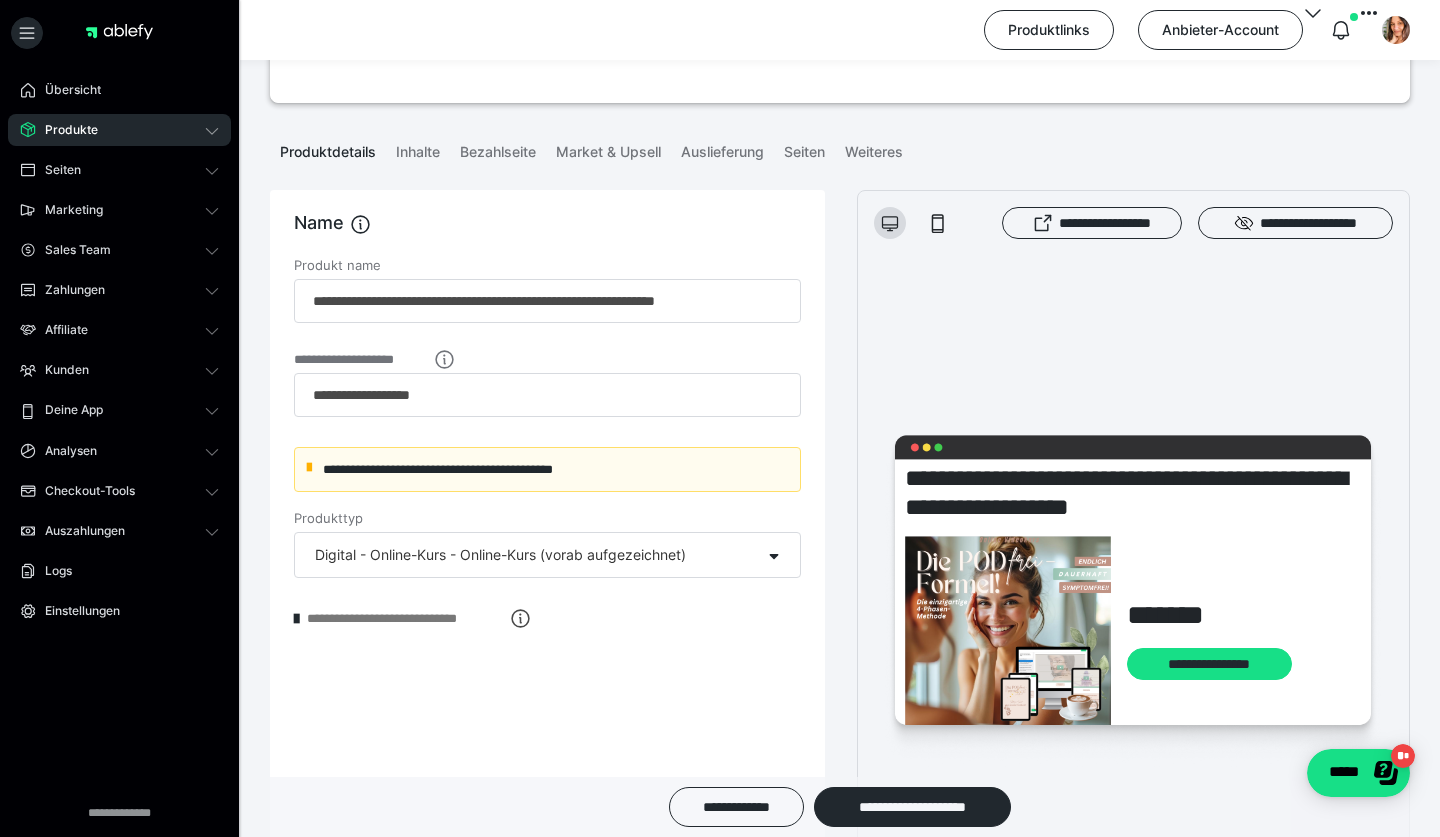 scroll, scrollTop: 170, scrollLeft: 0, axis: vertical 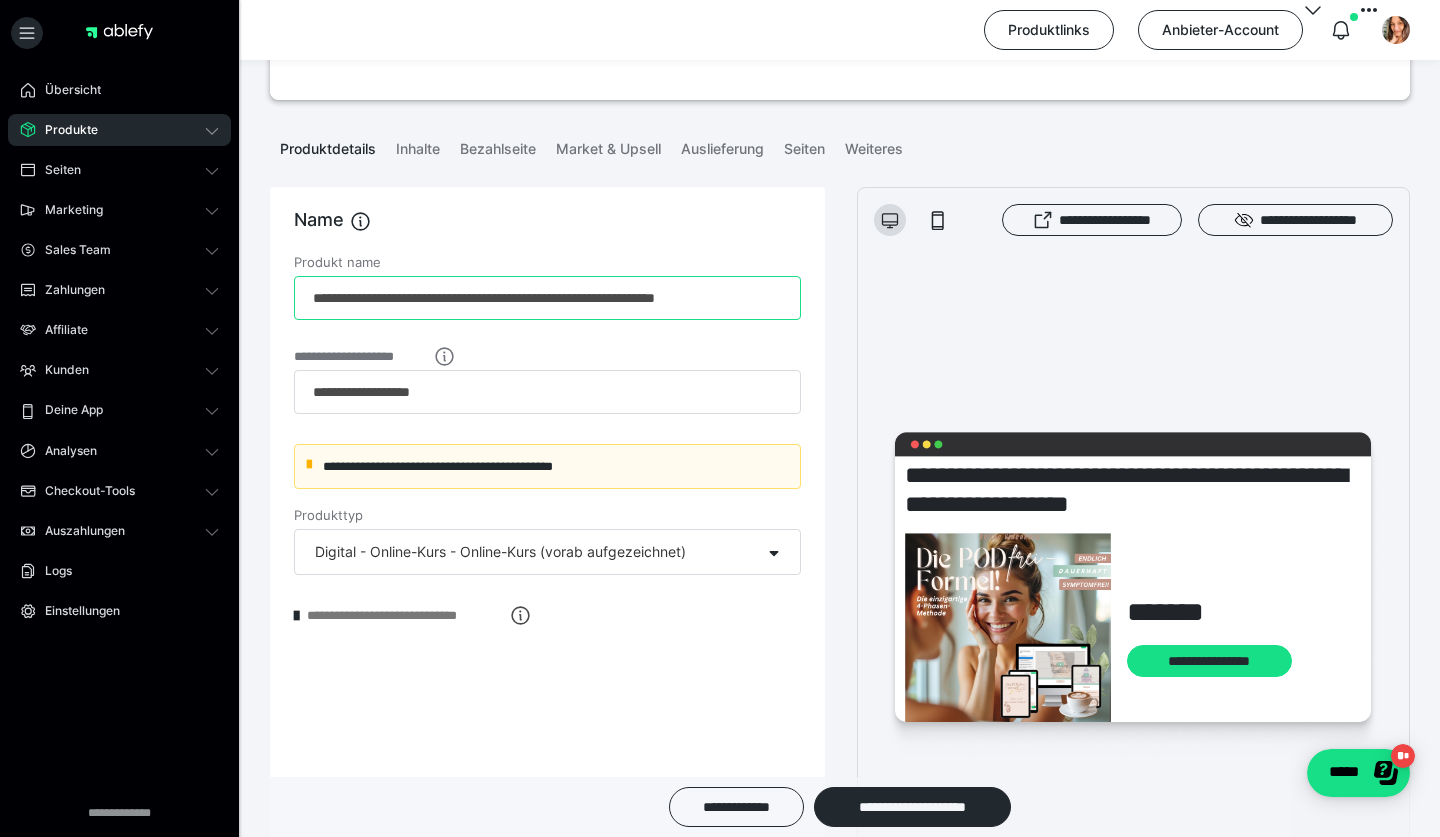 drag, startPoint x: 457, startPoint y: 300, endPoint x: 533, endPoint y: 298, distance: 76.02631 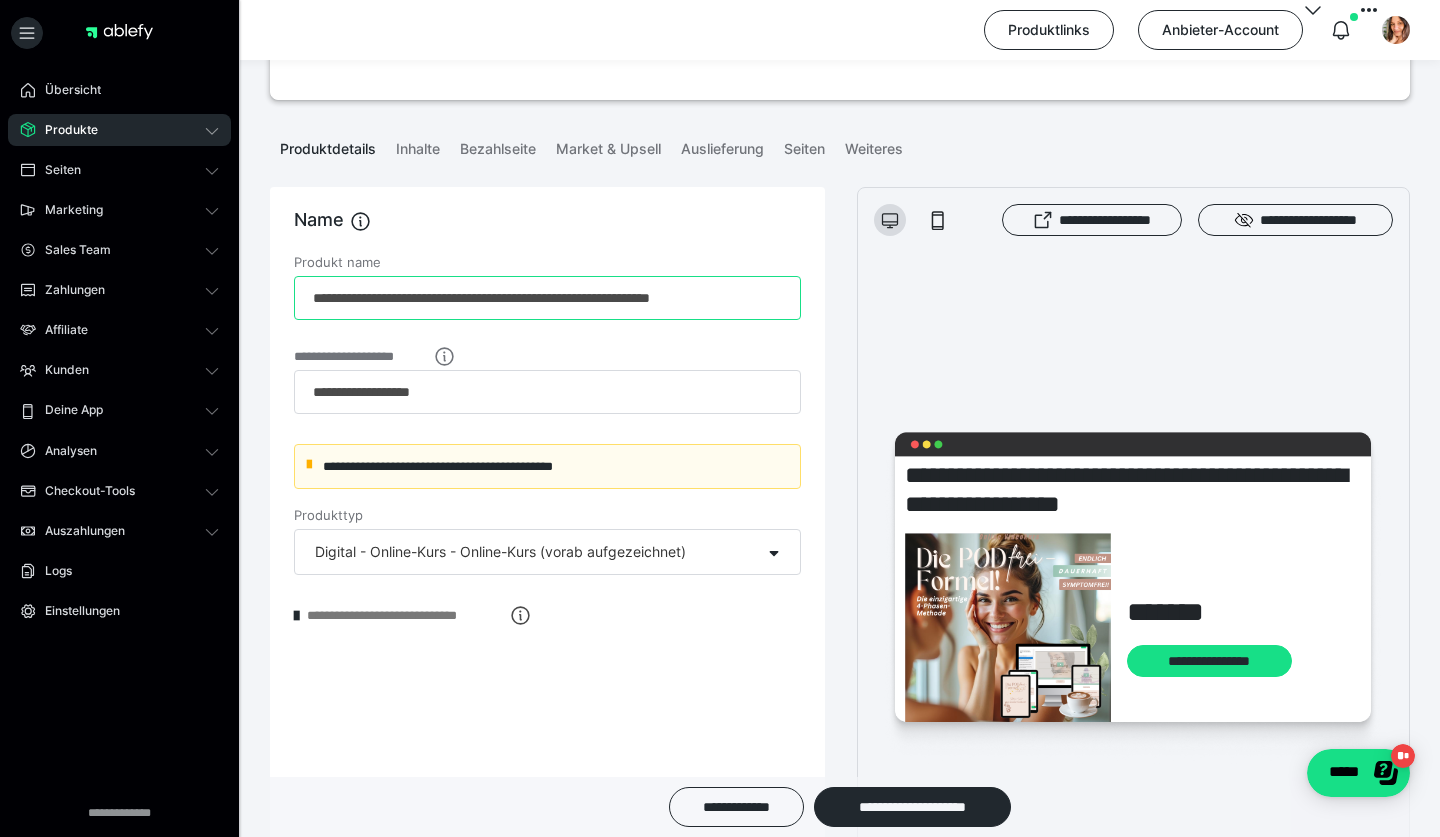 click on "**********" at bounding box center [547, 298] 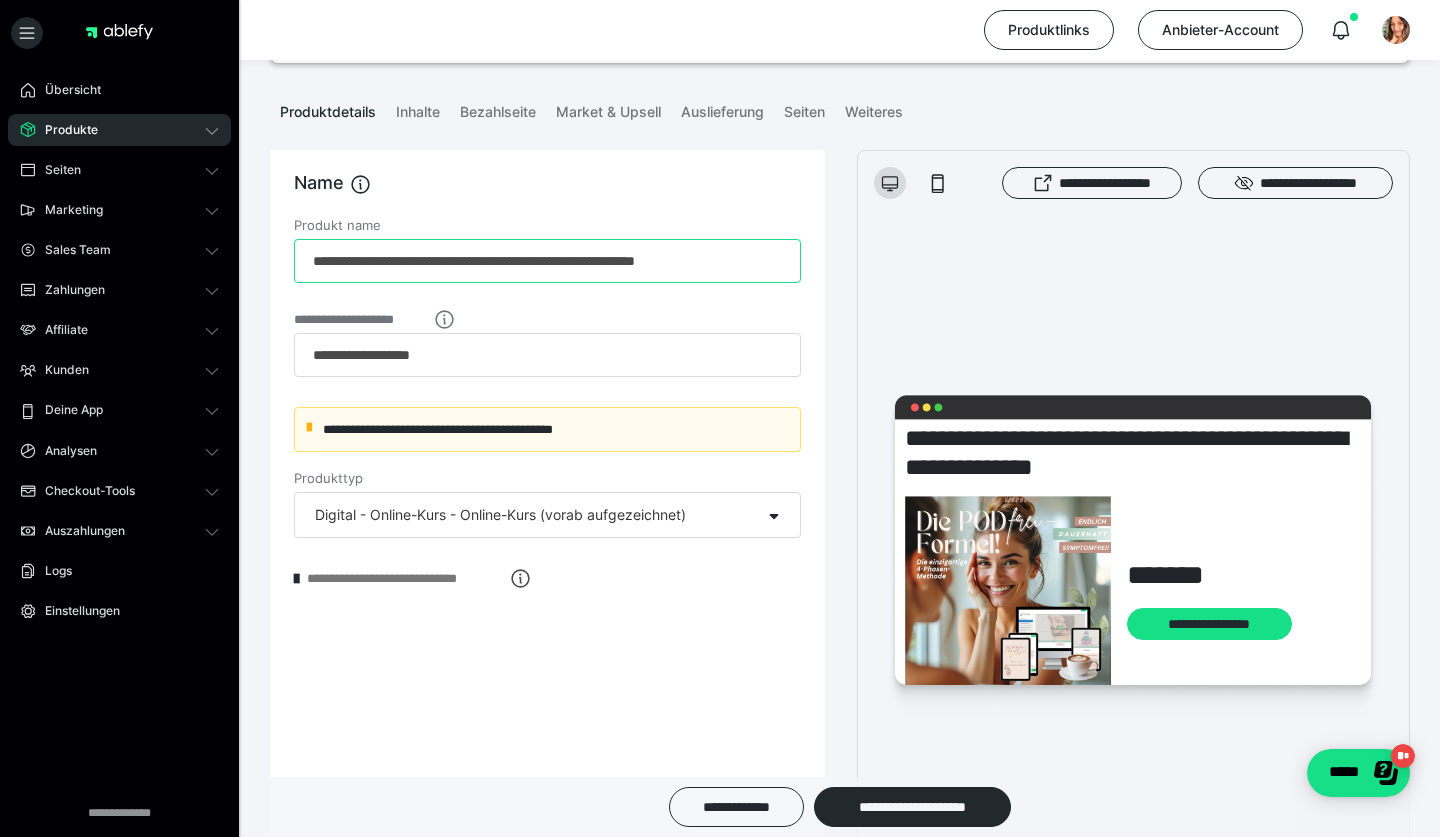 scroll, scrollTop: 212, scrollLeft: 0, axis: vertical 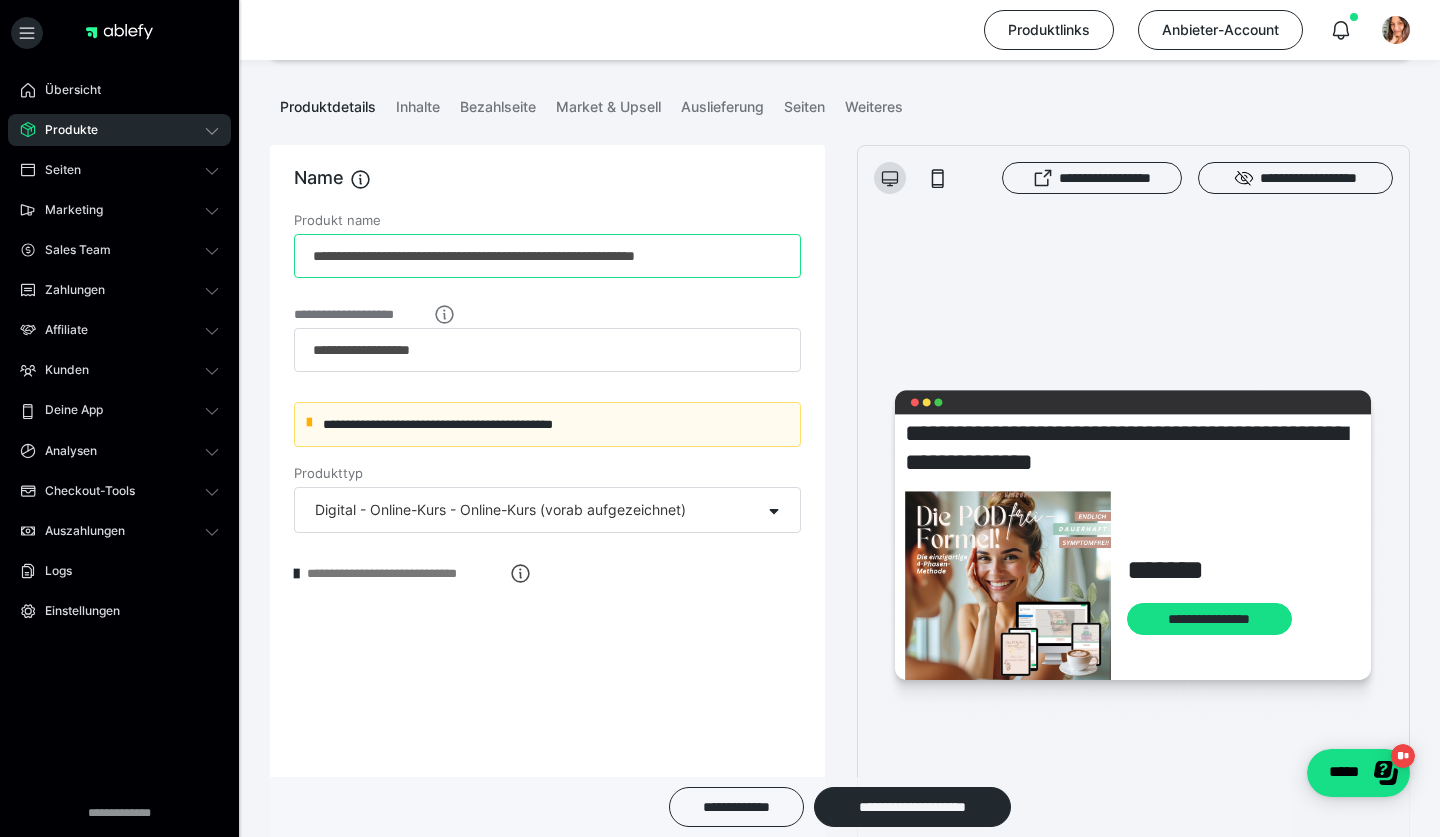 click on "**********" at bounding box center (547, 256) 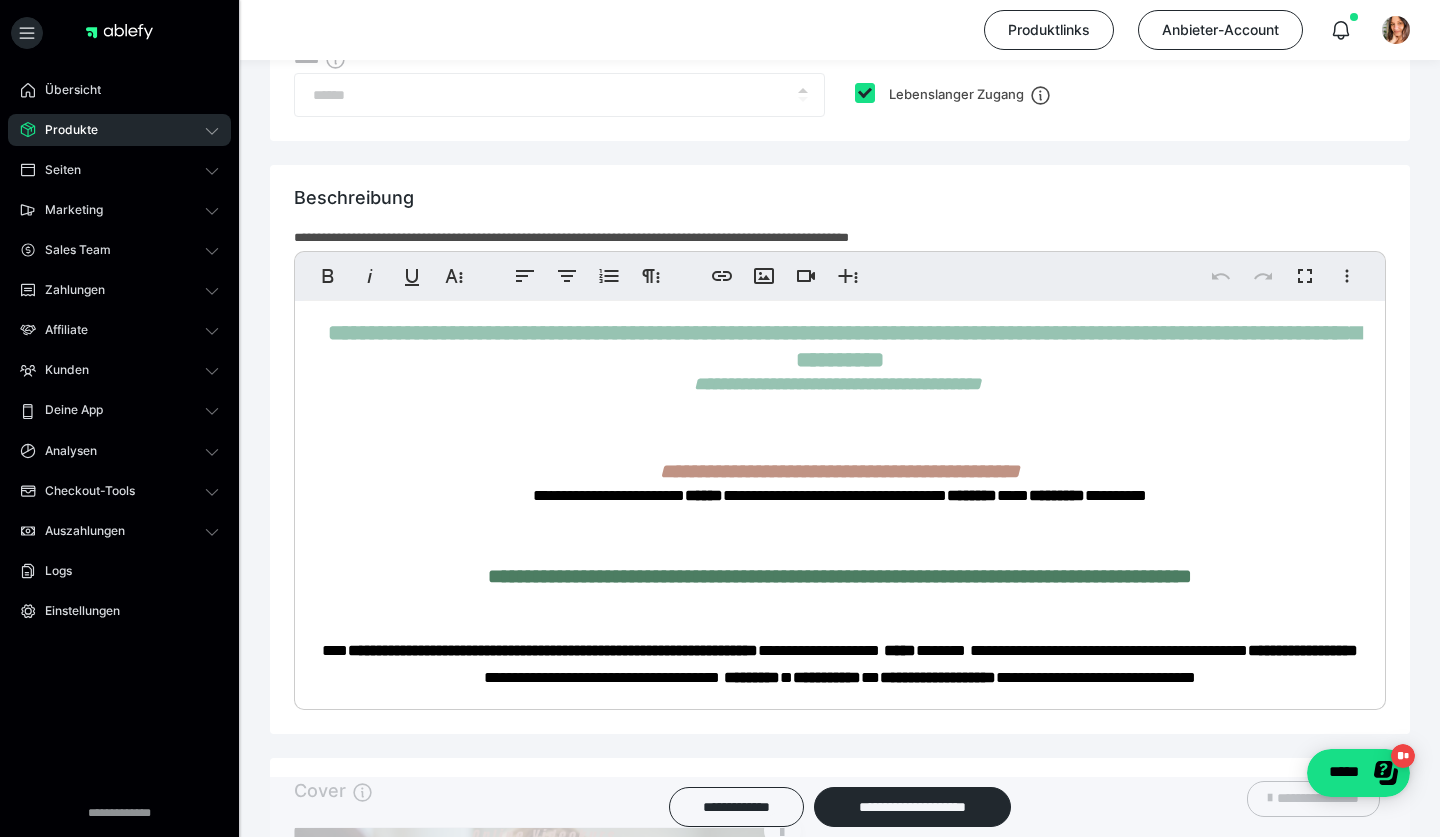 scroll, scrollTop: 1294, scrollLeft: 0, axis: vertical 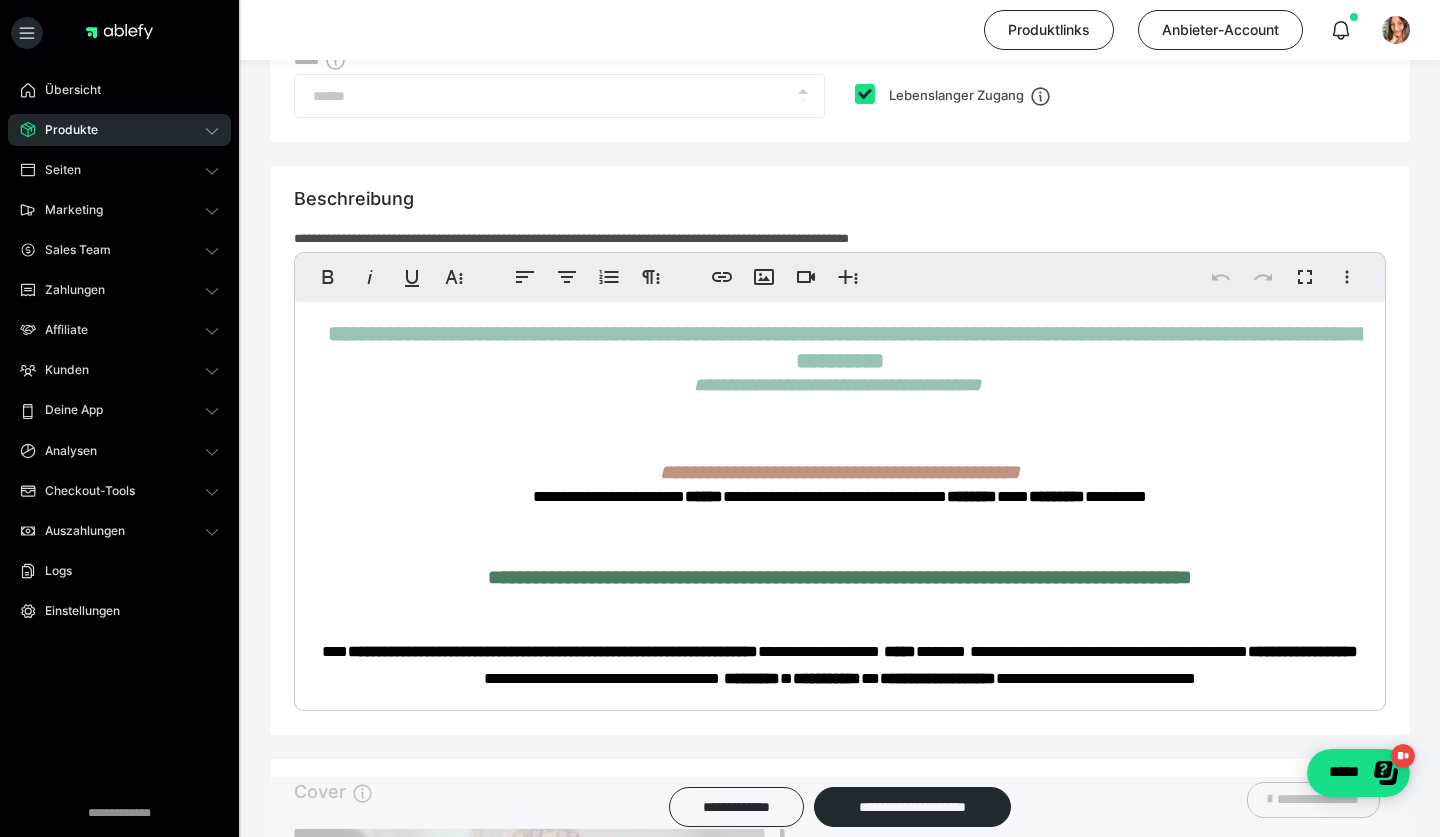 type on "**********" 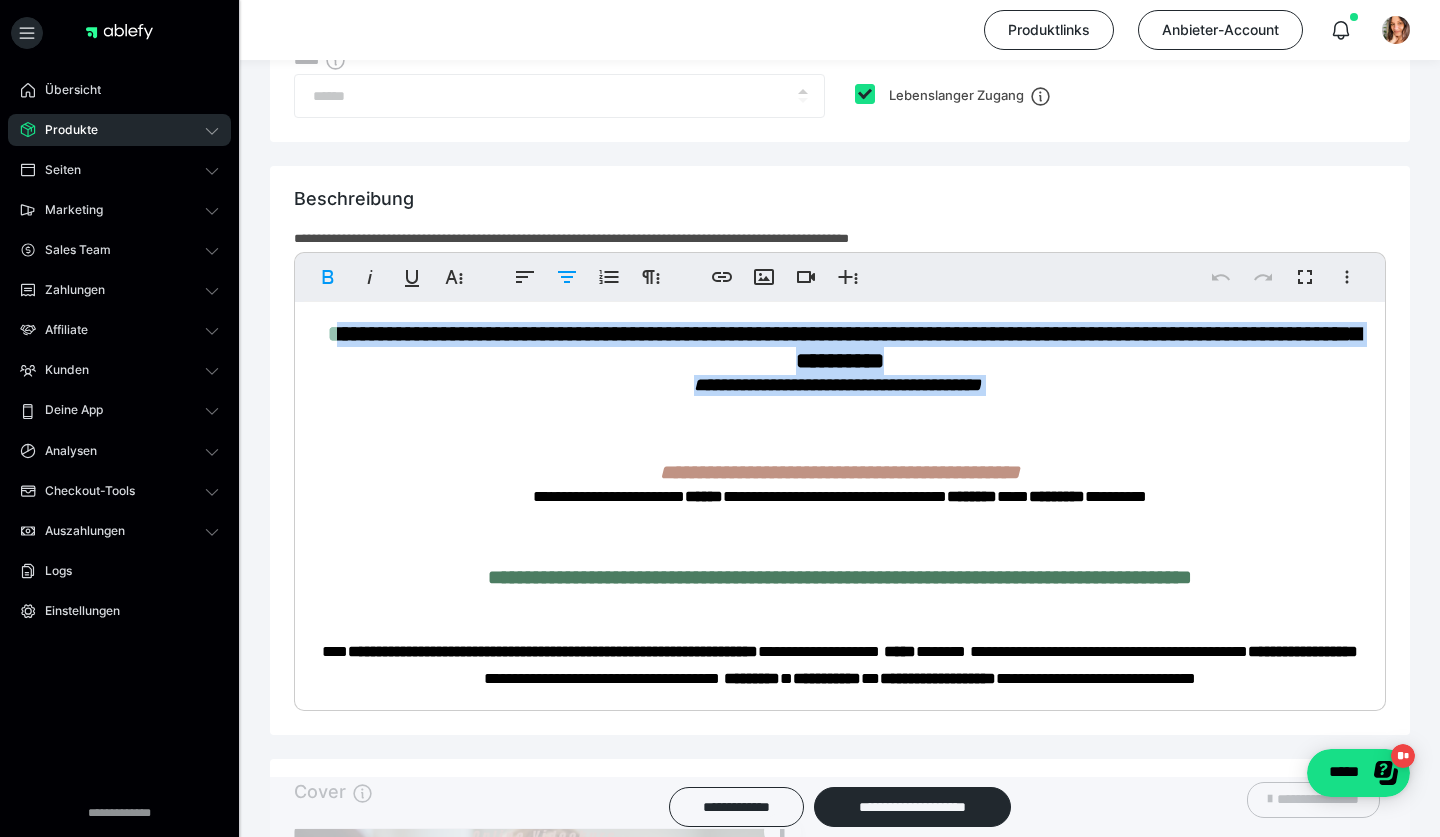 drag, startPoint x: 923, startPoint y: 351, endPoint x: 333, endPoint y: 325, distance: 590.57263 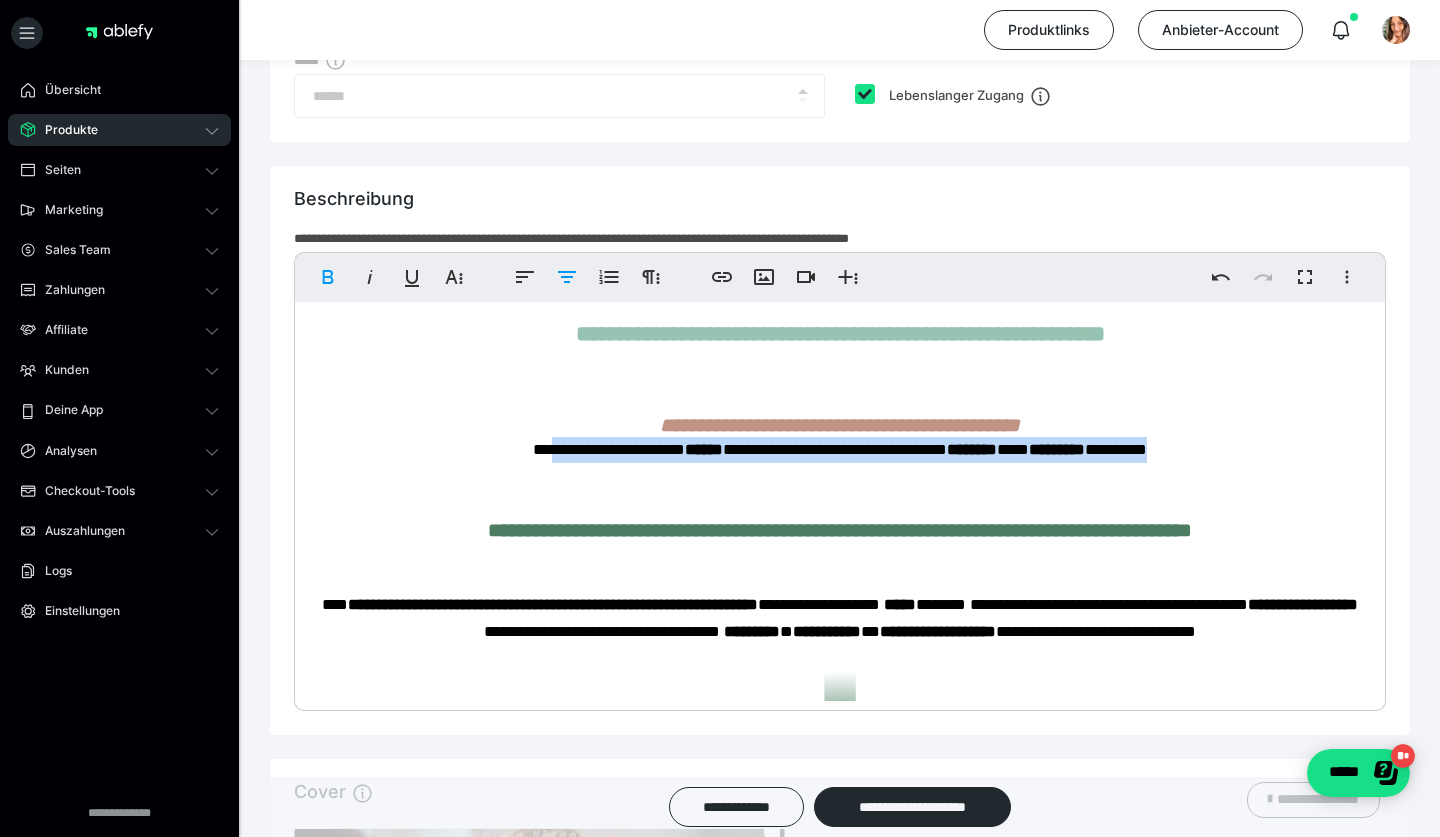 drag, startPoint x: 1236, startPoint y: 447, endPoint x: 500, endPoint y: 452, distance: 736.01697 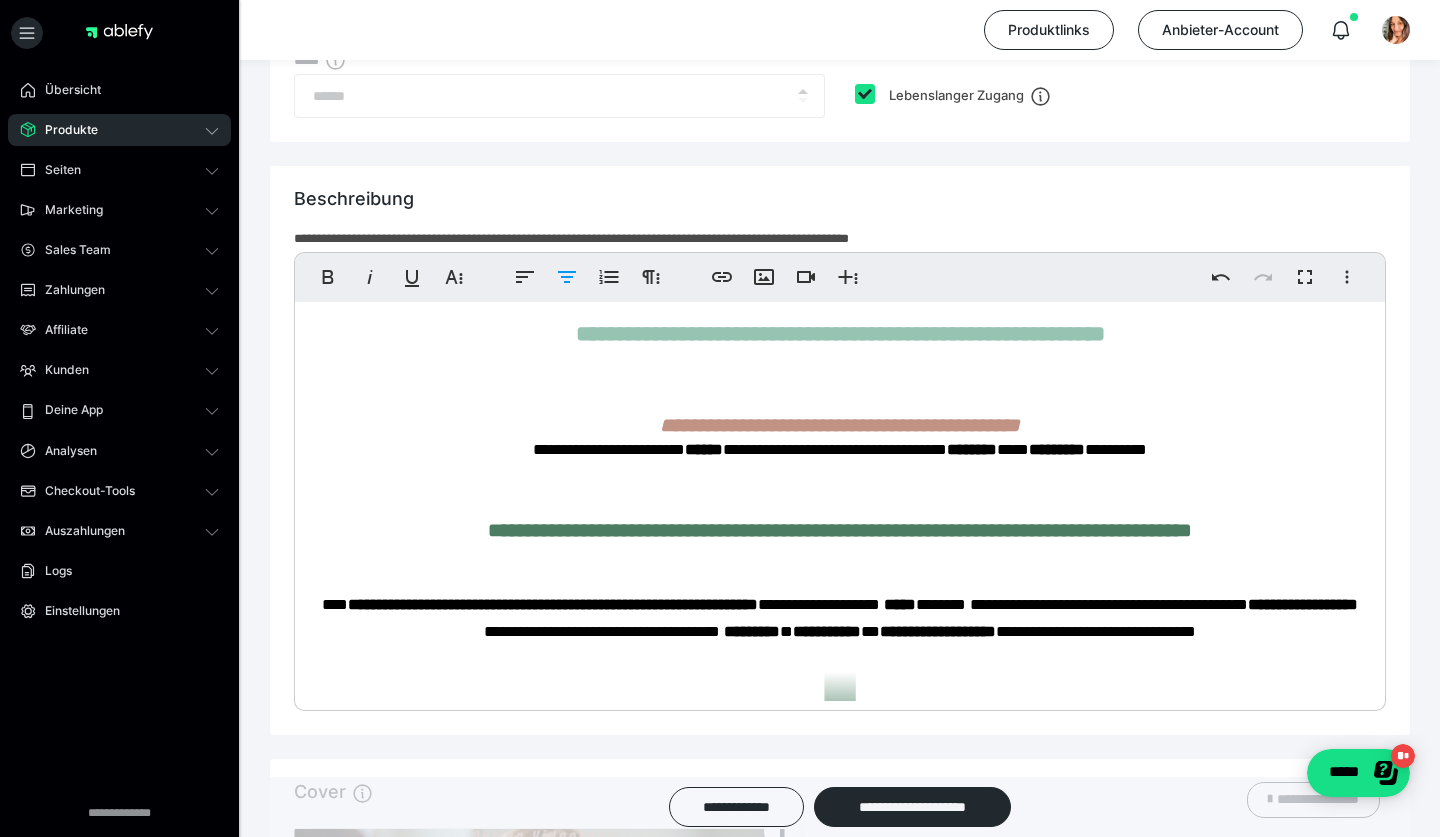 click on "**********" at bounding box center [840, 5281] 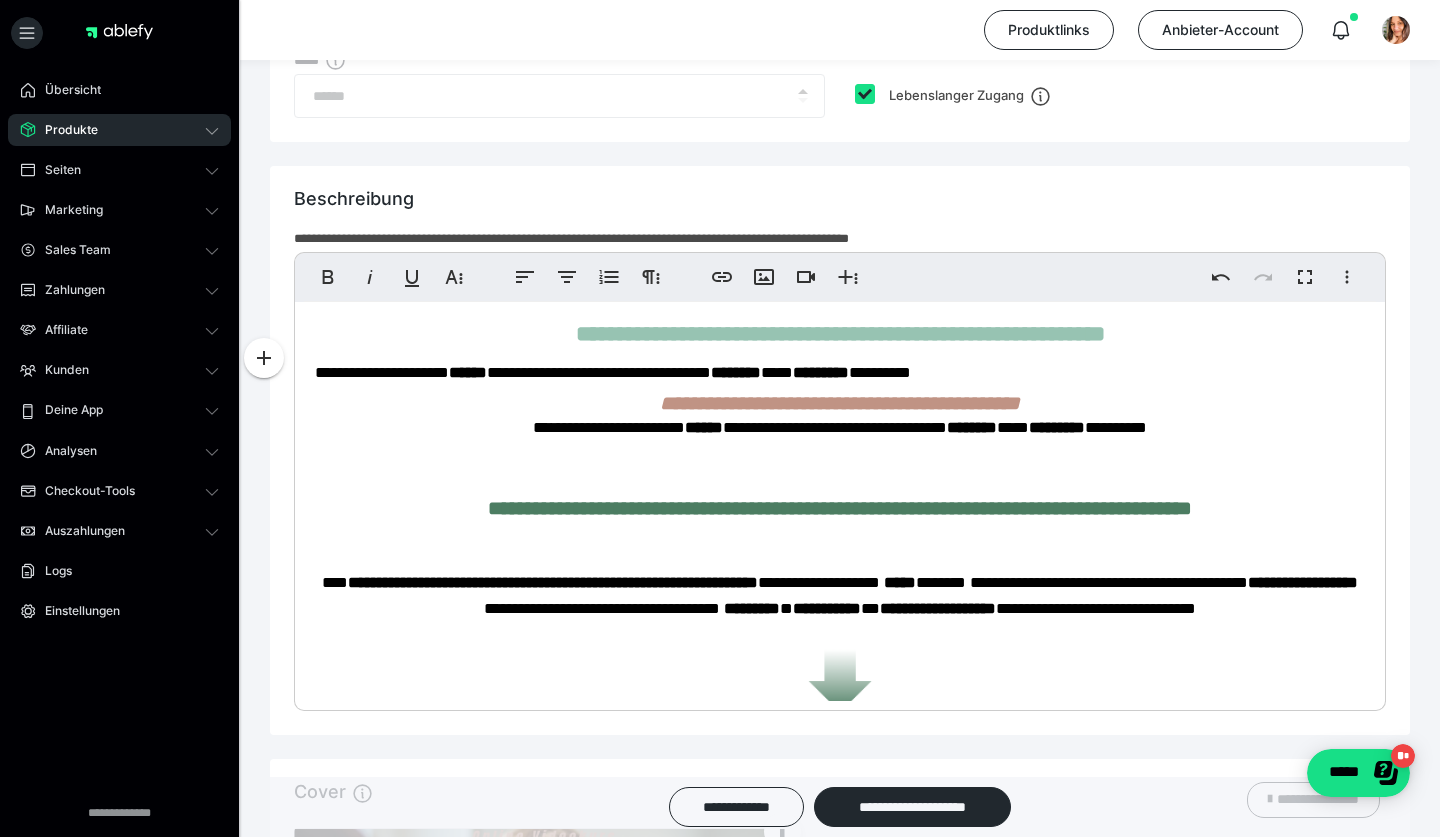 click on "**********" at bounding box center (840, 334) 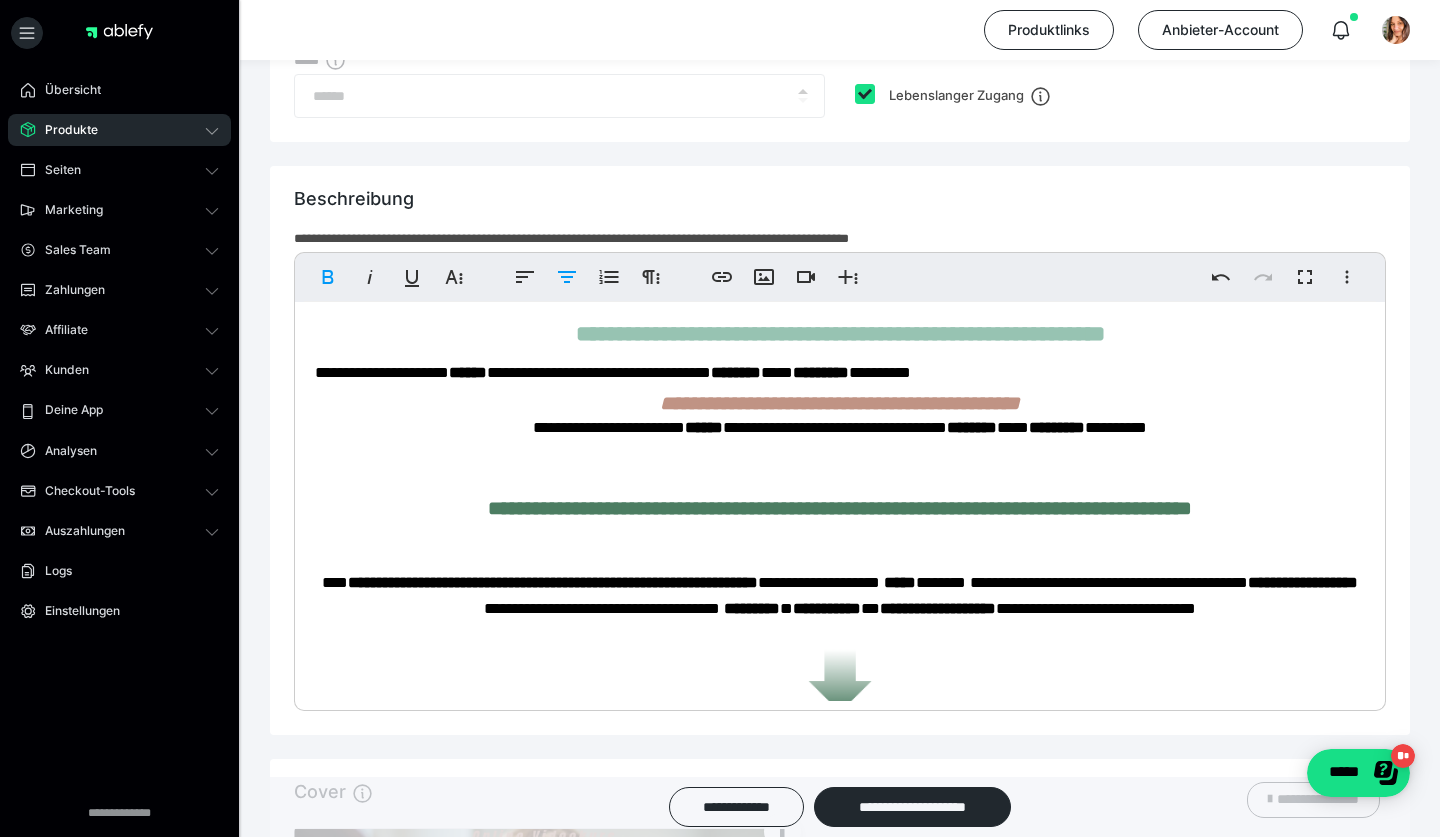 click on "**********" at bounding box center (840, 5270) 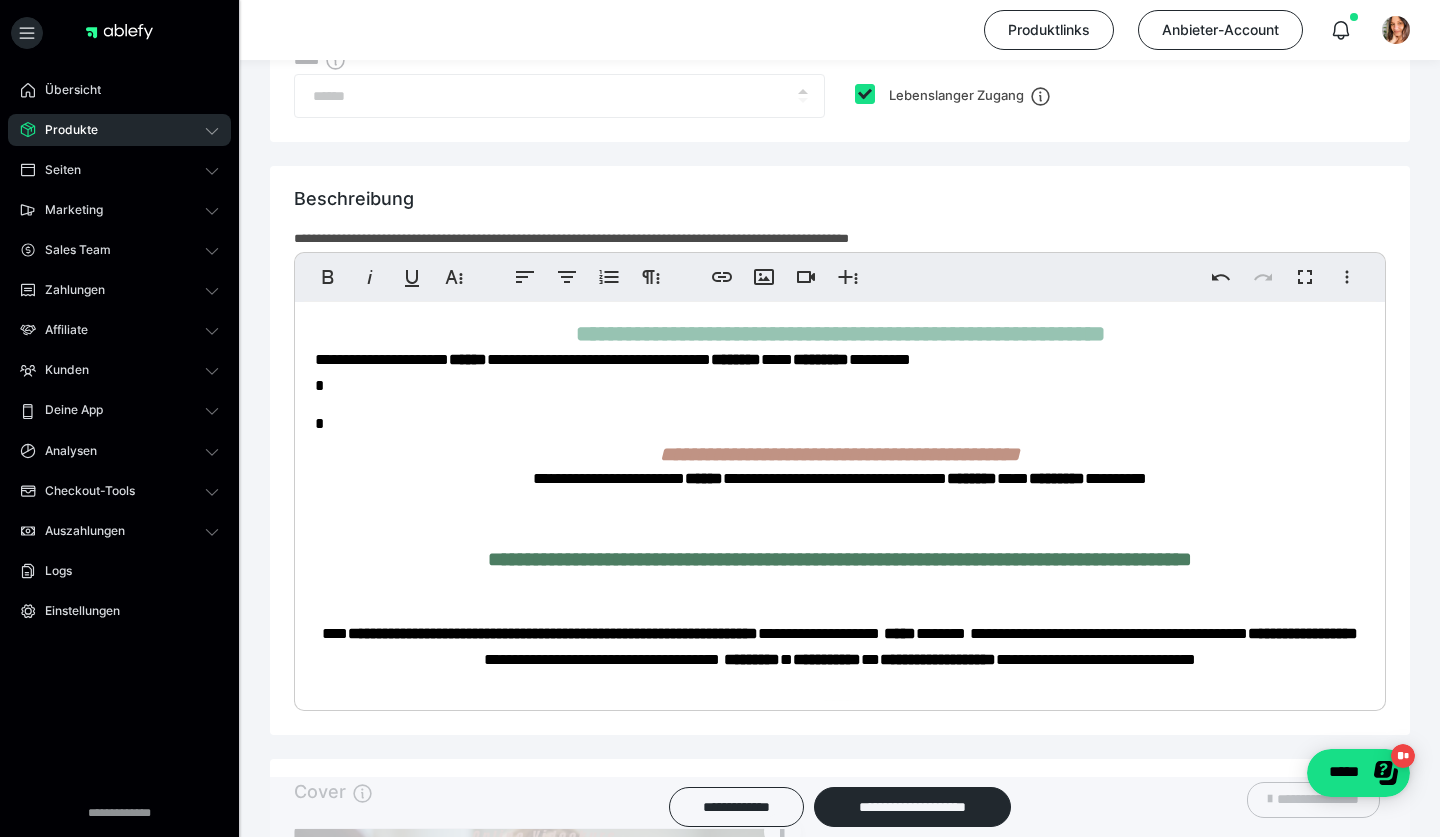 click on "**********" at bounding box center (840, 334) 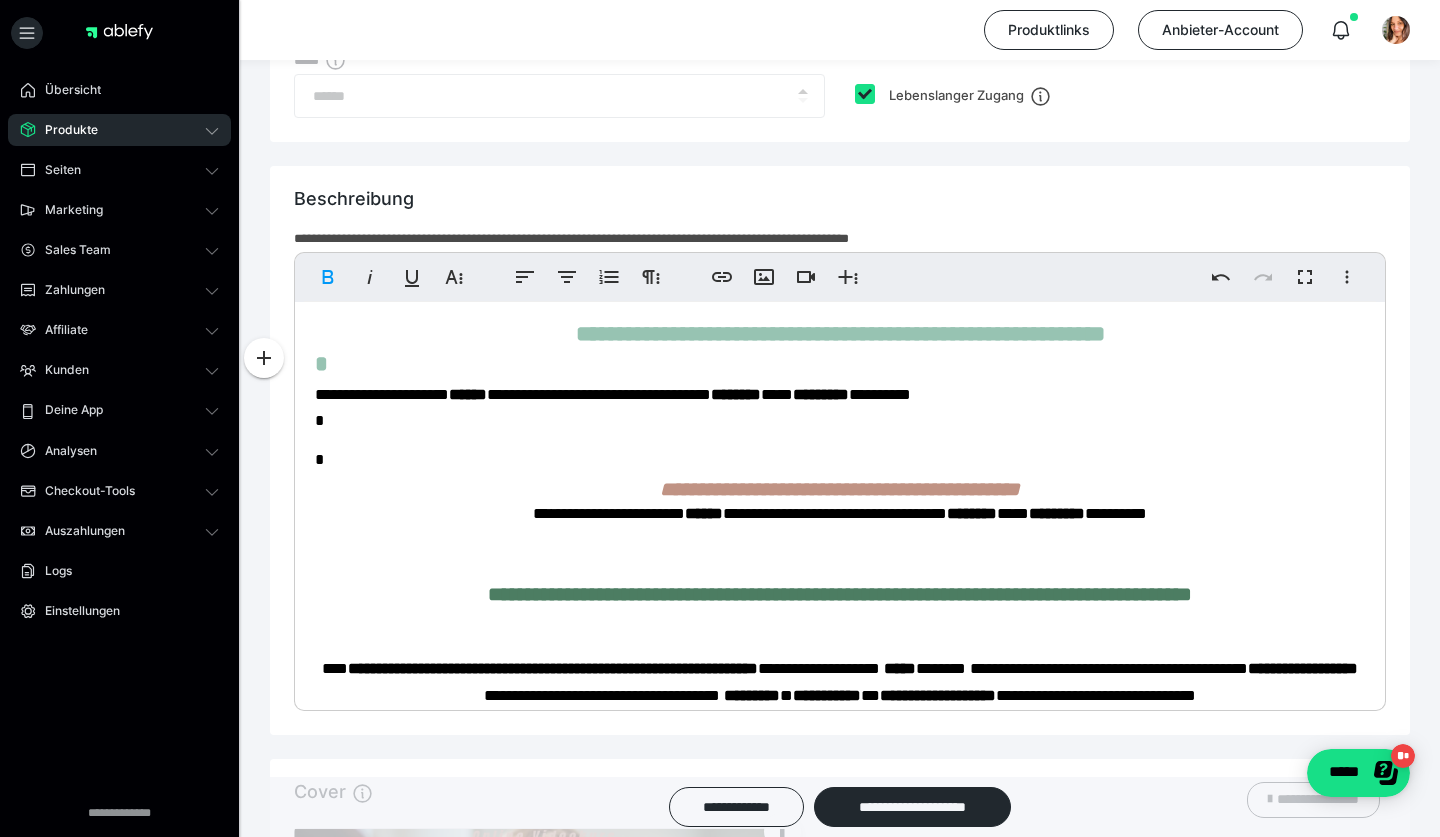 click on "**********" at bounding box center [840, 5312] 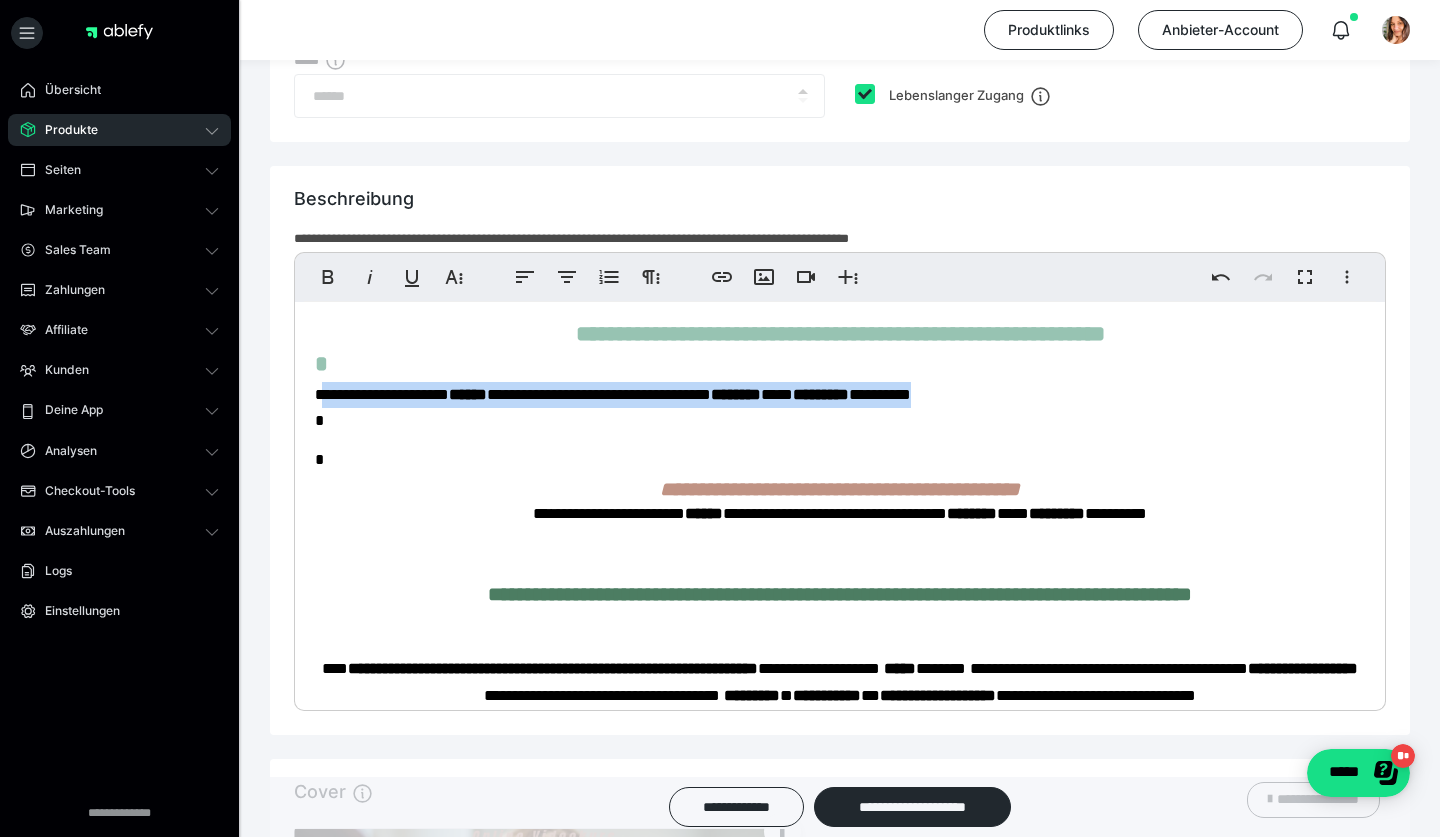 drag, startPoint x: 1033, startPoint y: 390, endPoint x: 325, endPoint y: 395, distance: 708.01764 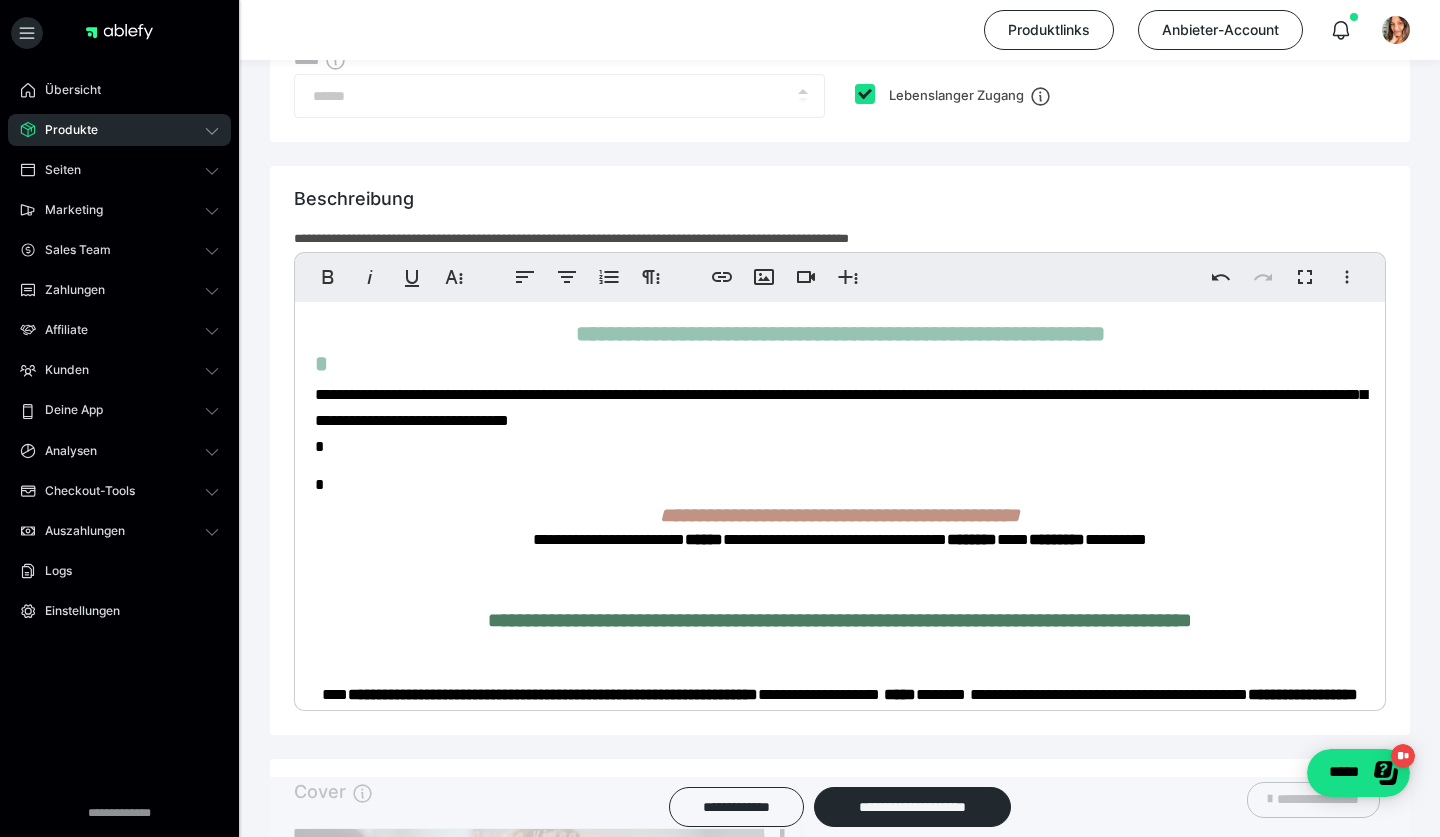 click on "**********" at bounding box center (841, 407) 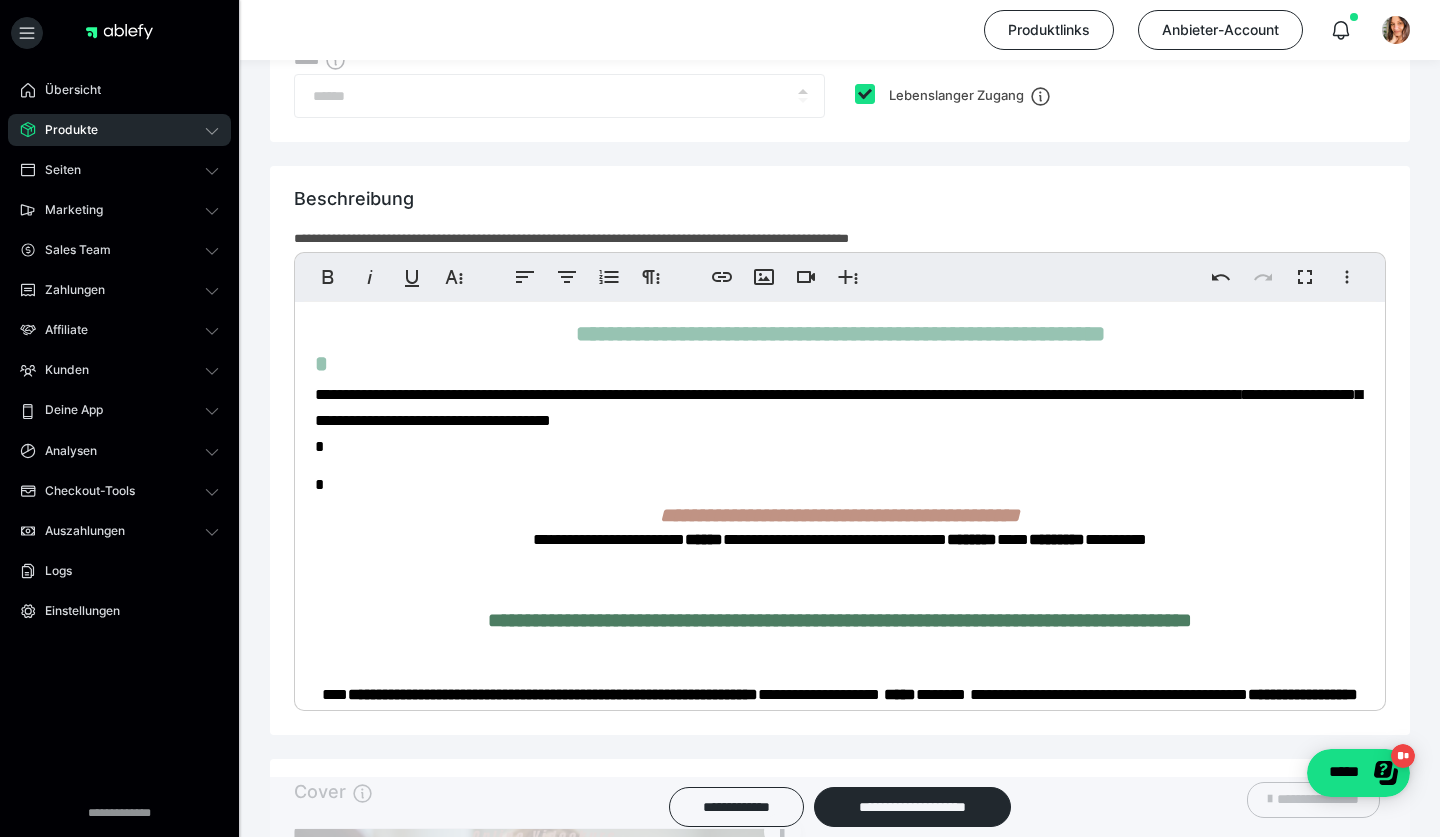 click on "**********" at bounding box center [840, 5325] 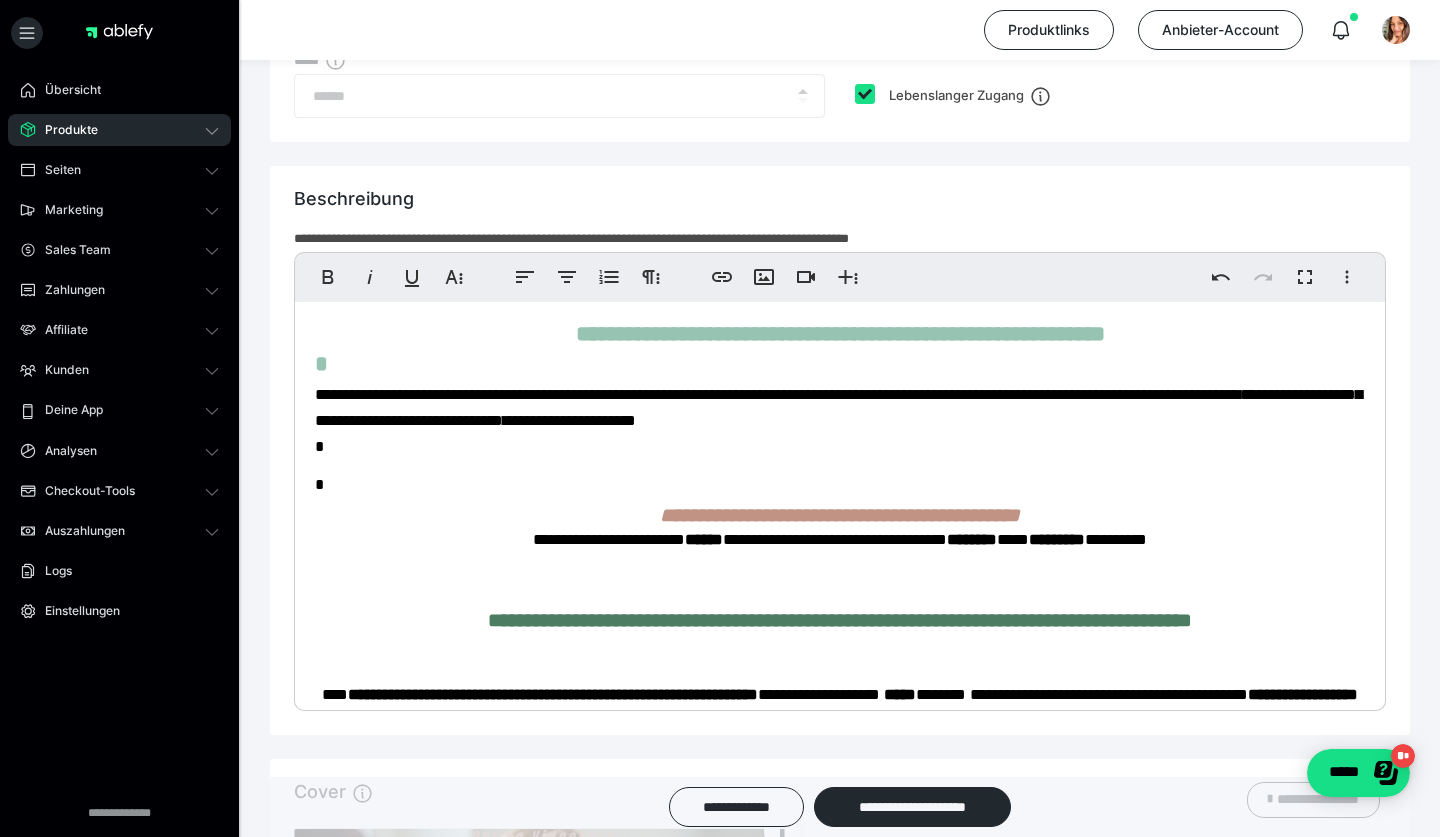 click on "**********" at bounding box center (838, 407) 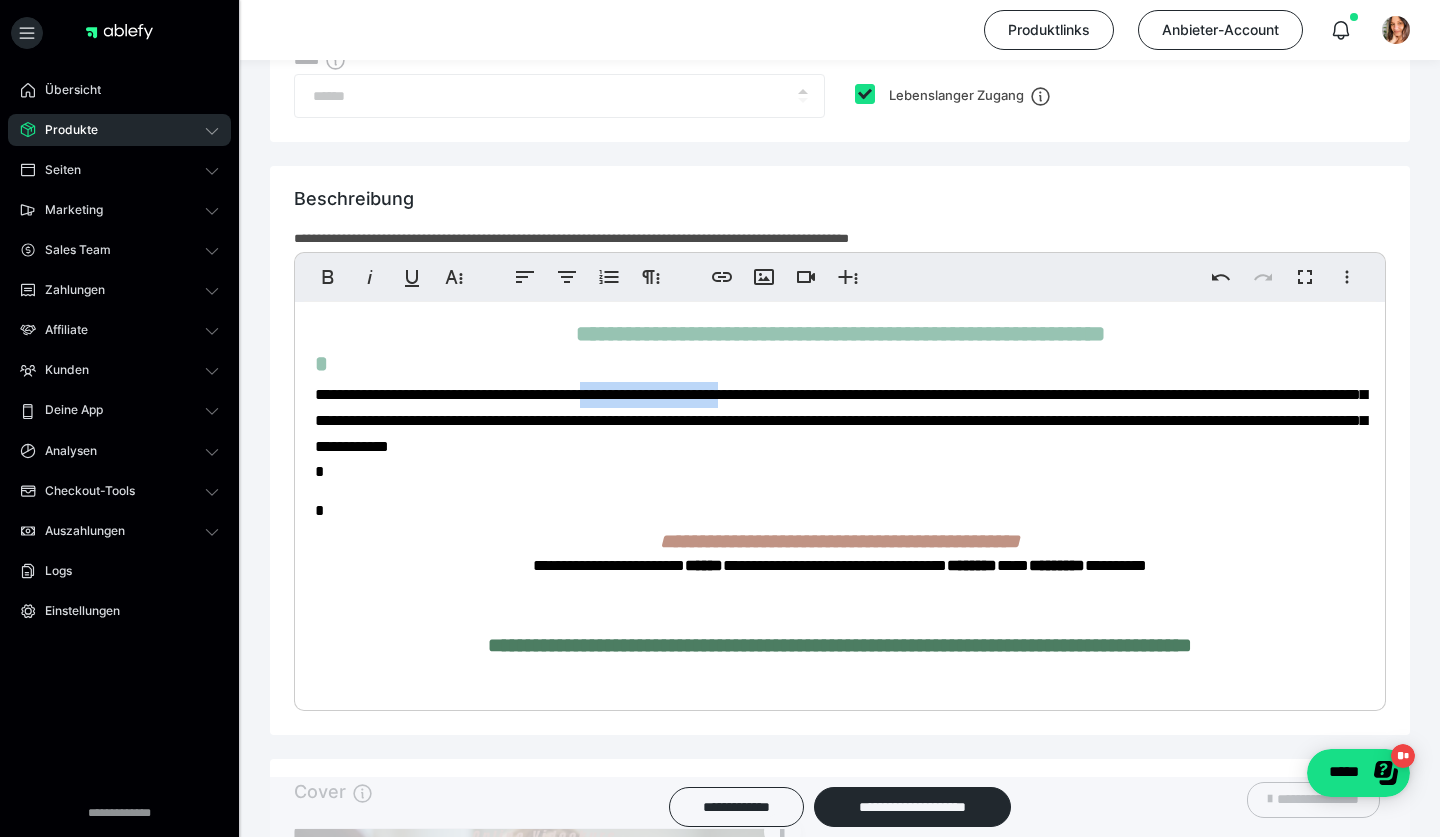 drag, startPoint x: 830, startPoint y: 393, endPoint x: 639, endPoint y: 395, distance: 191.01047 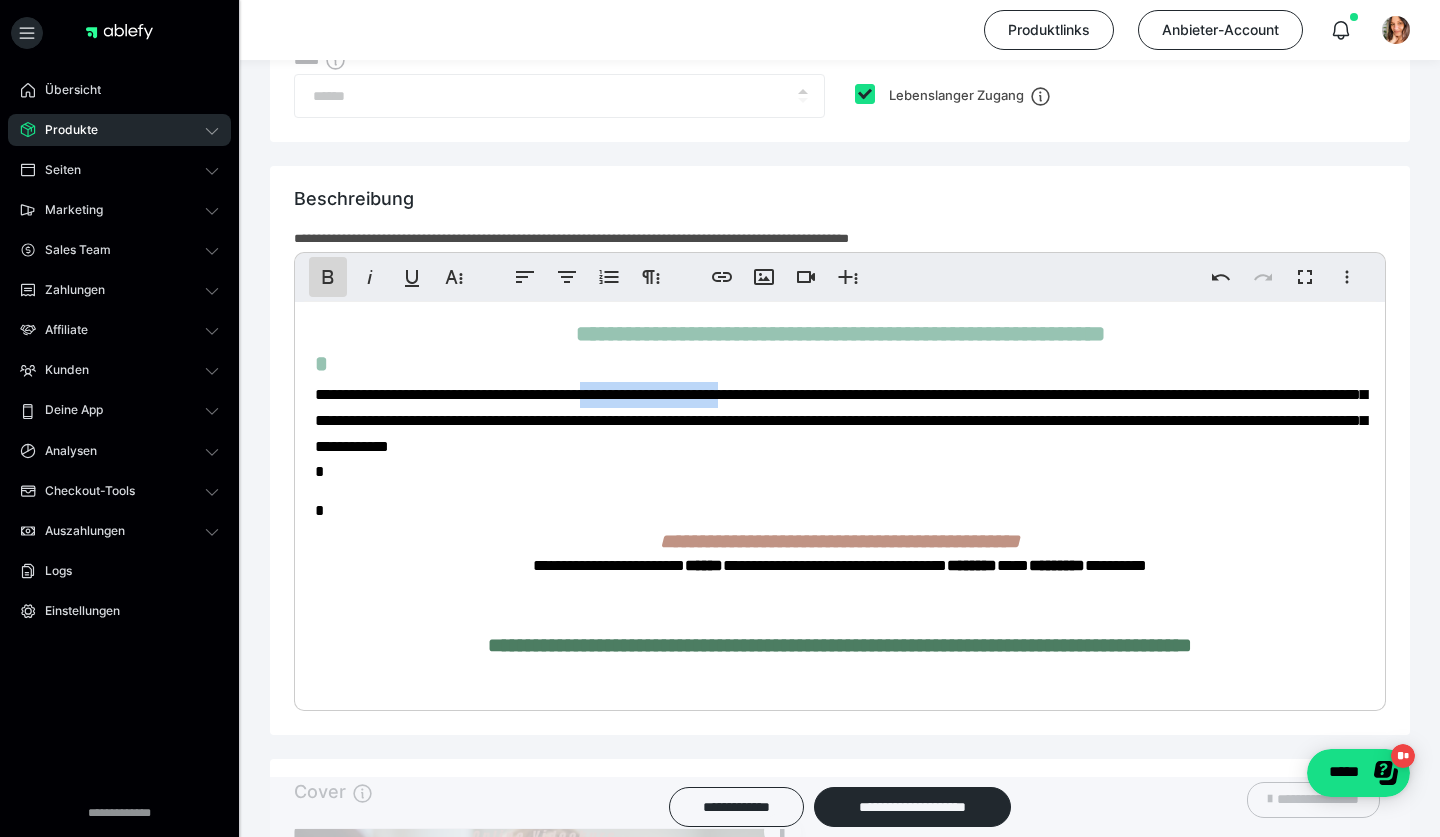 click 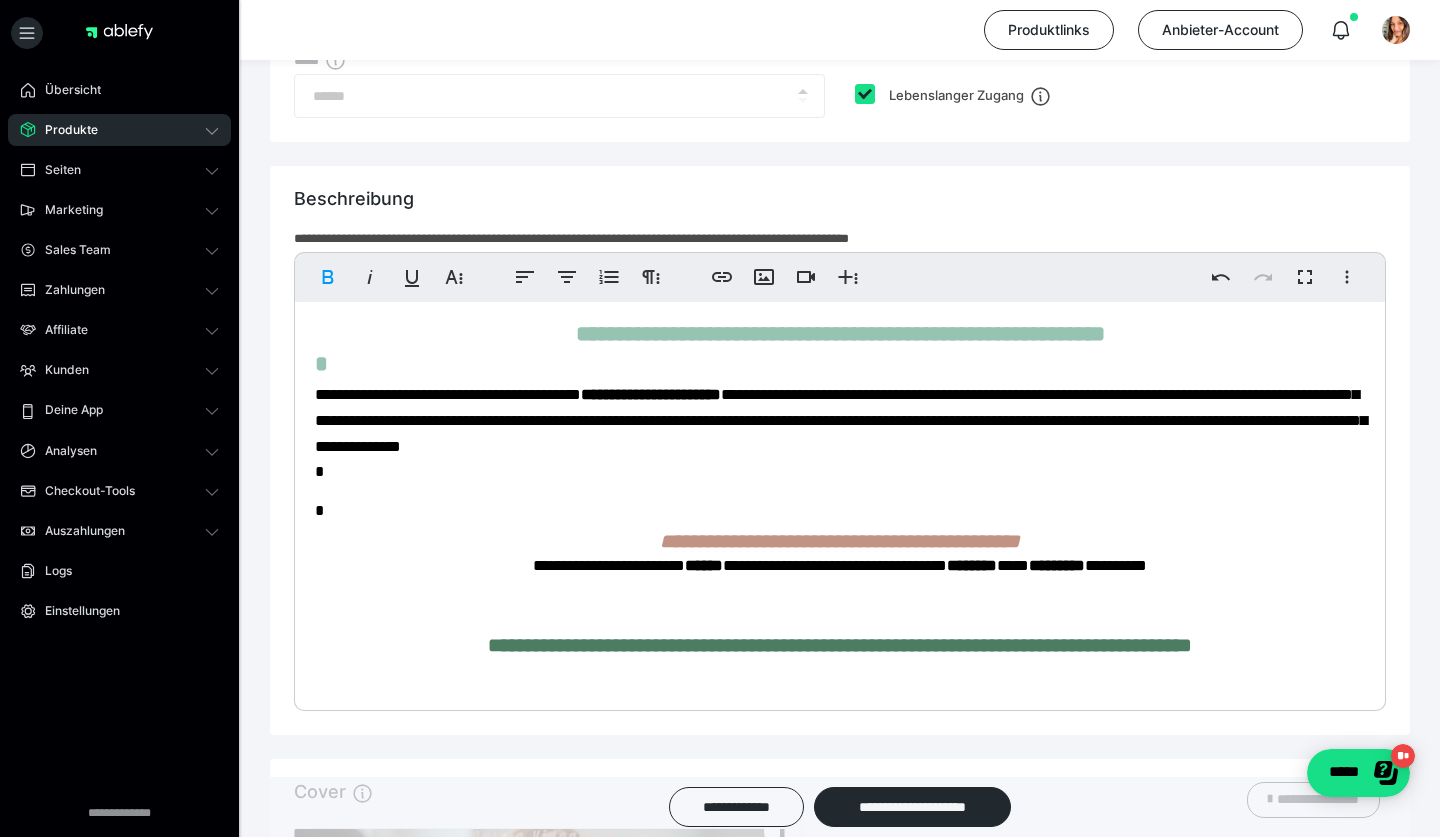 click on "**********" at bounding box center (841, 420) 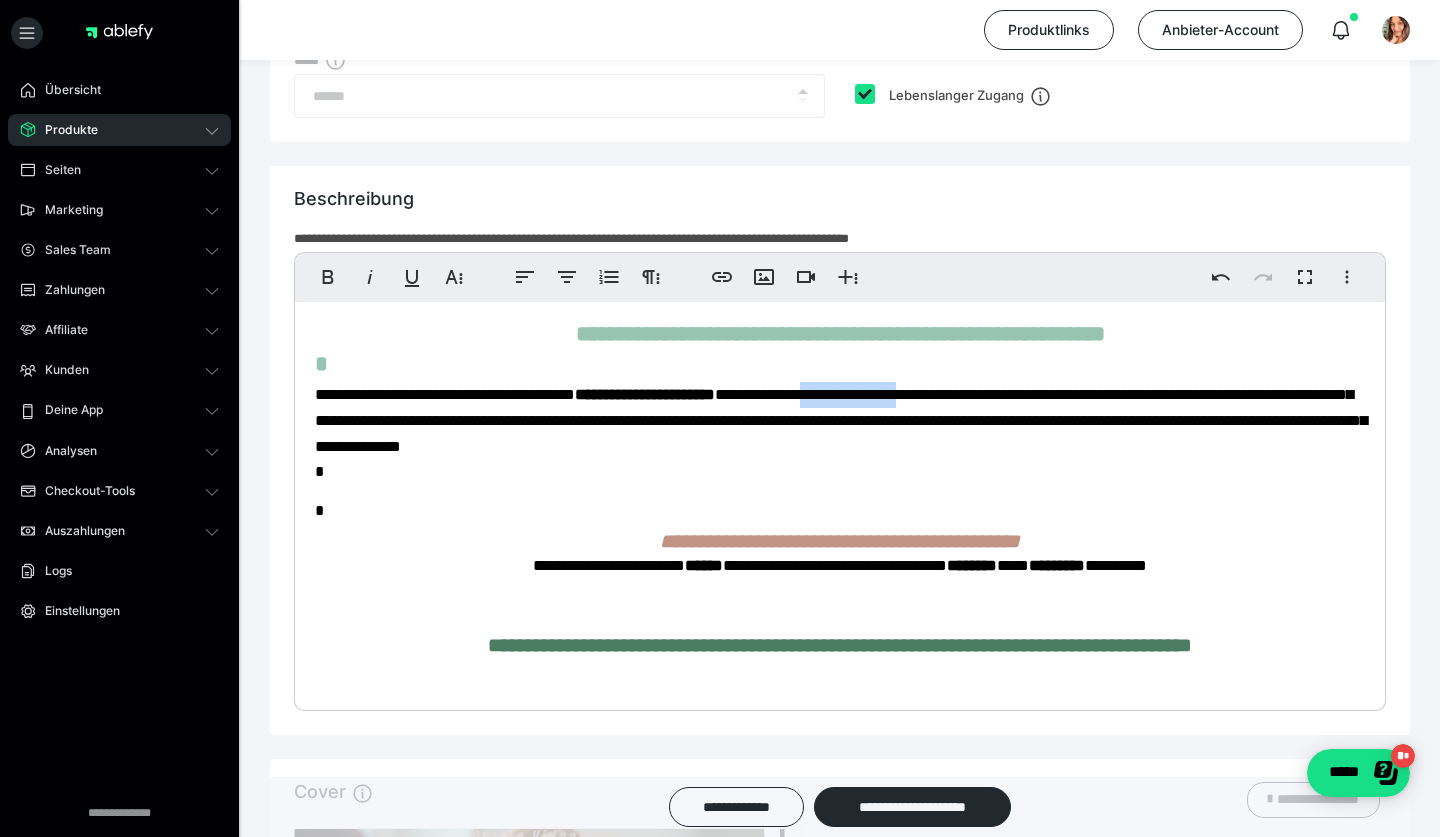 drag, startPoint x: 1059, startPoint y: 395, endPoint x: 923, endPoint y: 398, distance: 136.03308 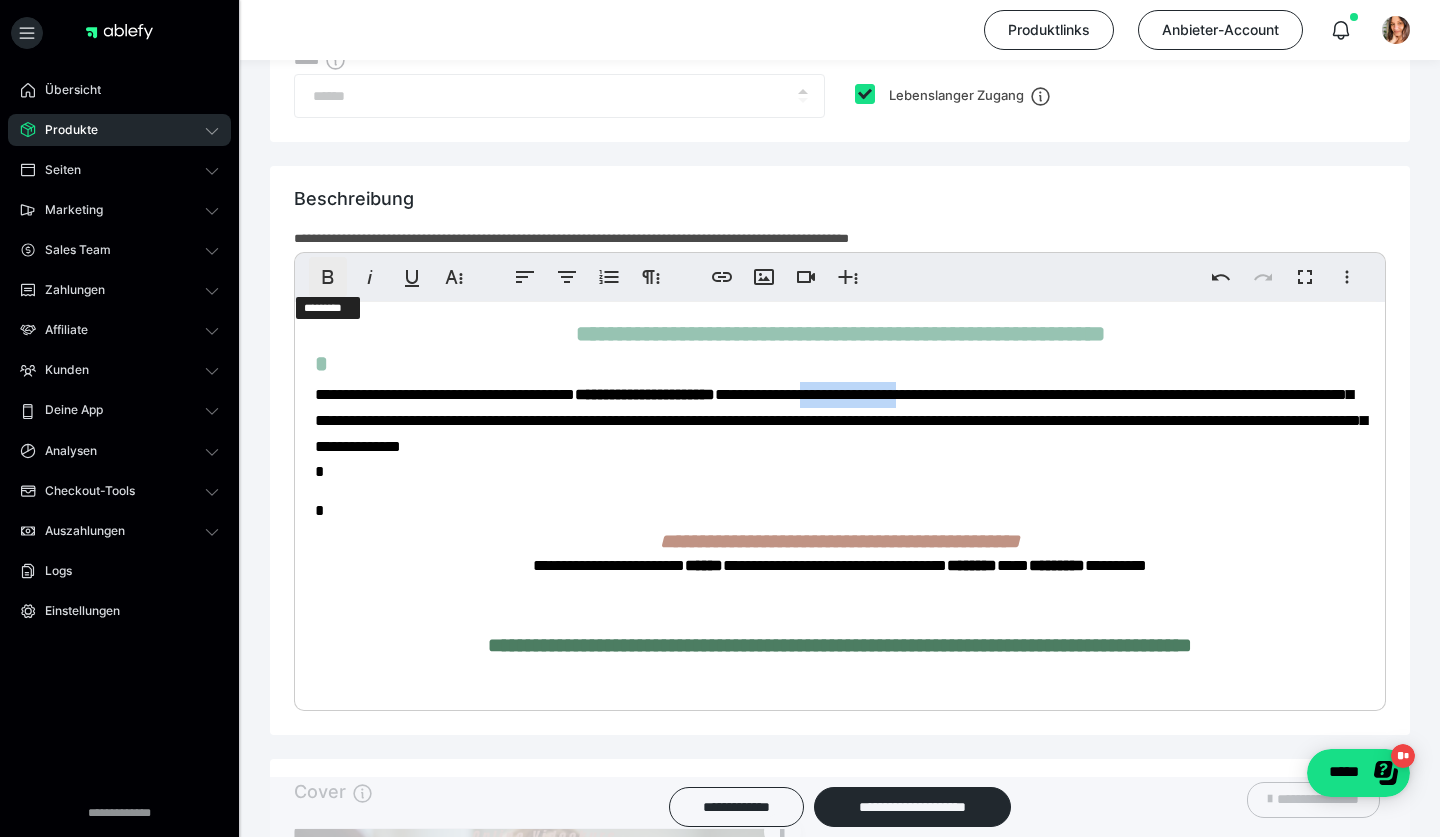 click 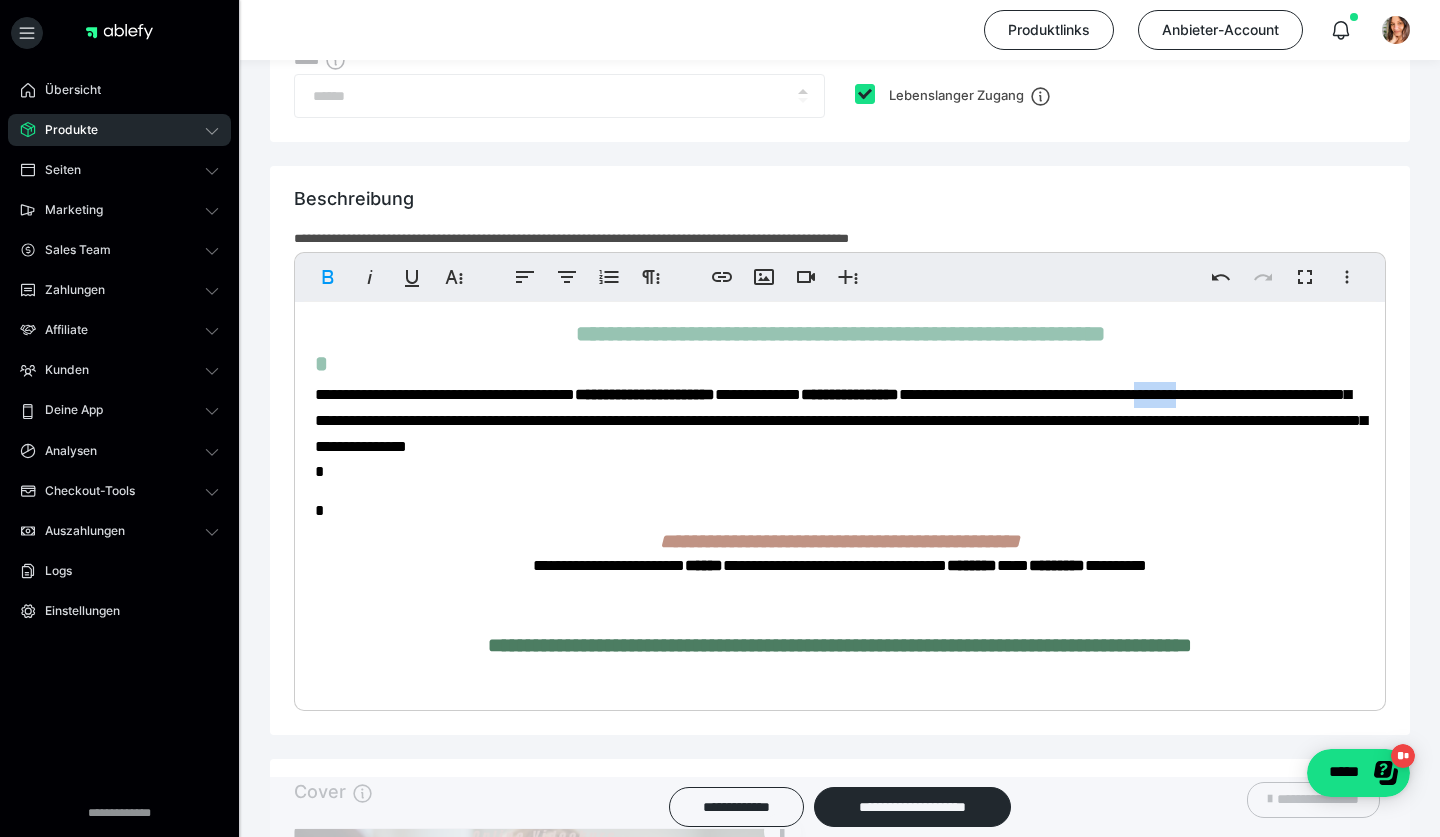 drag, startPoint x: 362, startPoint y: 420, endPoint x: 302, endPoint y: 420, distance: 60 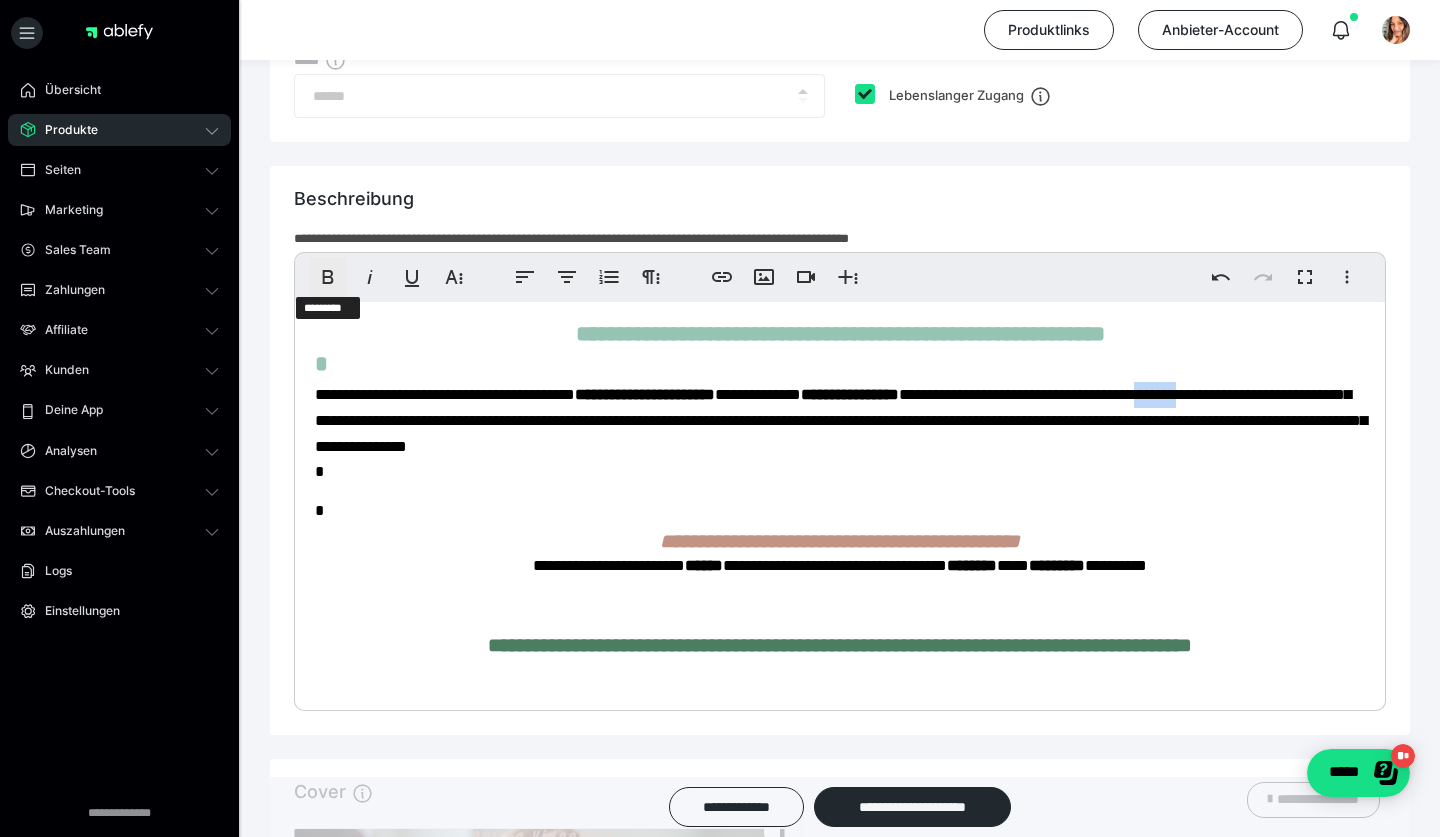 click 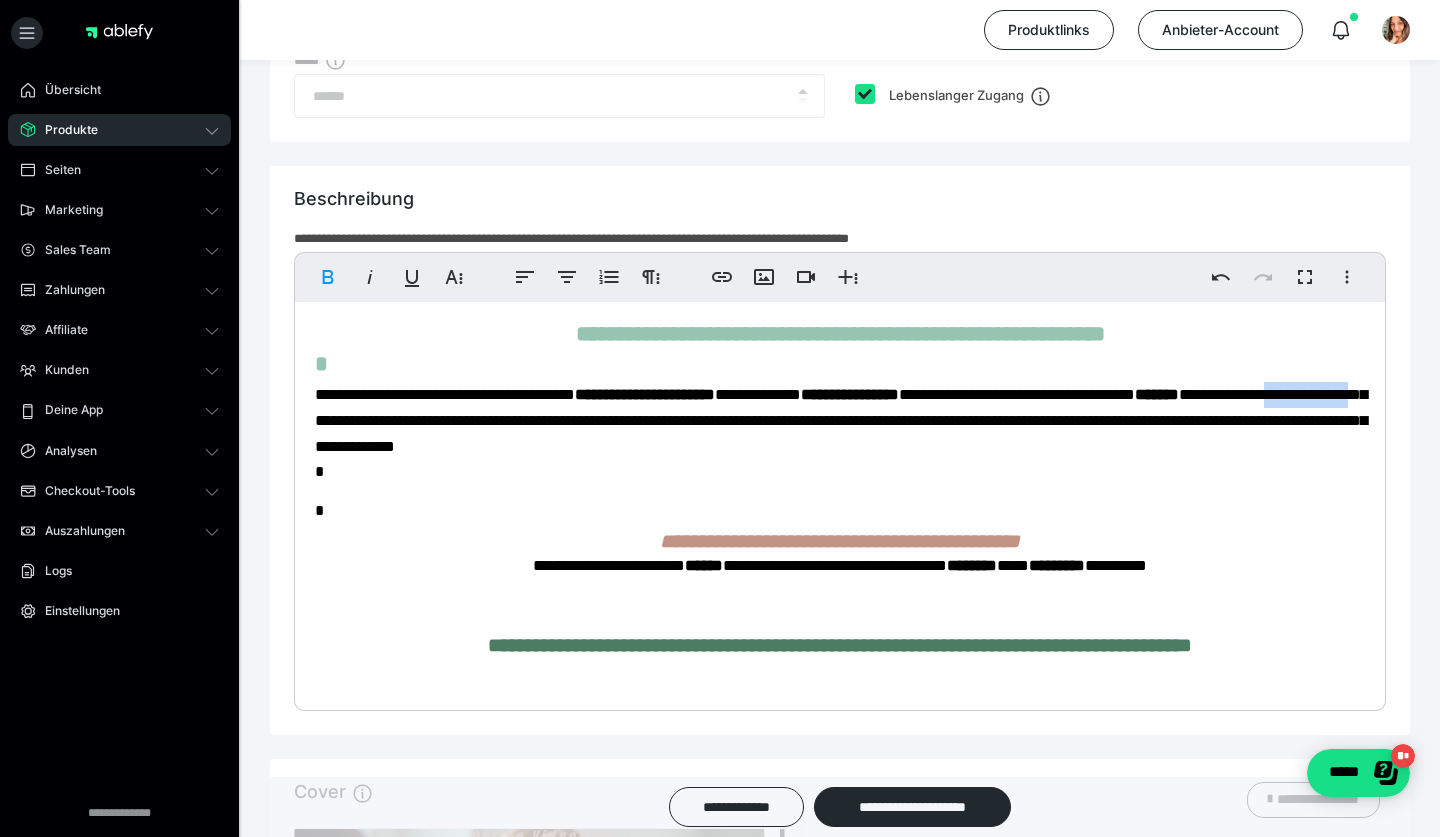 drag, startPoint x: 593, startPoint y: 421, endPoint x: 483, endPoint y: 415, distance: 110.16351 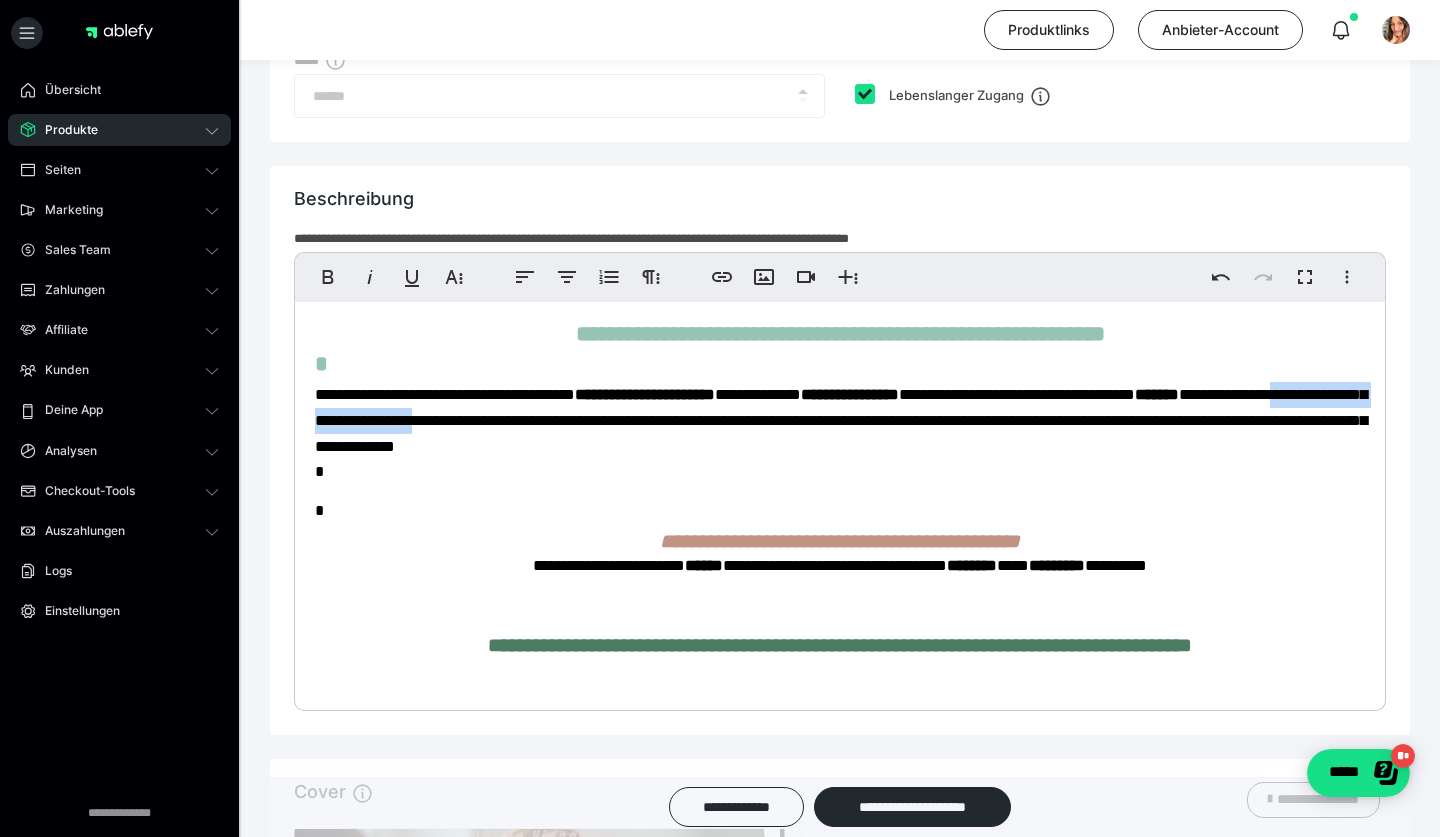 drag, startPoint x: 749, startPoint y: 419, endPoint x: 489, endPoint y: 423, distance: 260.03076 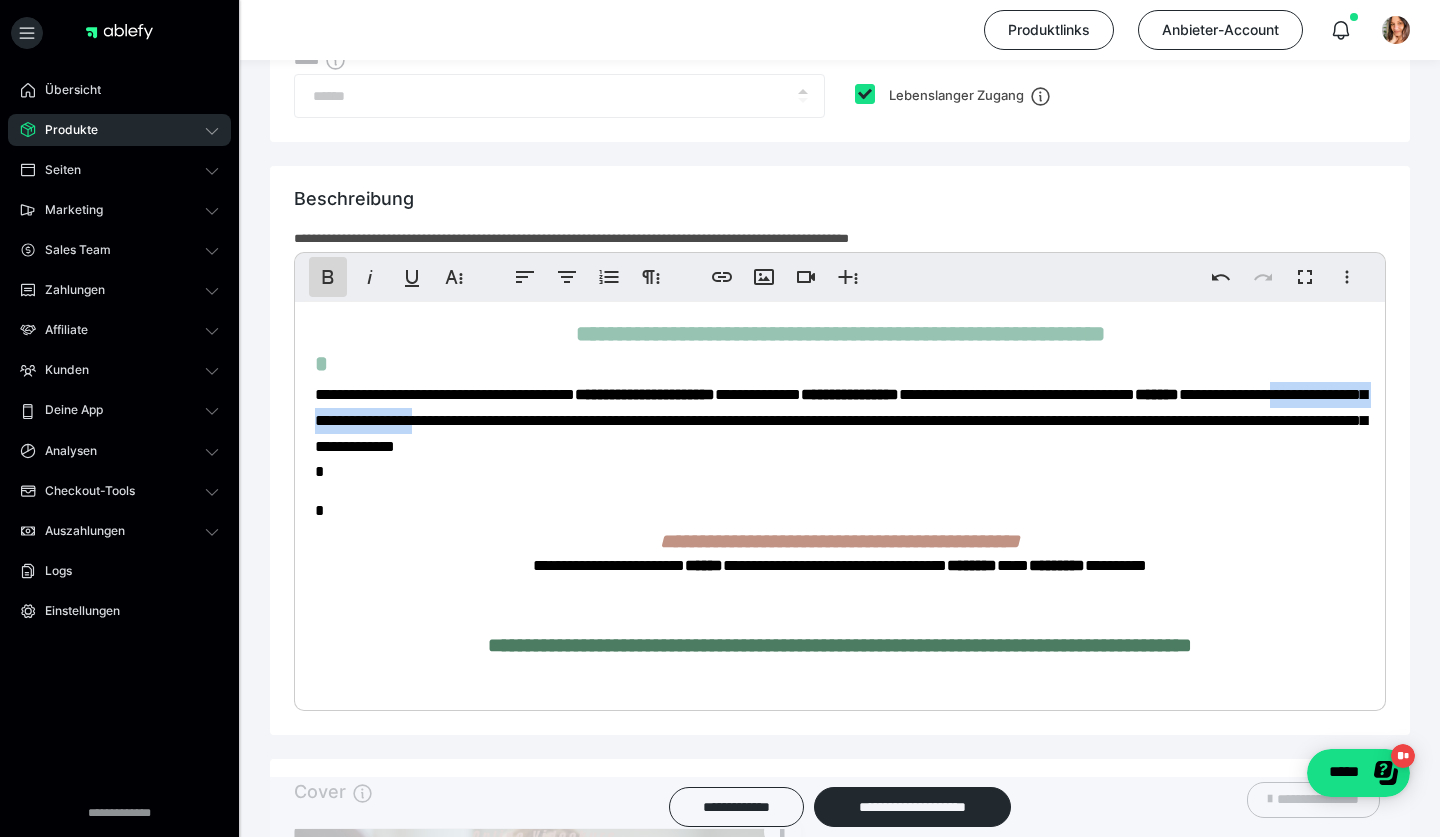 click 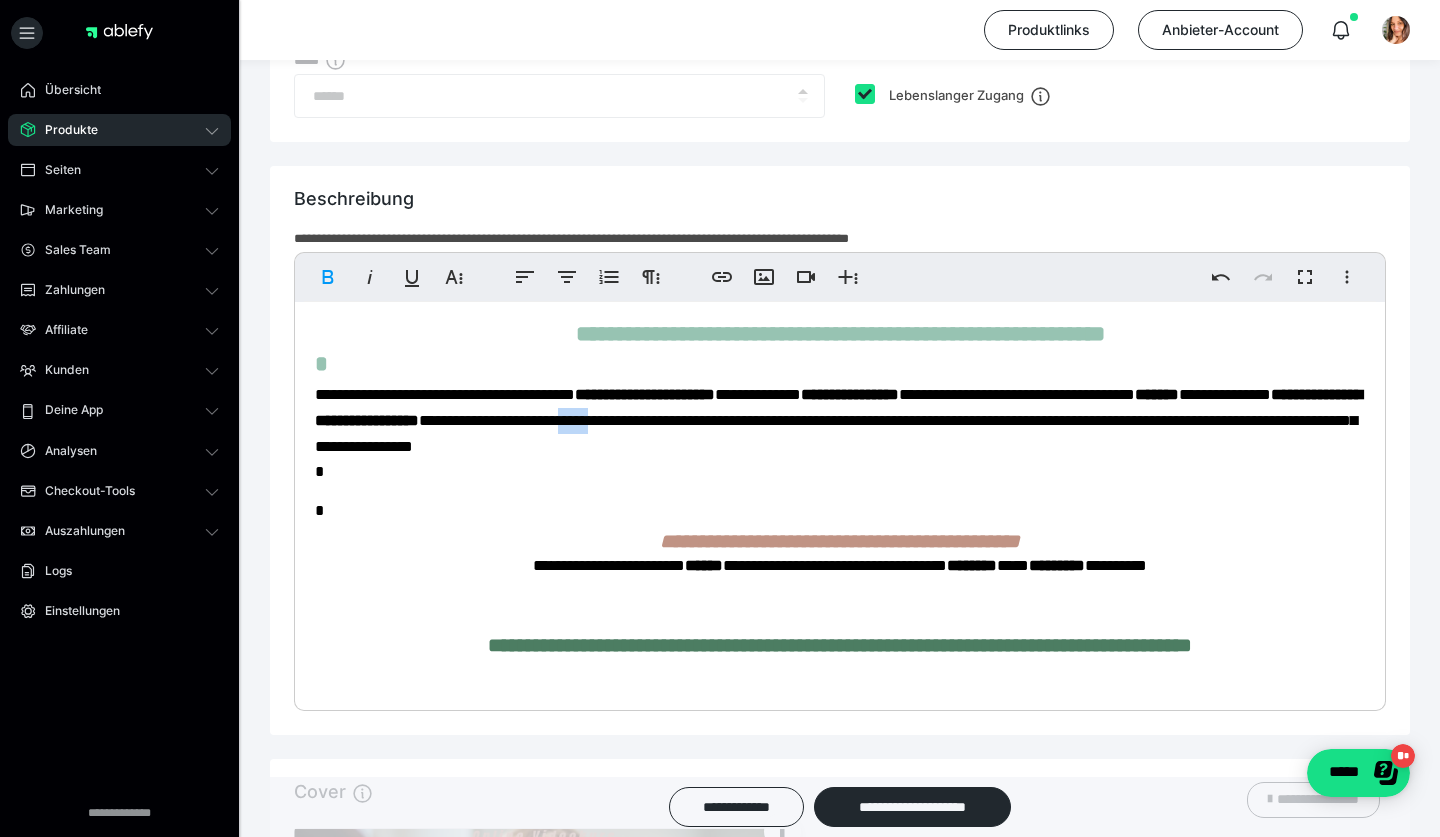 drag, startPoint x: 962, startPoint y: 418, endPoint x: 922, endPoint y: 419, distance: 40.012497 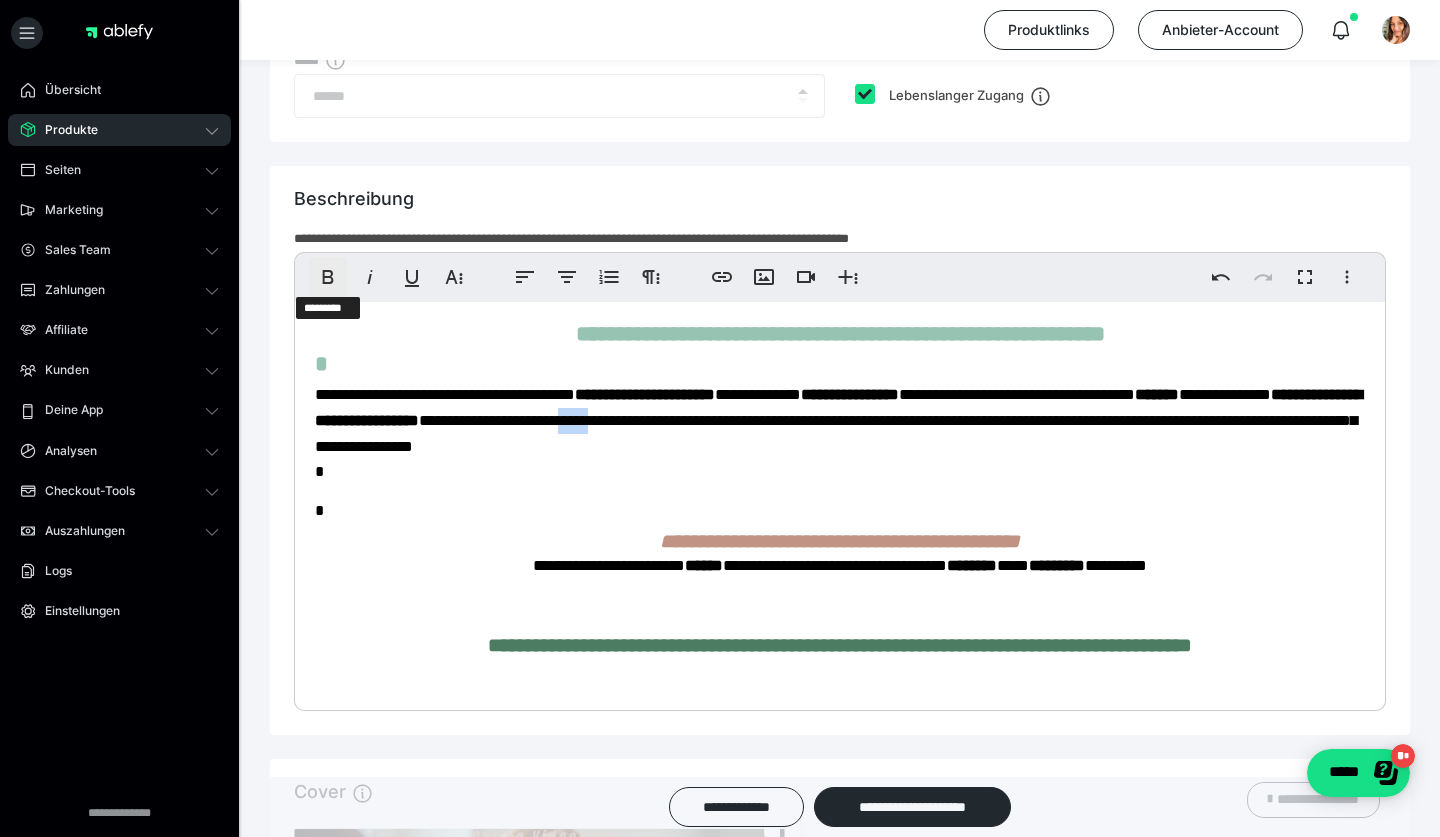 click 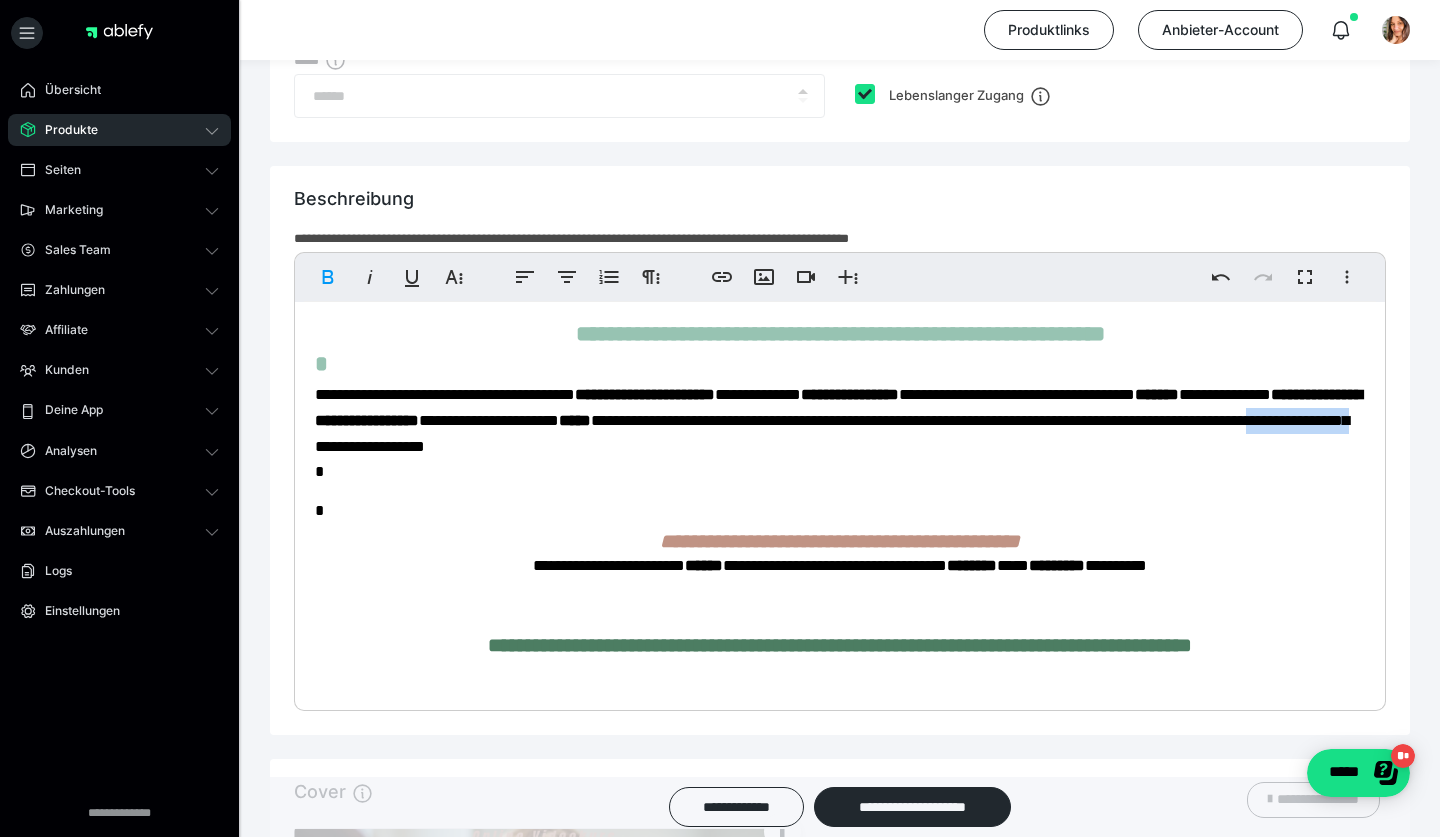 drag, startPoint x: 887, startPoint y: 447, endPoint x: 764, endPoint y: 447, distance: 123 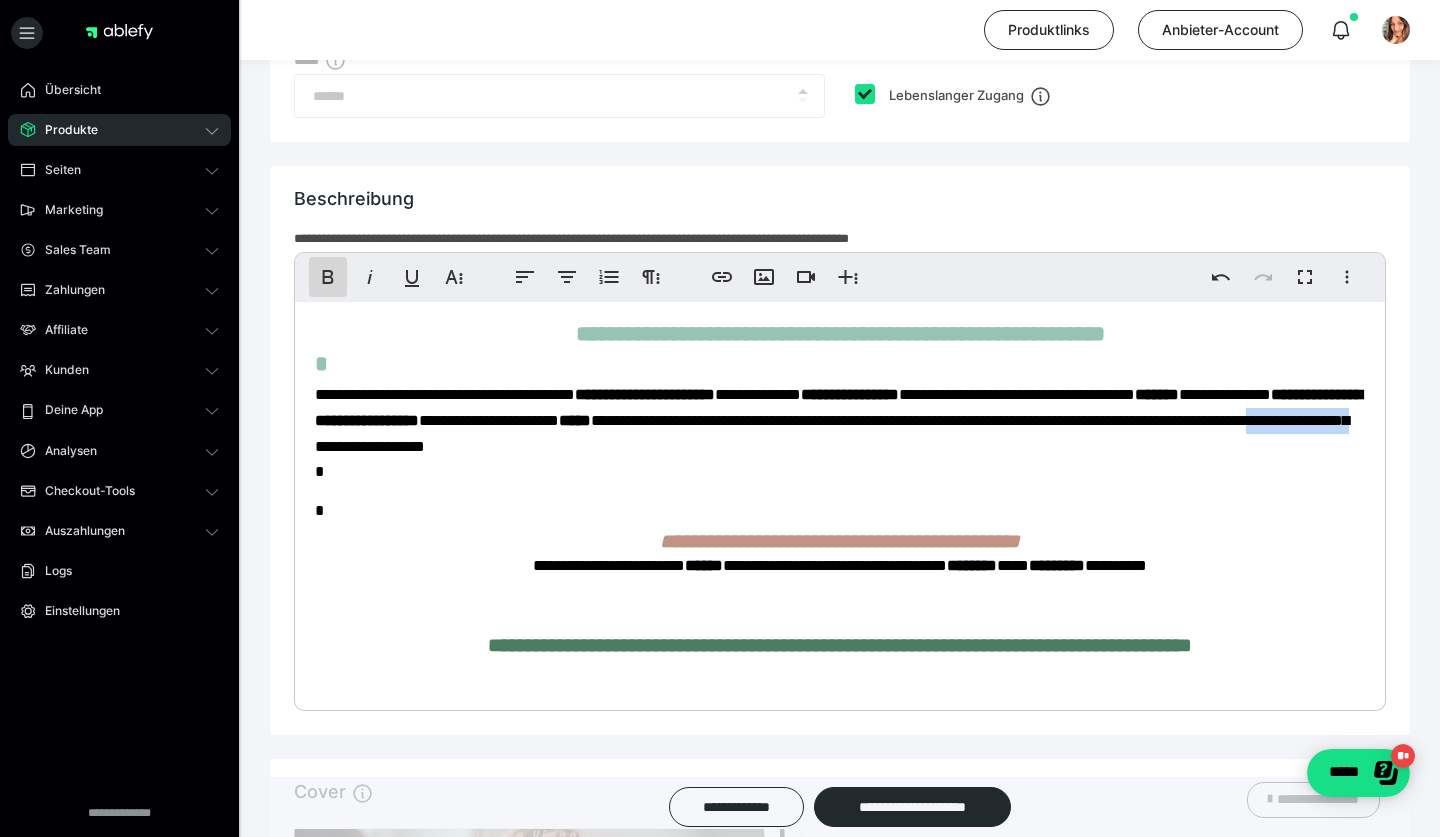 click 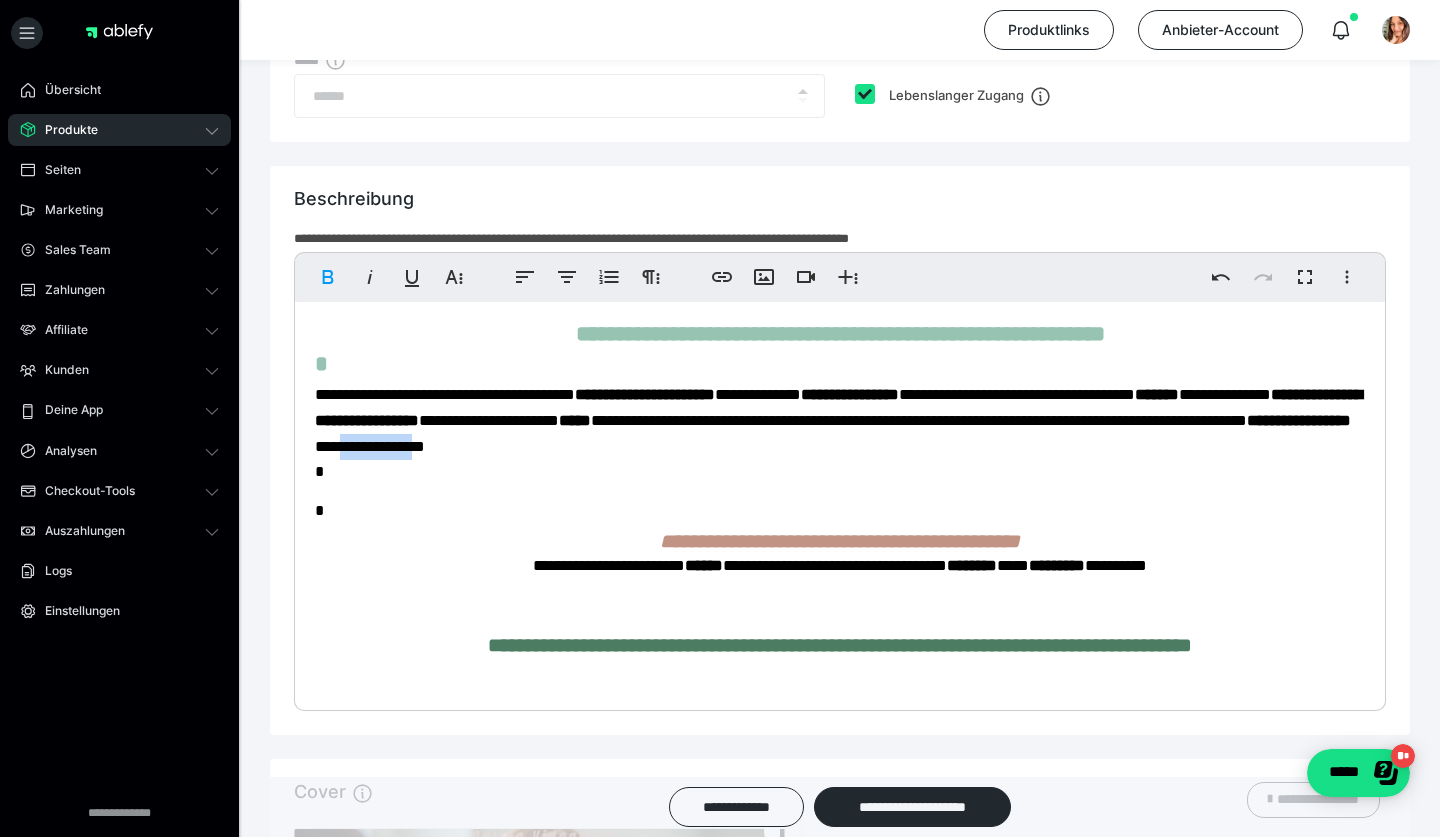 drag, startPoint x: 1025, startPoint y: 444, endPoint x: 923, endPoint y: 444, distance: 102 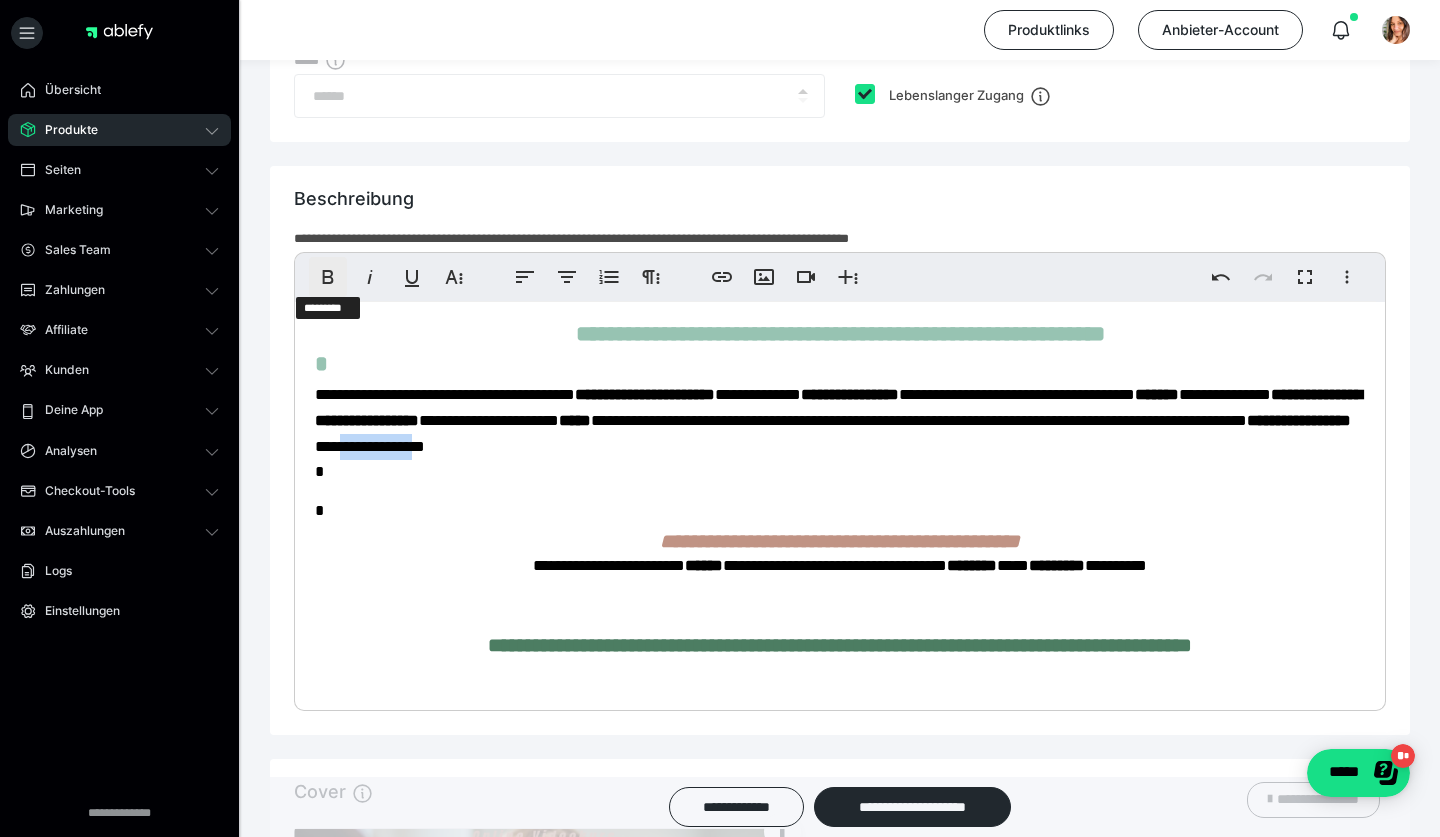 click 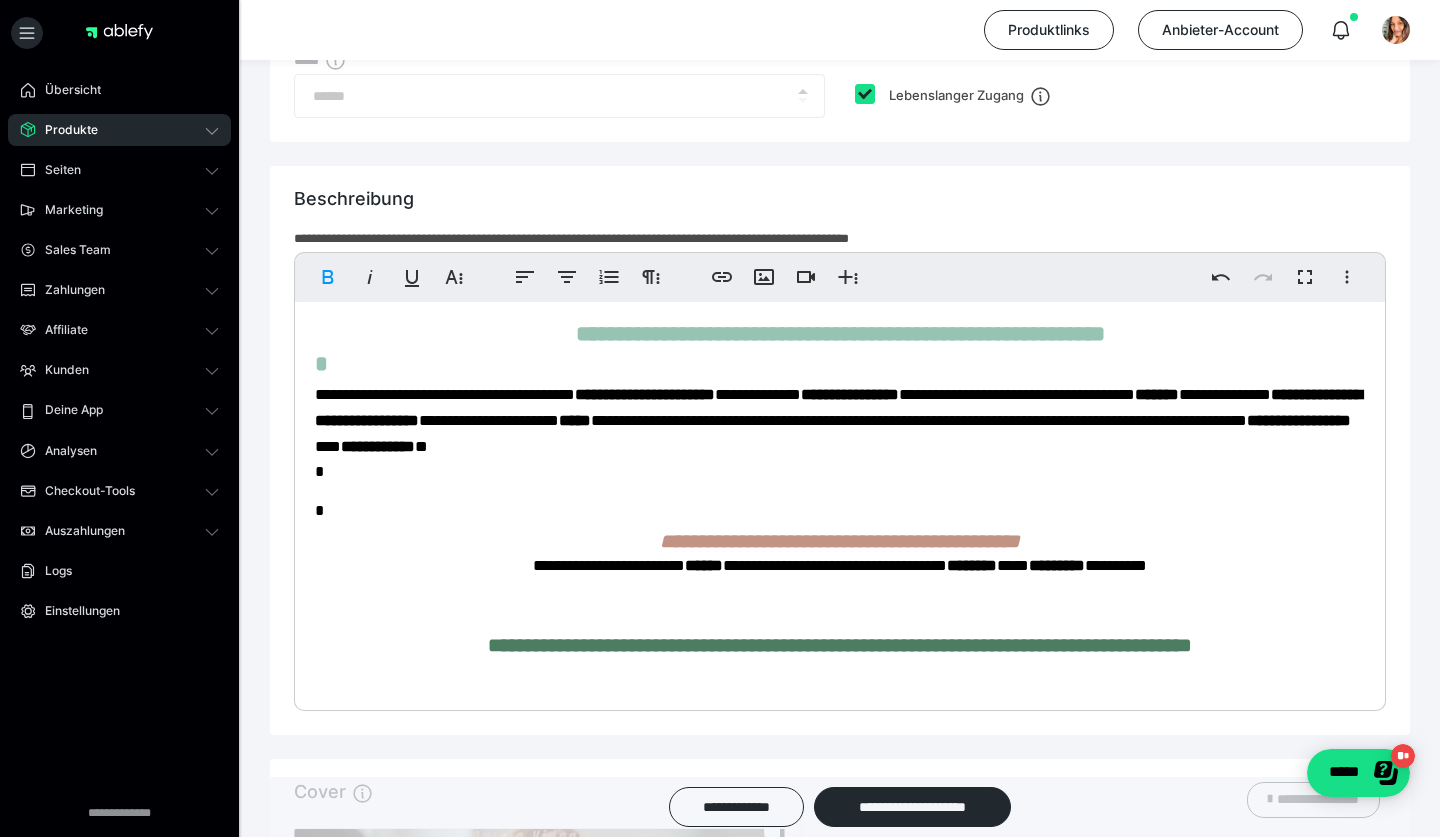 click on "**********" at bounding box center [840, 5337] 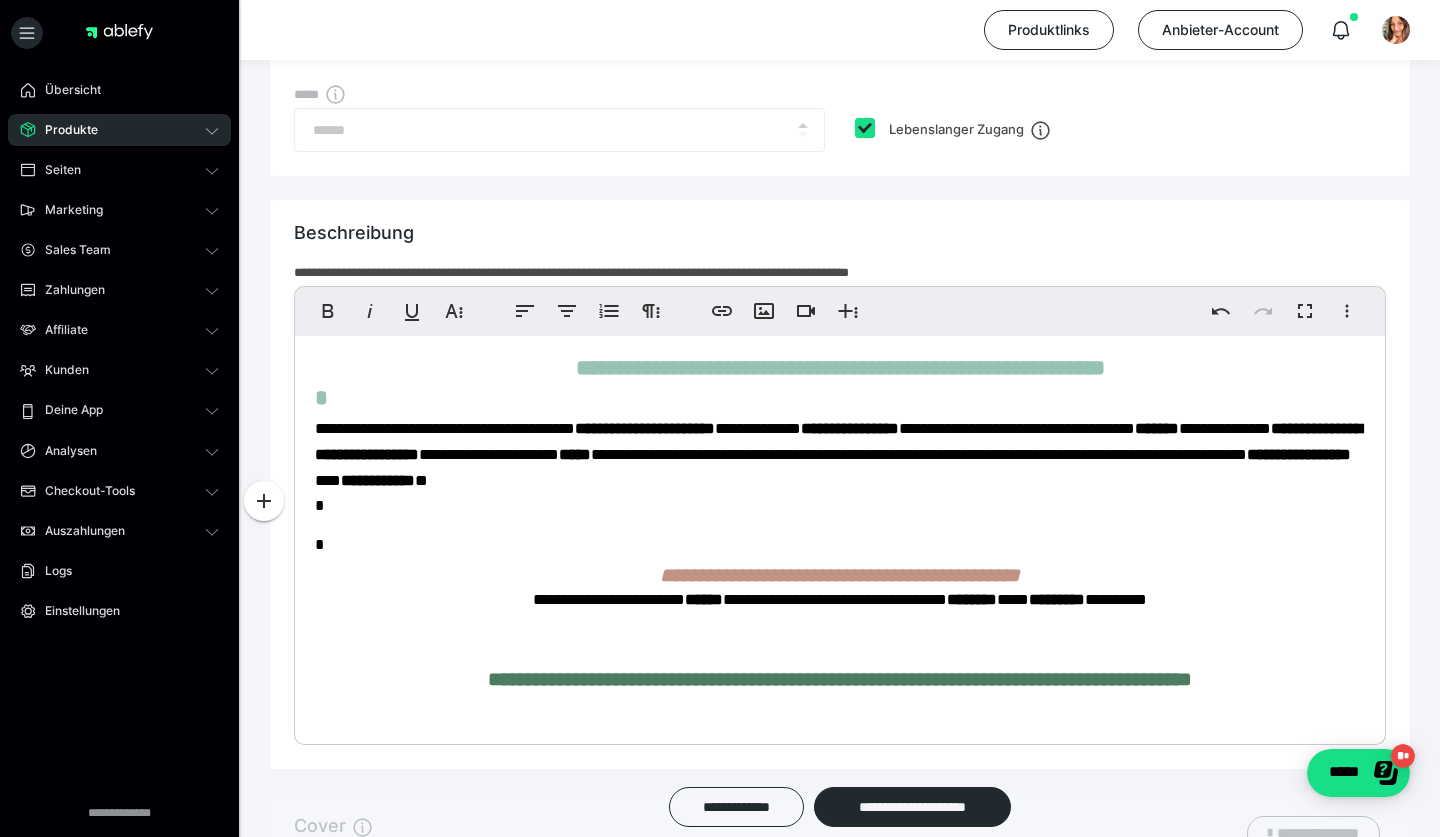 scroll, scrollTop: 1244, scrollLeft: 0, axis: vertical 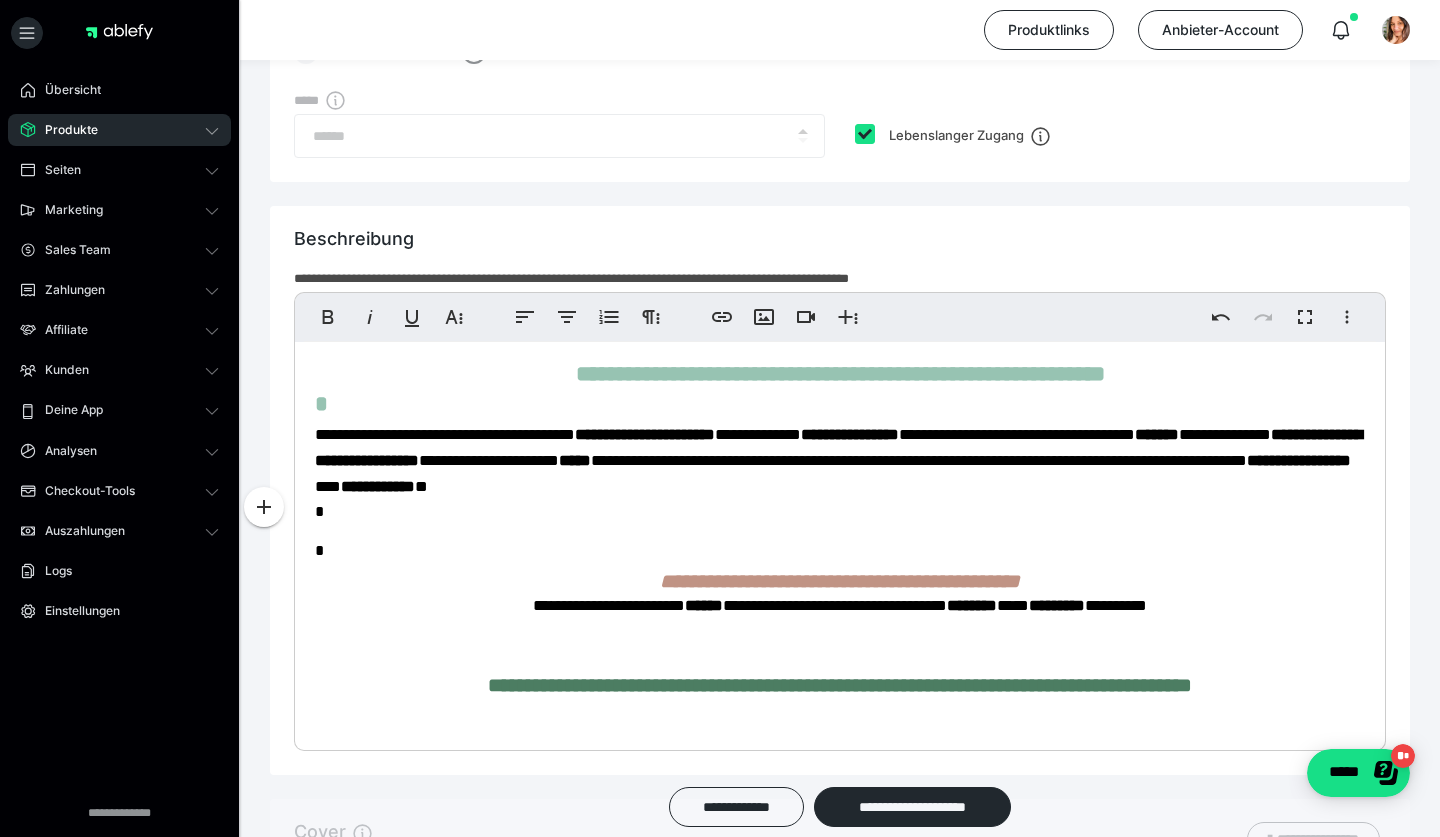 click on "**********" at bounding box center (840, 374) 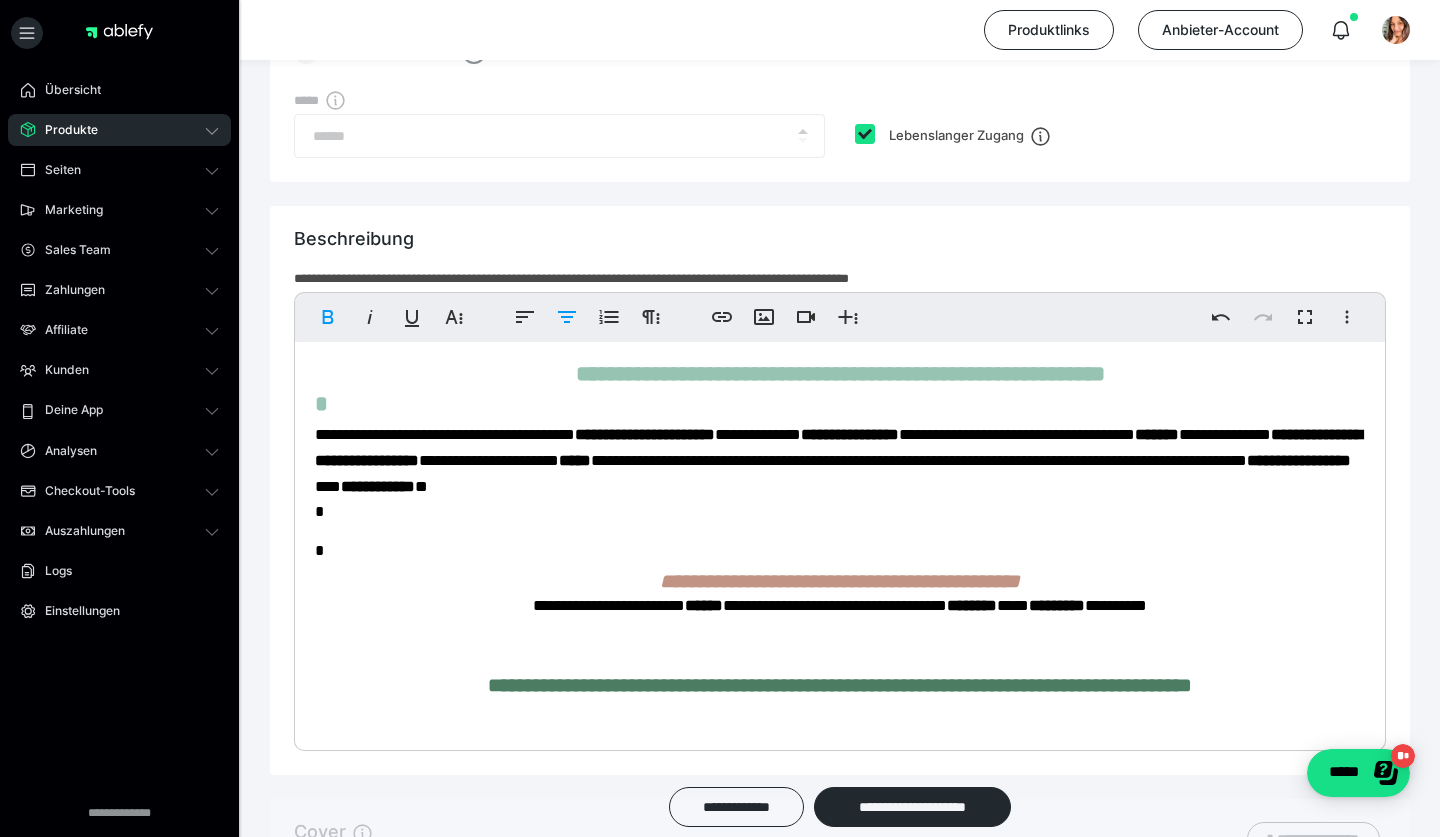 click on "**********" at bounding box center [840, 374] 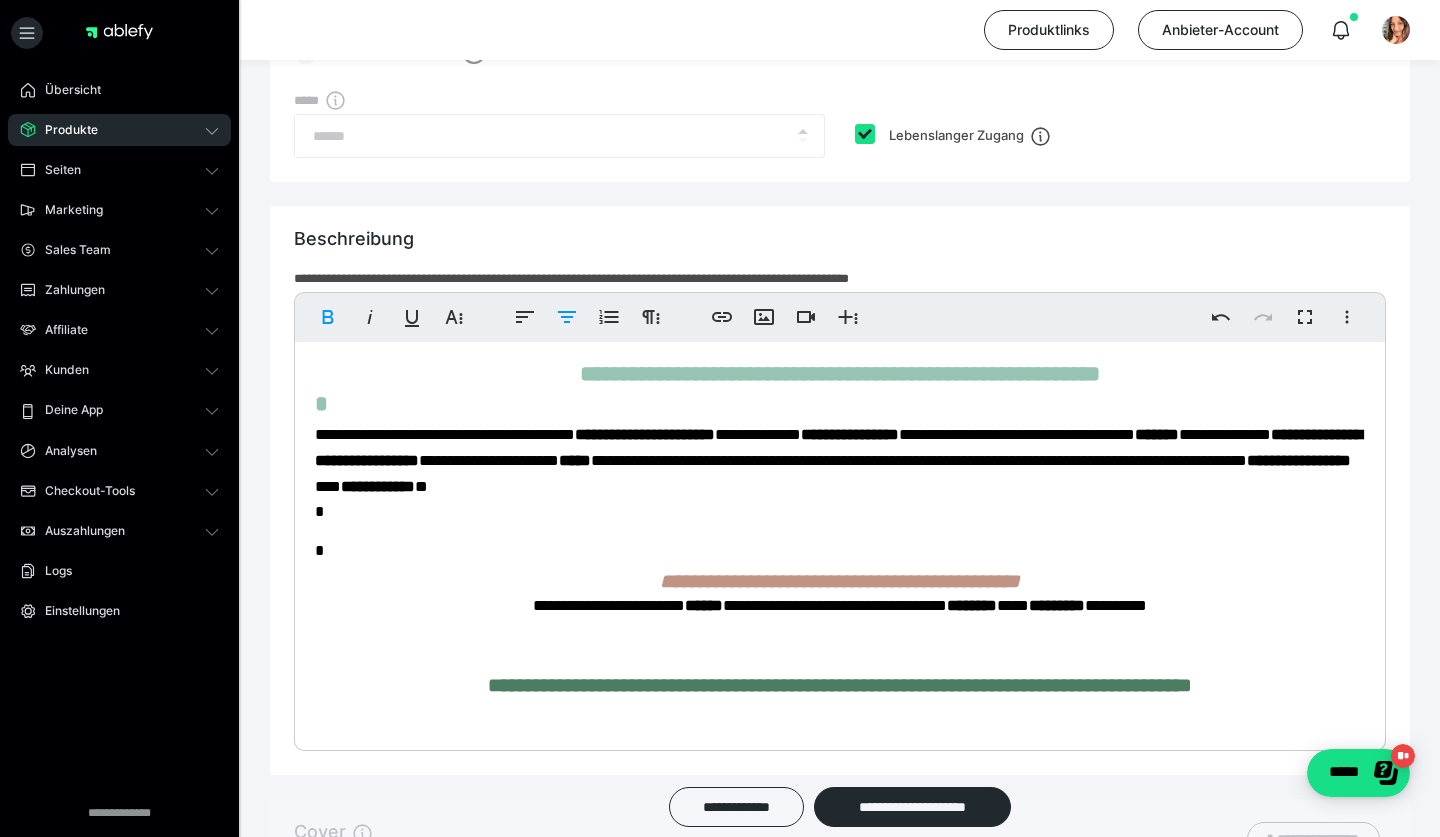 click on "**********" at bounding box center [838, 460] 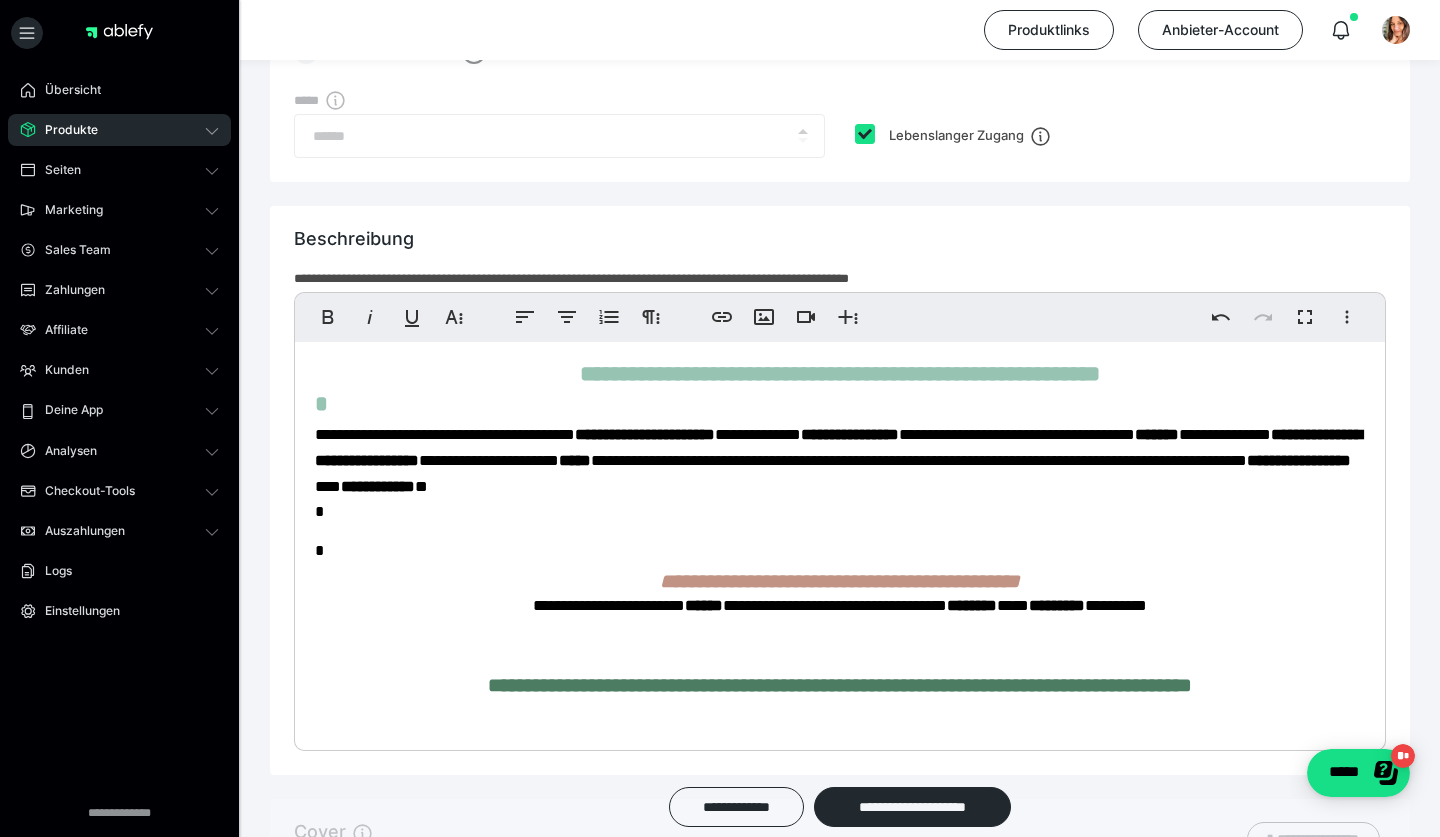 click on "**********" at bounding box center (838, 460) 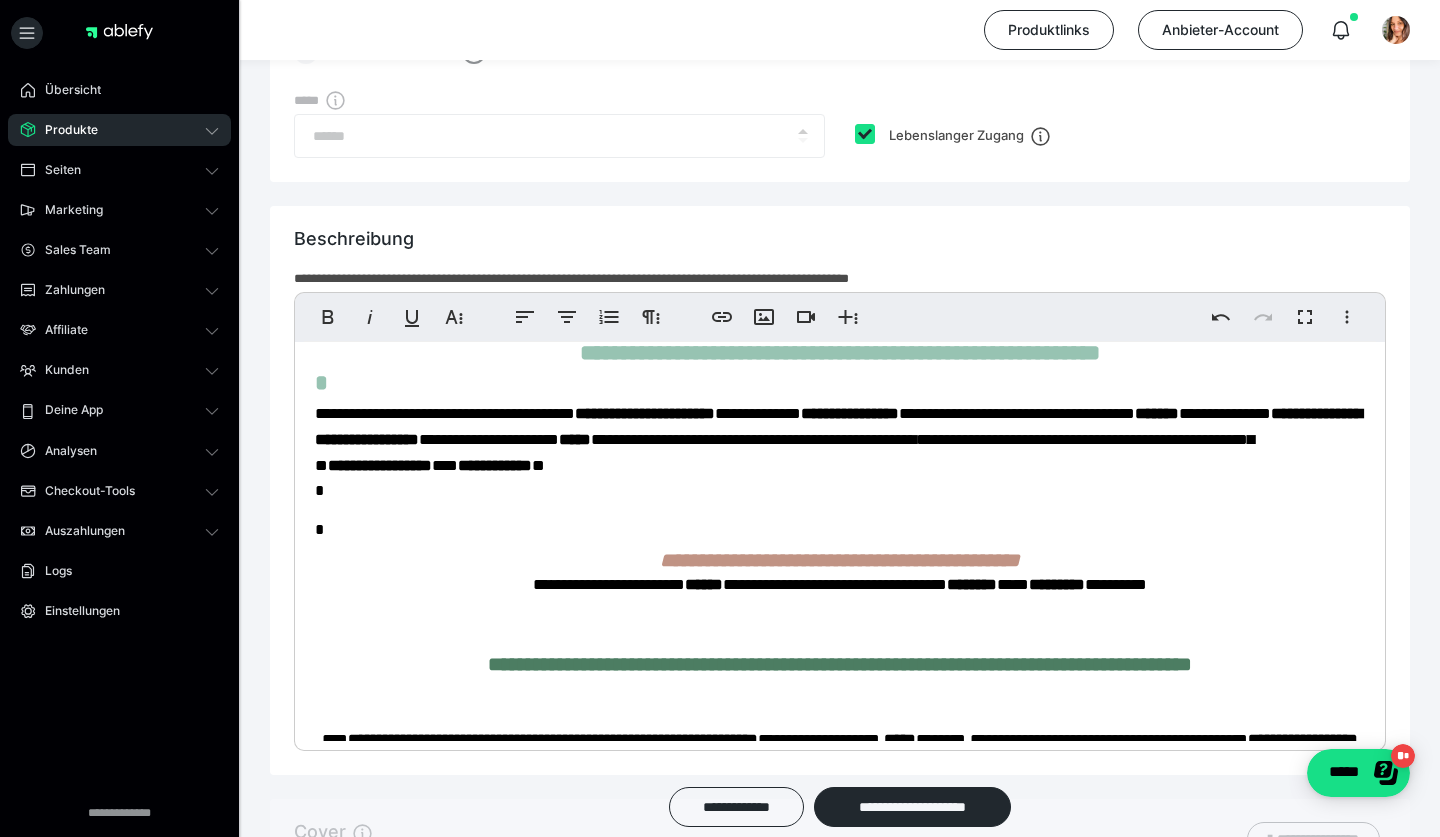 scroll, scrollTop: 25, scrollLeft: 0, axis: vertical 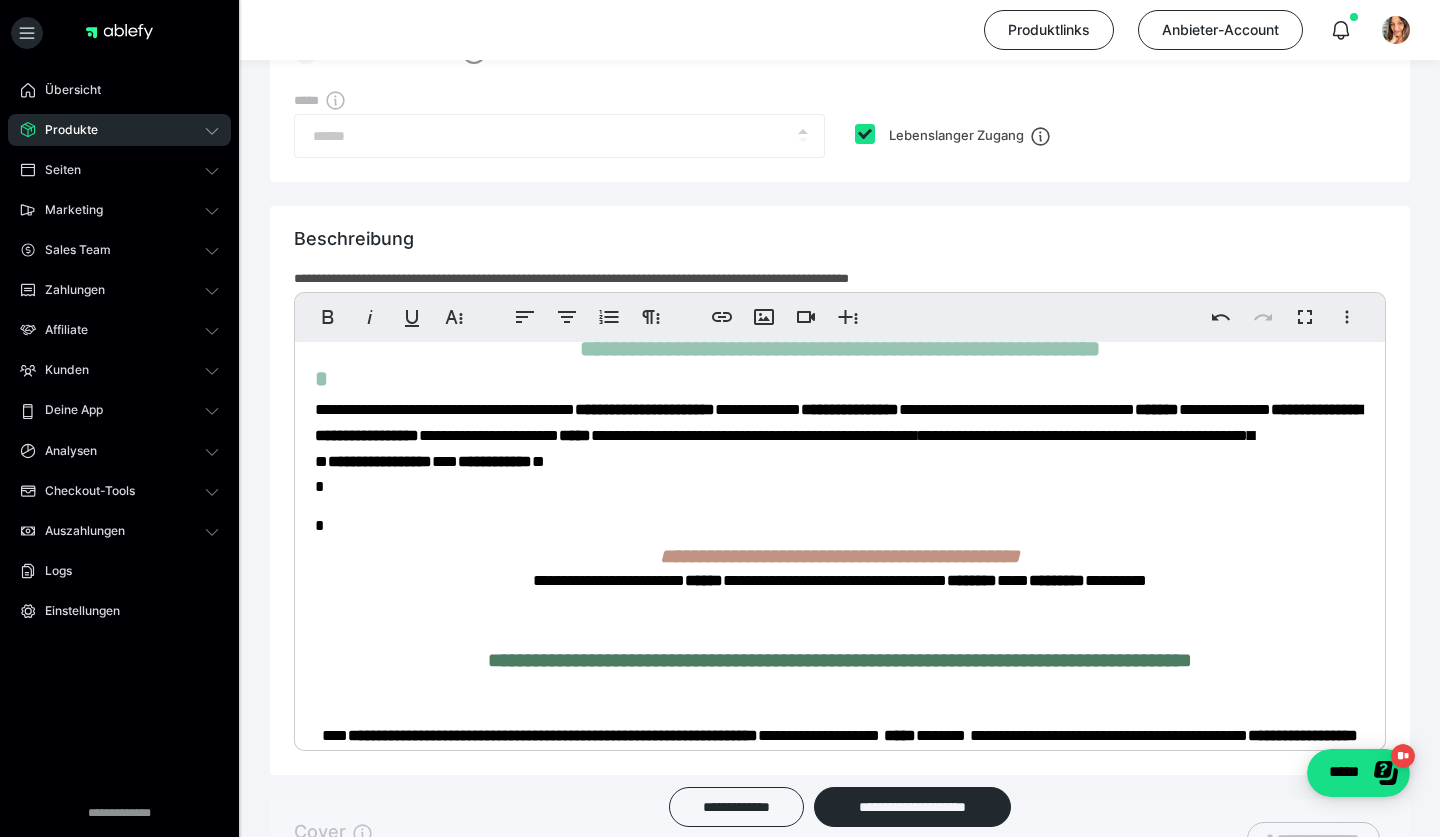 click on "**********" at bounding box center (840, 5352) 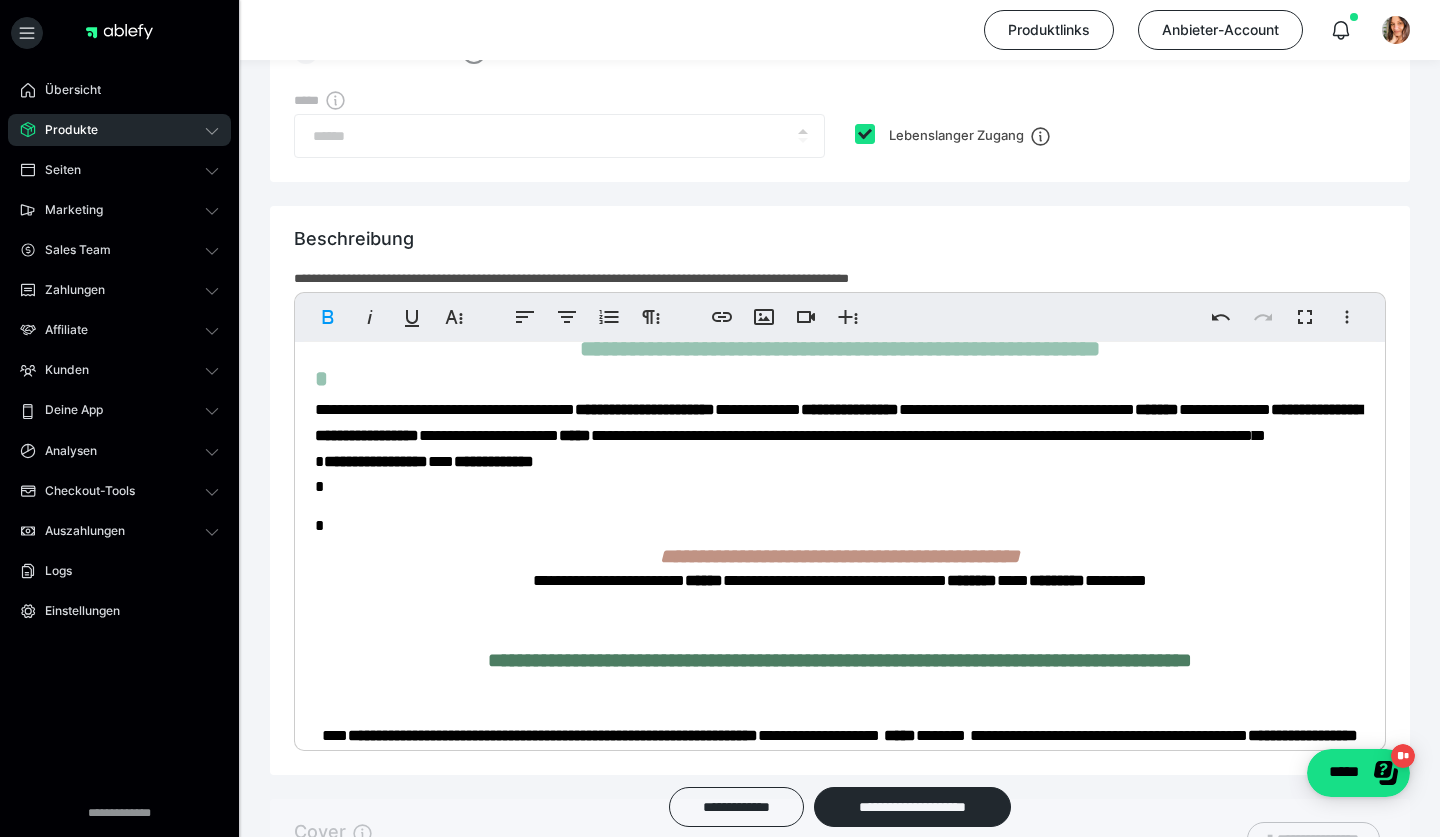 click on "**********" at bounding box center [840, 5352] 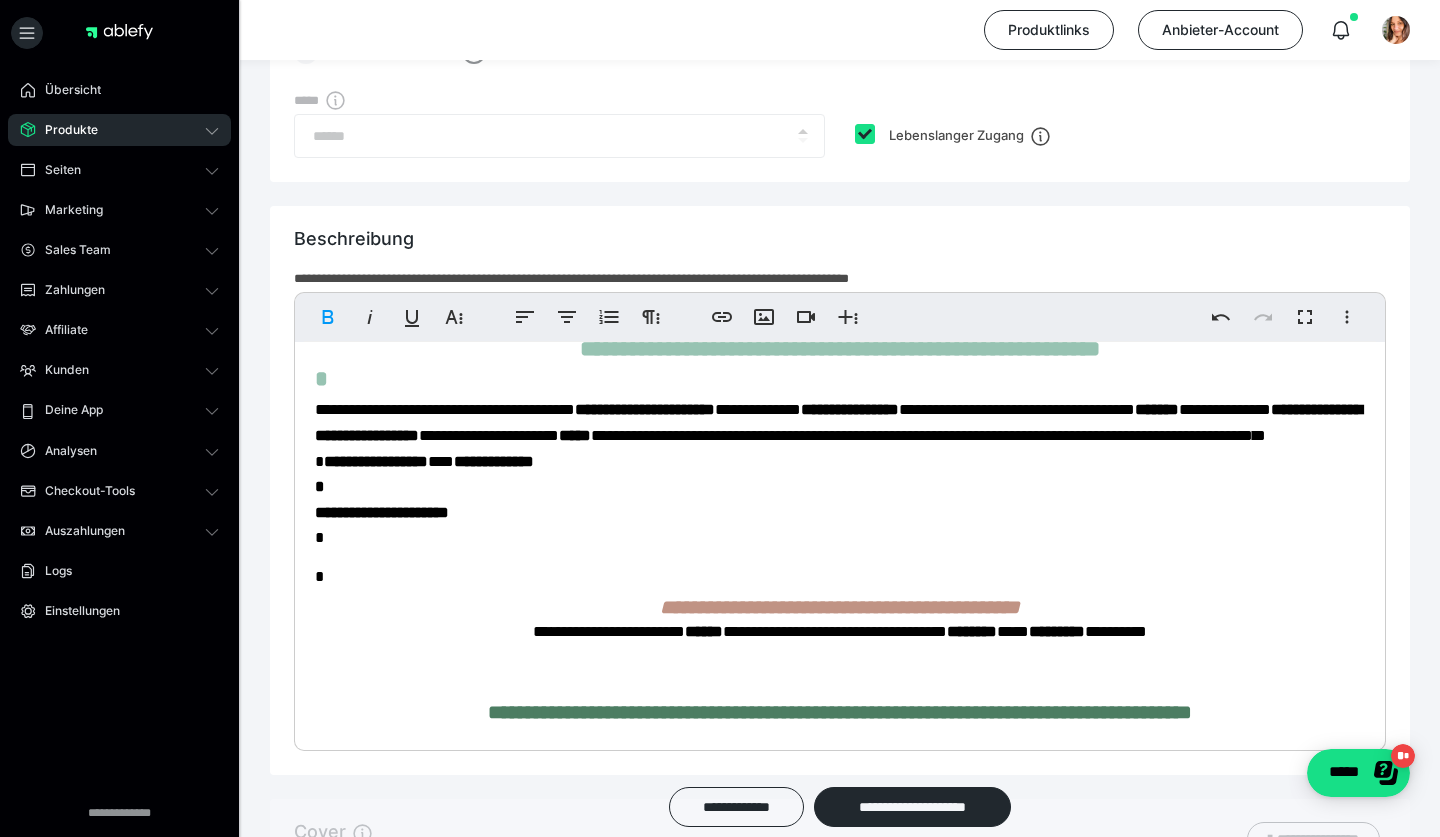 click on "**********" at bounding box center (840, 5377) 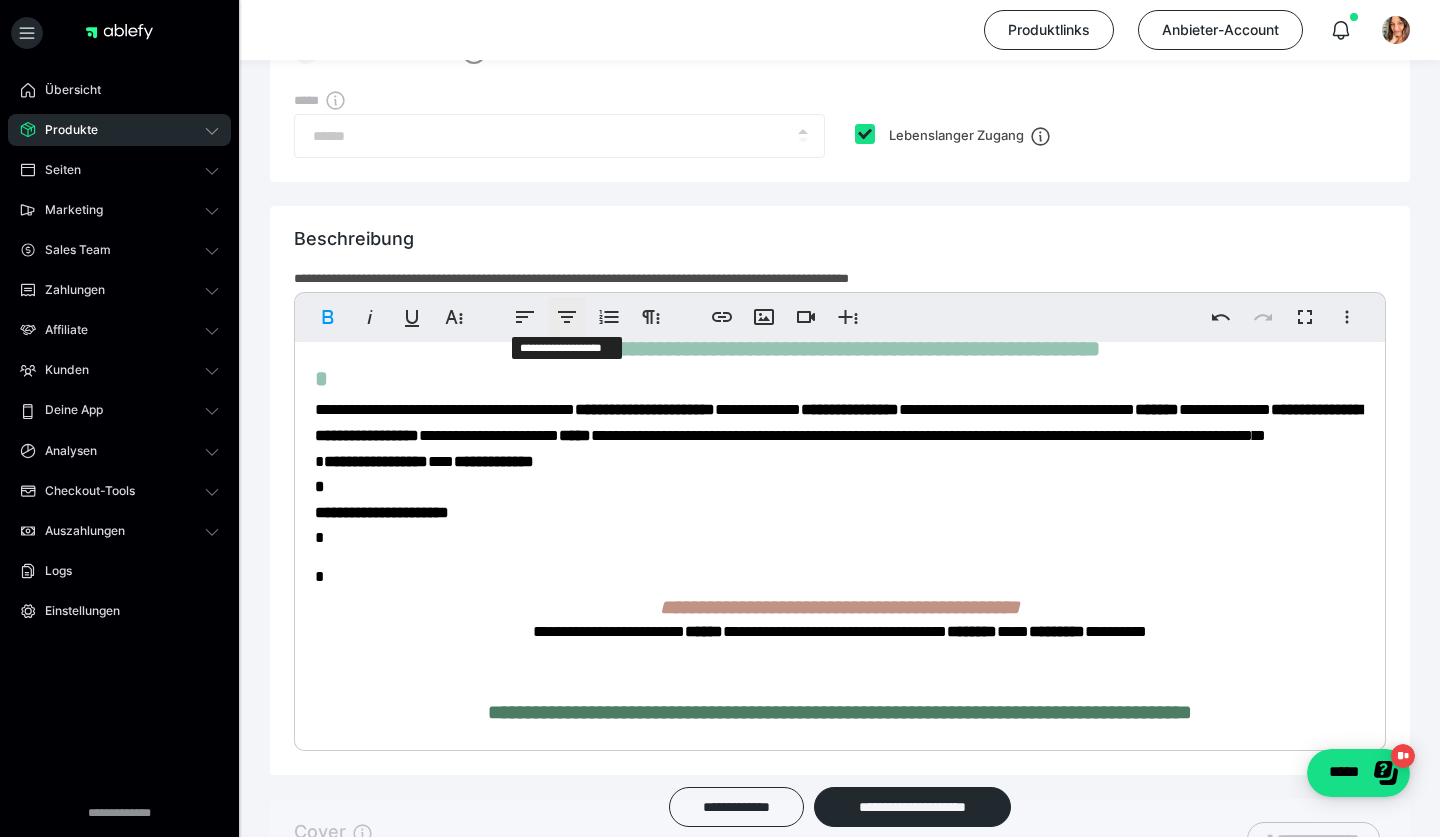 click 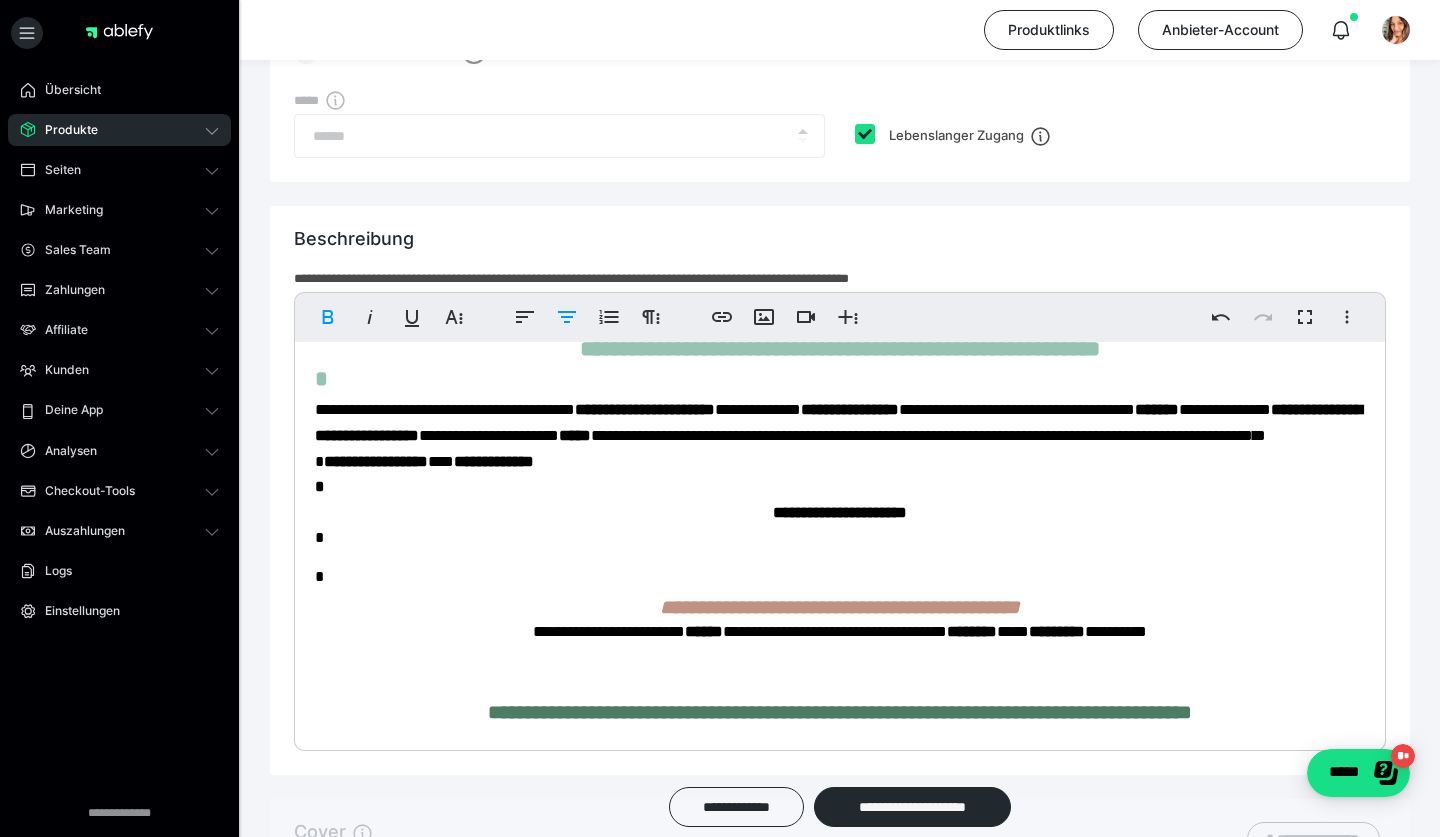 click on "**********" at bounding box center (840, 5377) 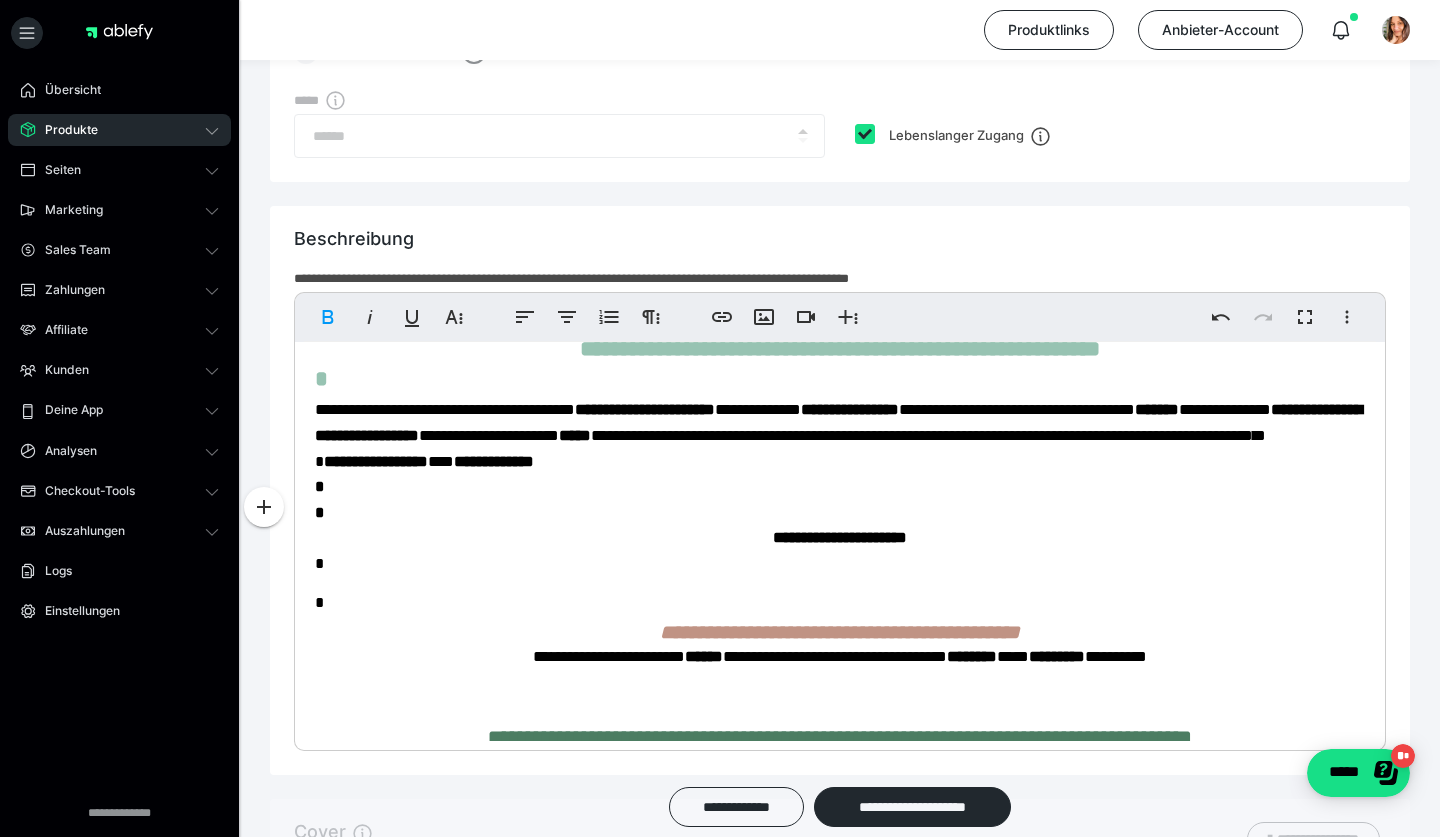 click on "**********" at bounding box center [840, 5390] 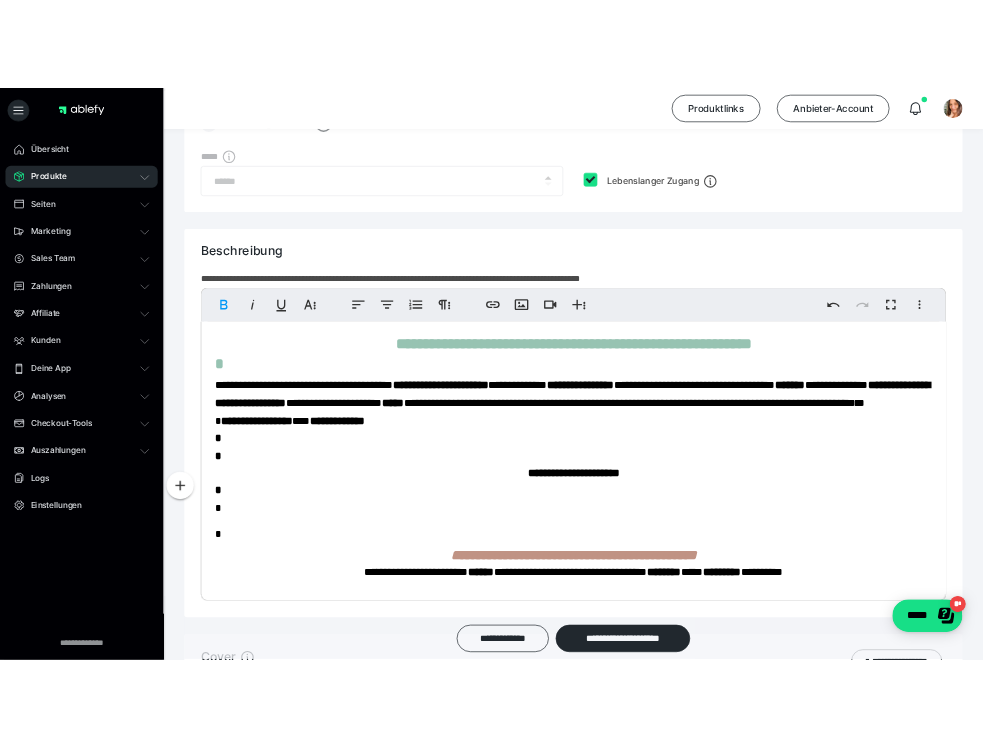 scroll, scrollTop: 0, scrollLeft: 0, axis: both 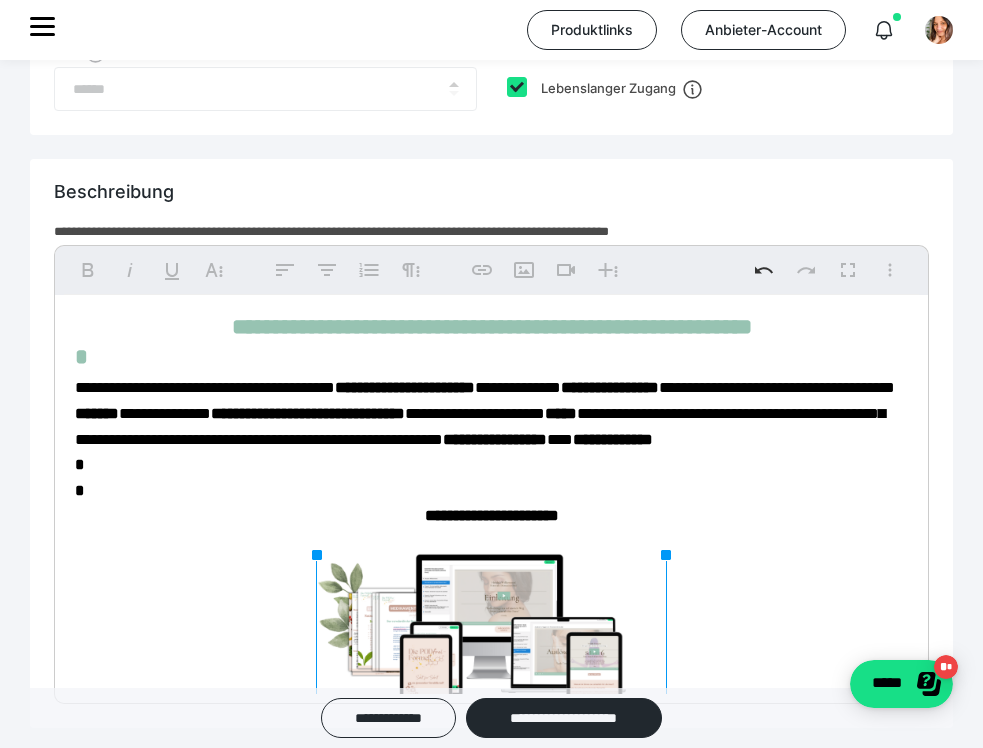 drag, startPoint x: 340, startPoint y: 554, endPoint x: 287, endPoint y: 530, distance: 58.18075 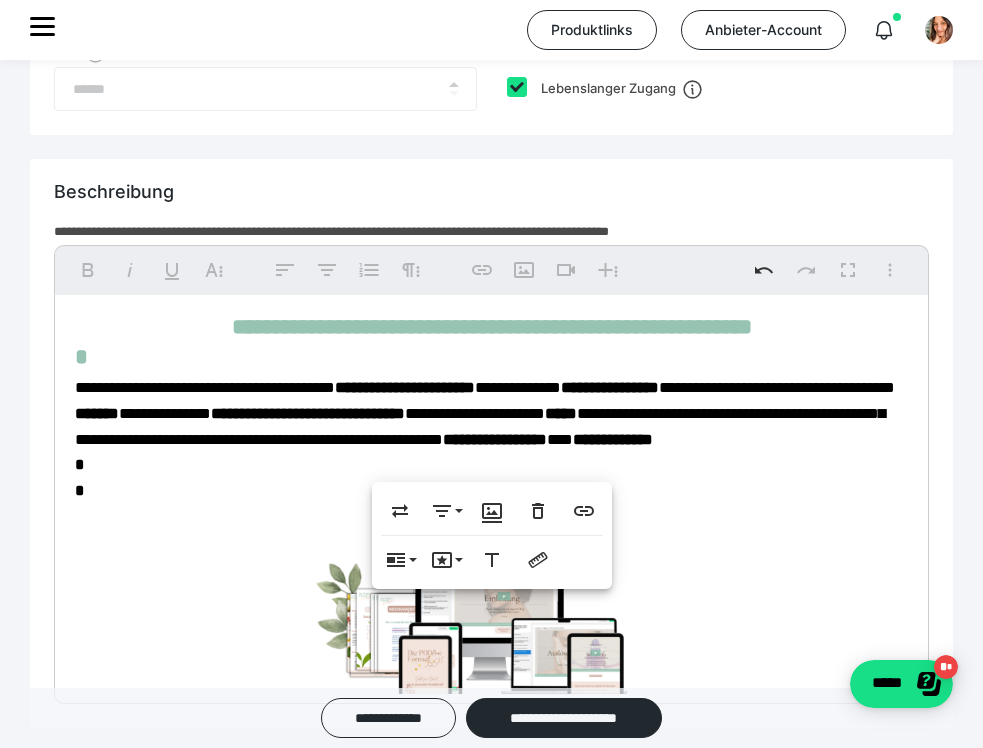 scroll, scrollTop: 243, scrollLeft: 0, axis: vertical 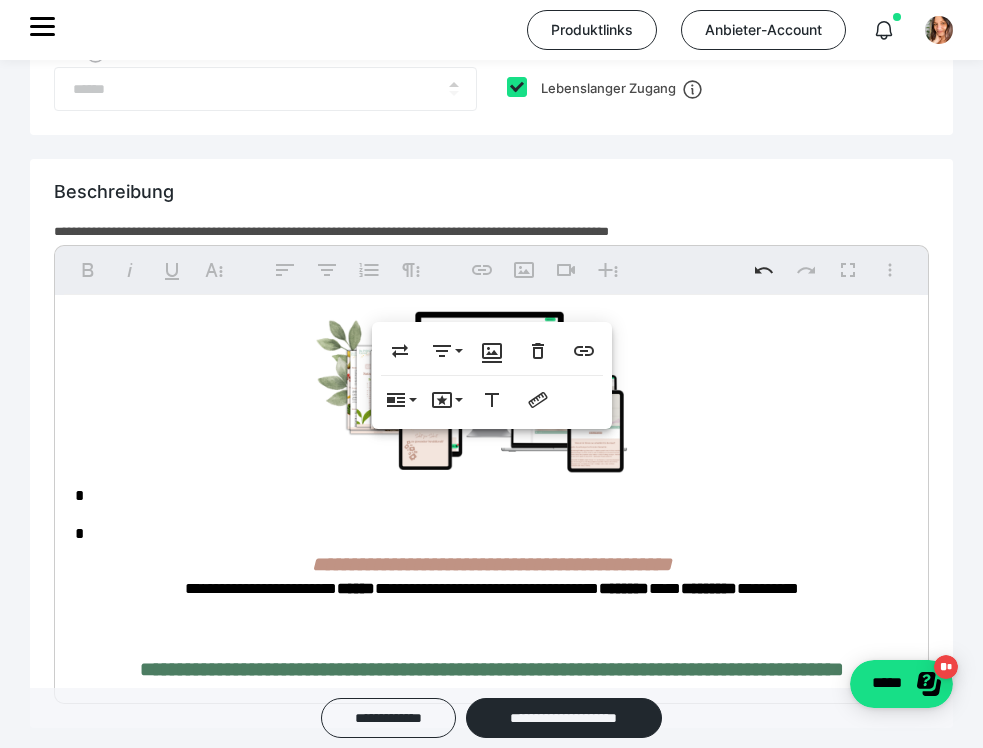 click on "**********" at bounding box center (491, 5455) 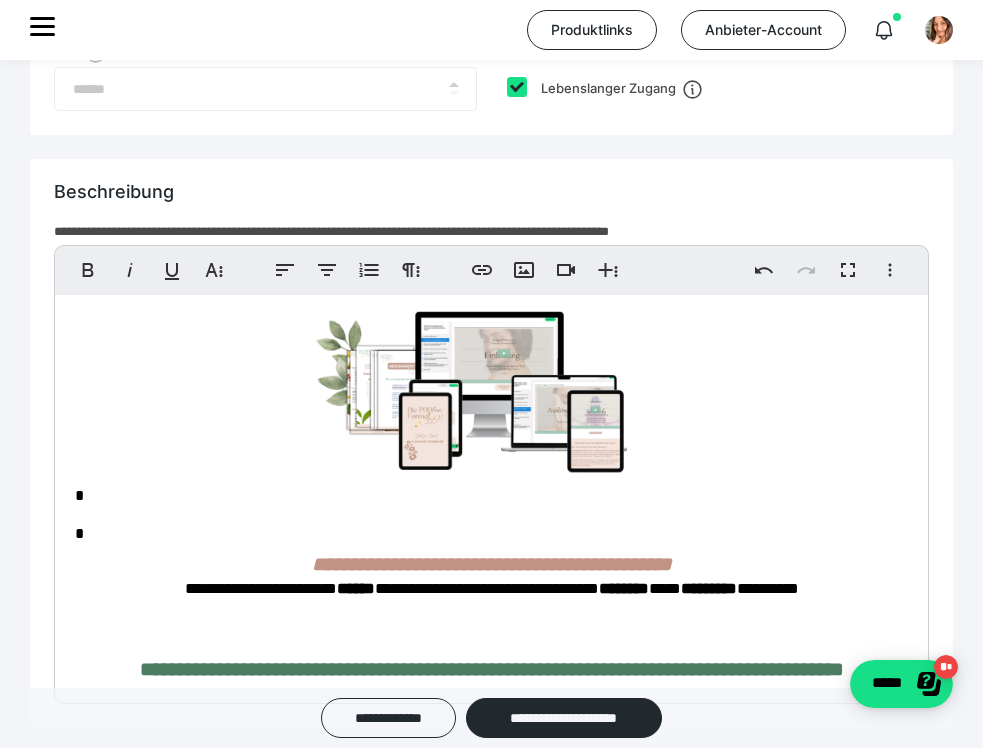 scroll, scrollTop: 274, scrollLeft: 0, axis: vertical 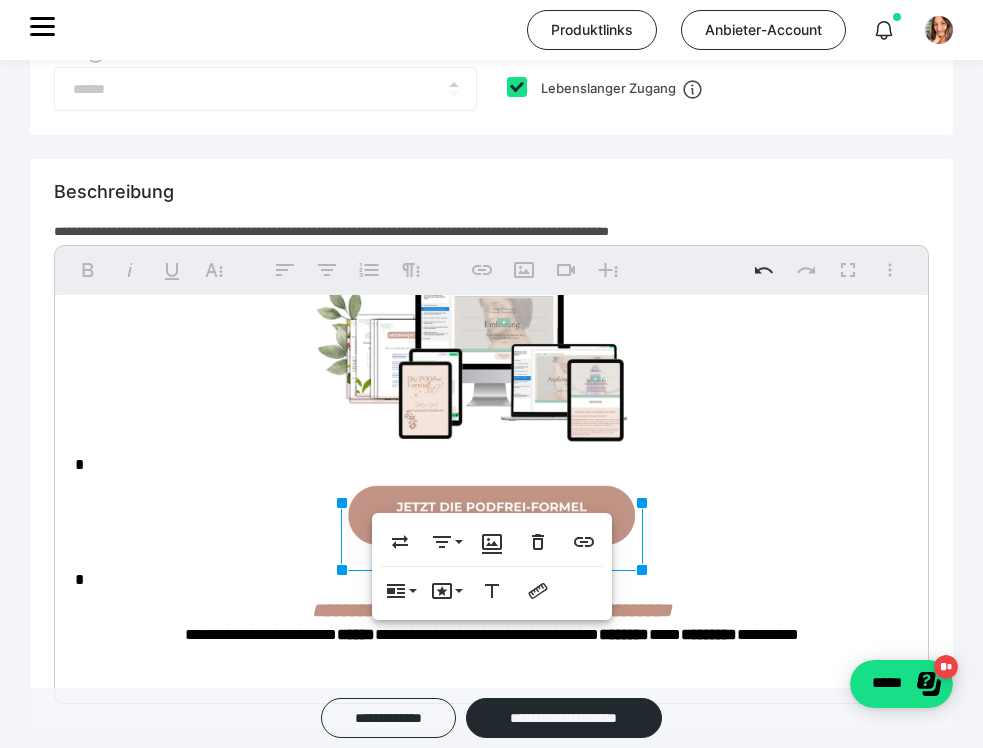 click on "**********" at bounding box center (491, 5462) 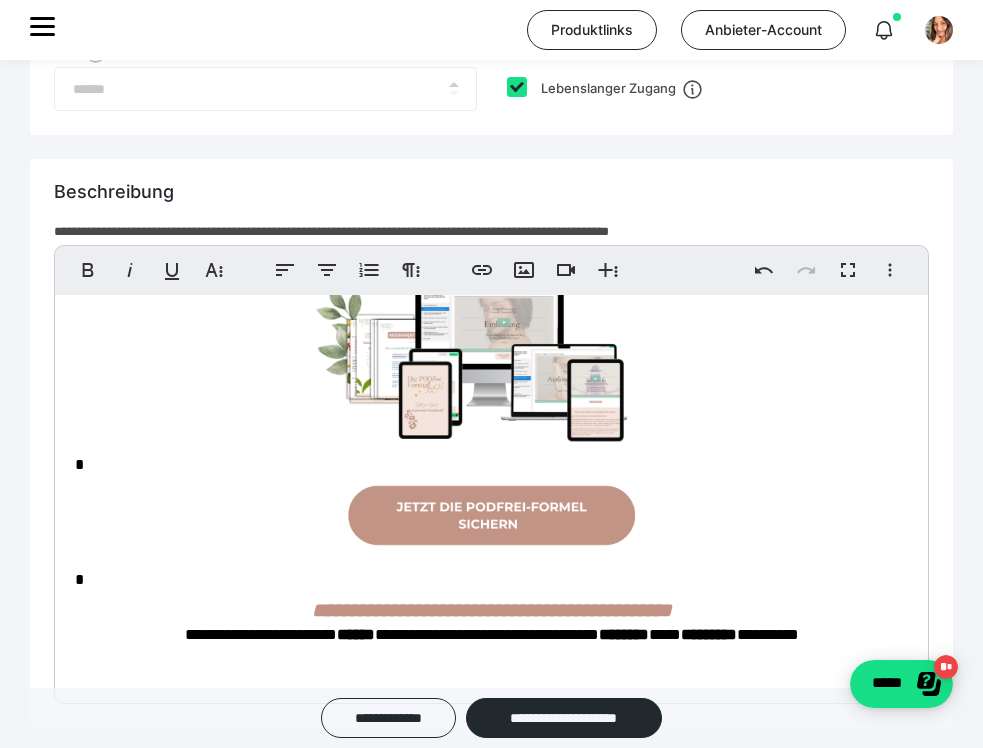 click on "**********" at bounding box center (491, 5462) 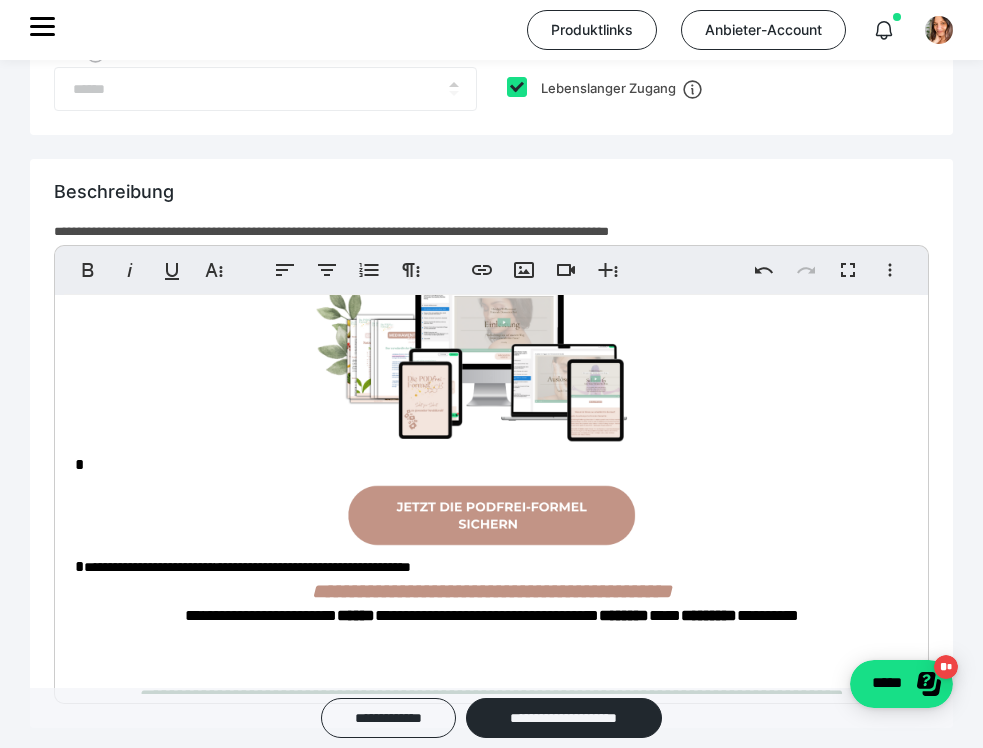 click on "**********" at bounding box center [491, 5453] 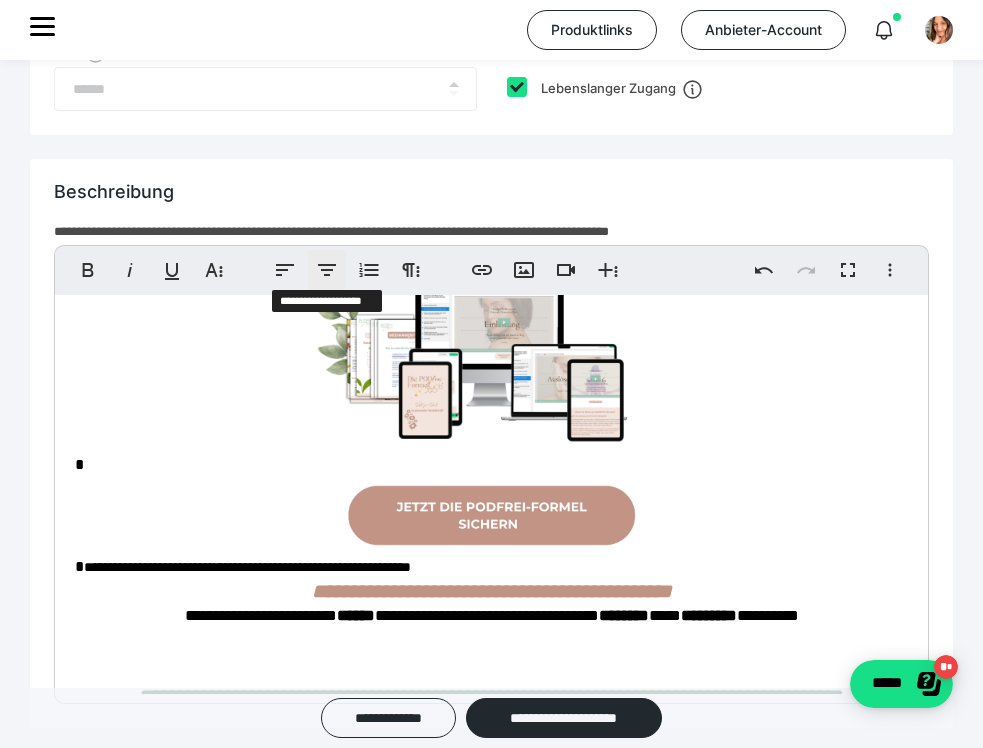 click 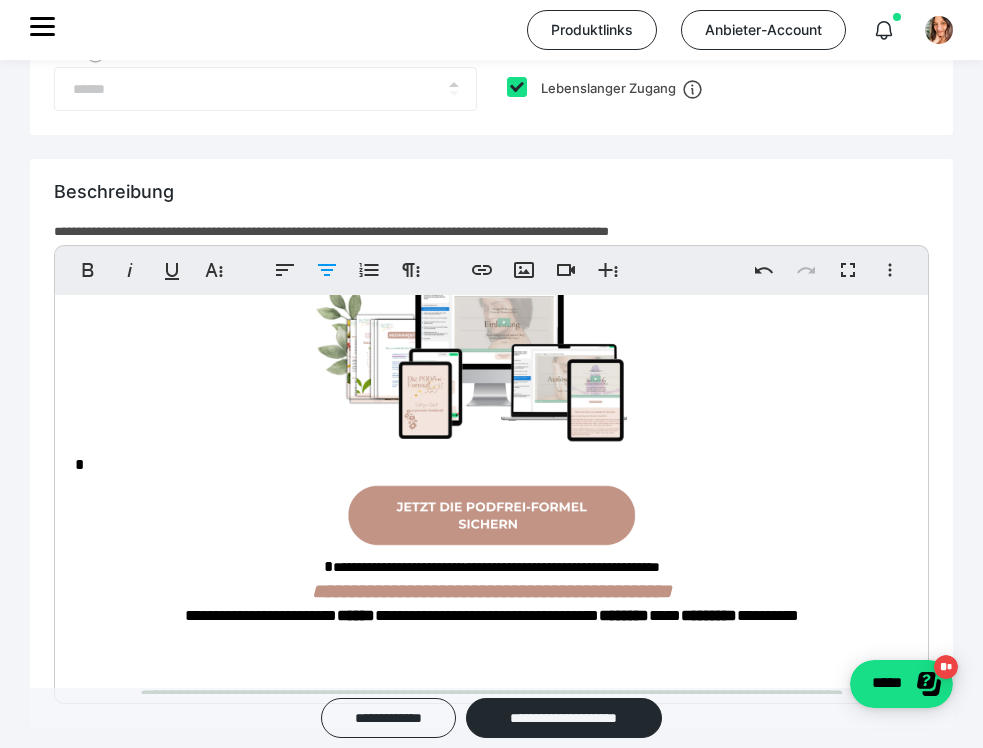 click on "**********" at bounding box center [491, 567] 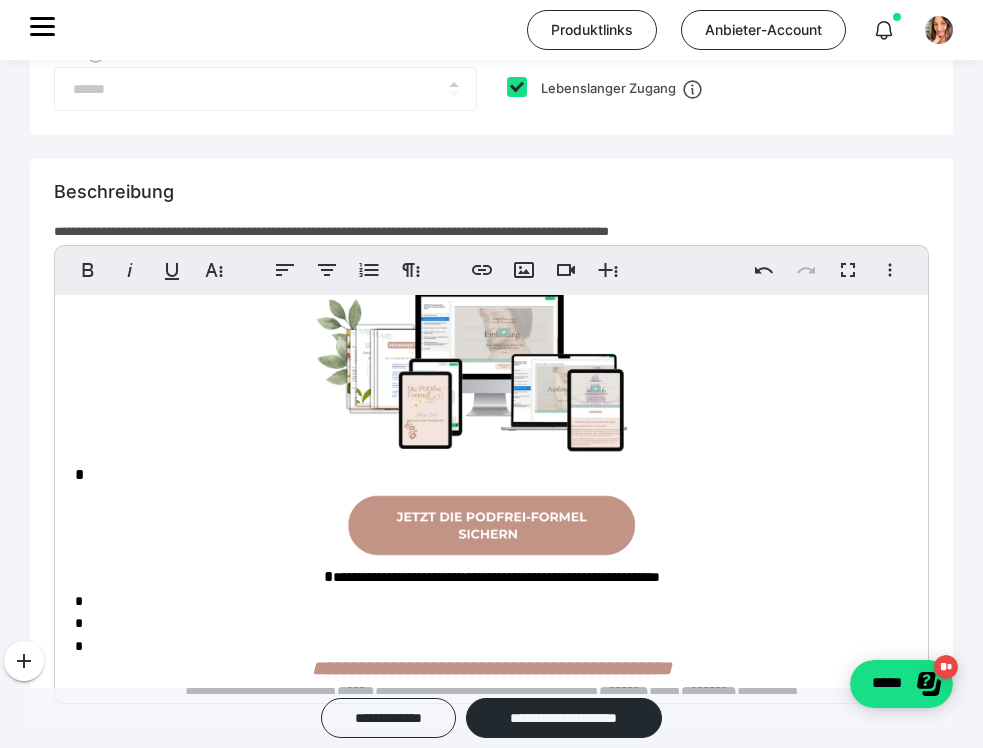 scroll, scrollTop: 267, scrollLeft: 0, axis: vertical 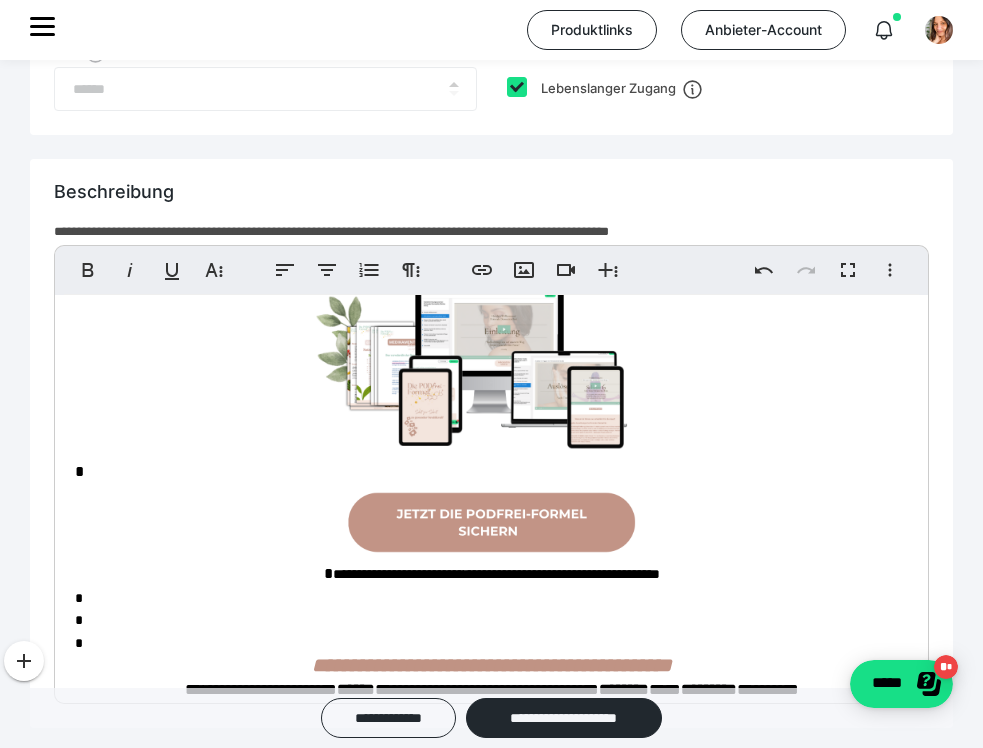 click at bounding box center (492, 522) 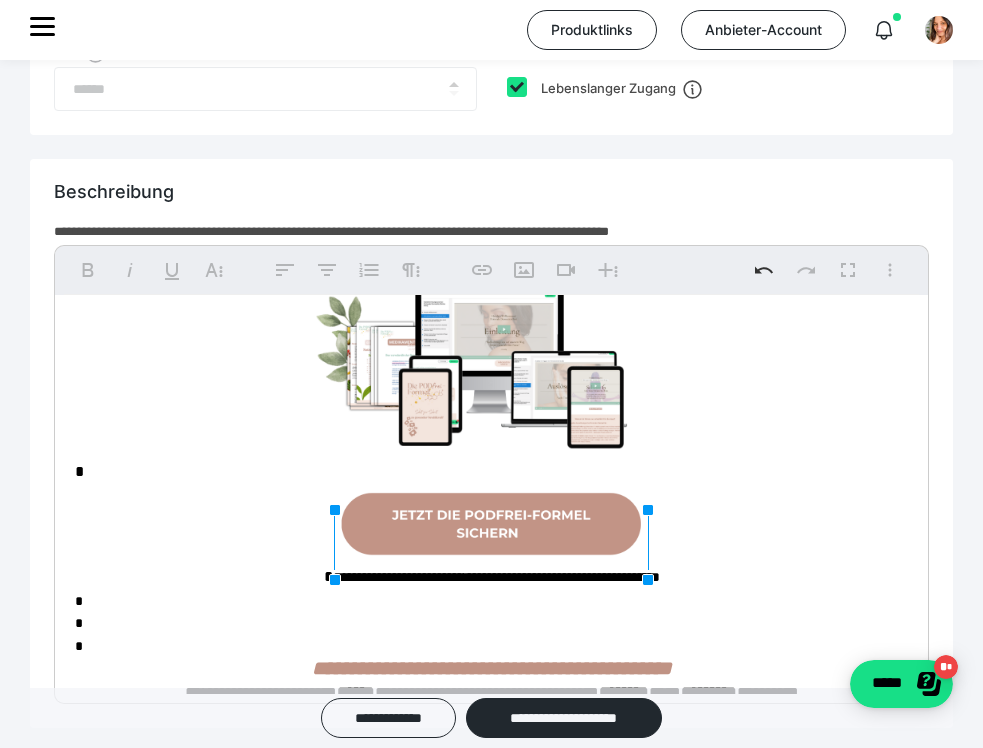 drag, startPoint x: 638, startPoint y: 512, endPoint x: 652, endPoint y: 512, distance: 14 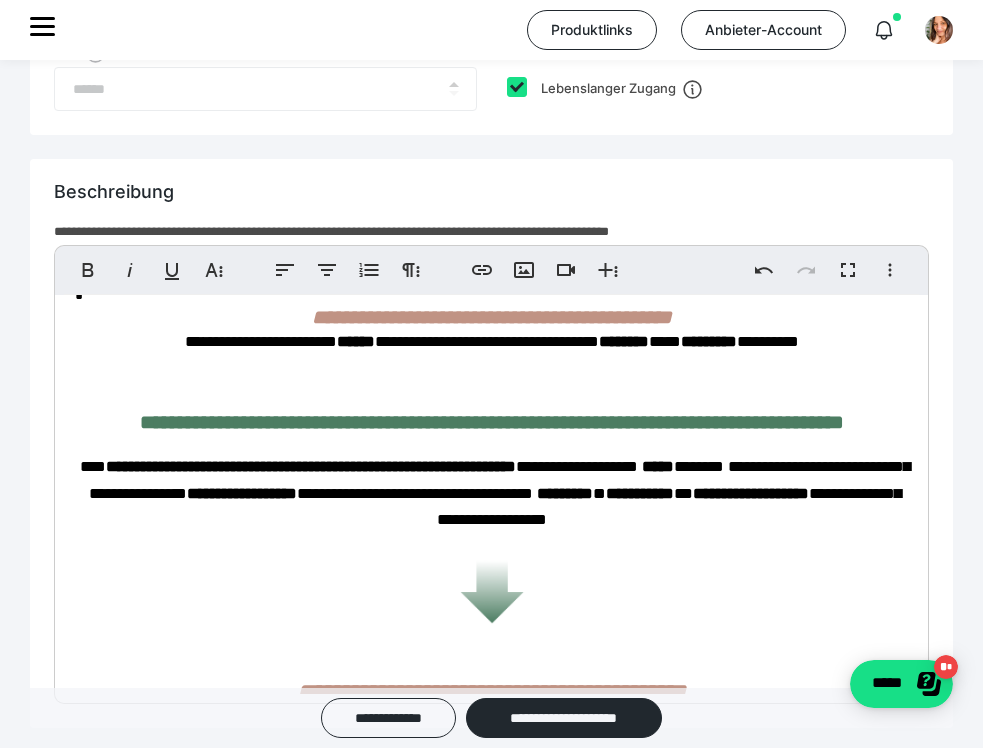 scroll, scrollTop: 616, scrollLeft: 0, axis: vertical 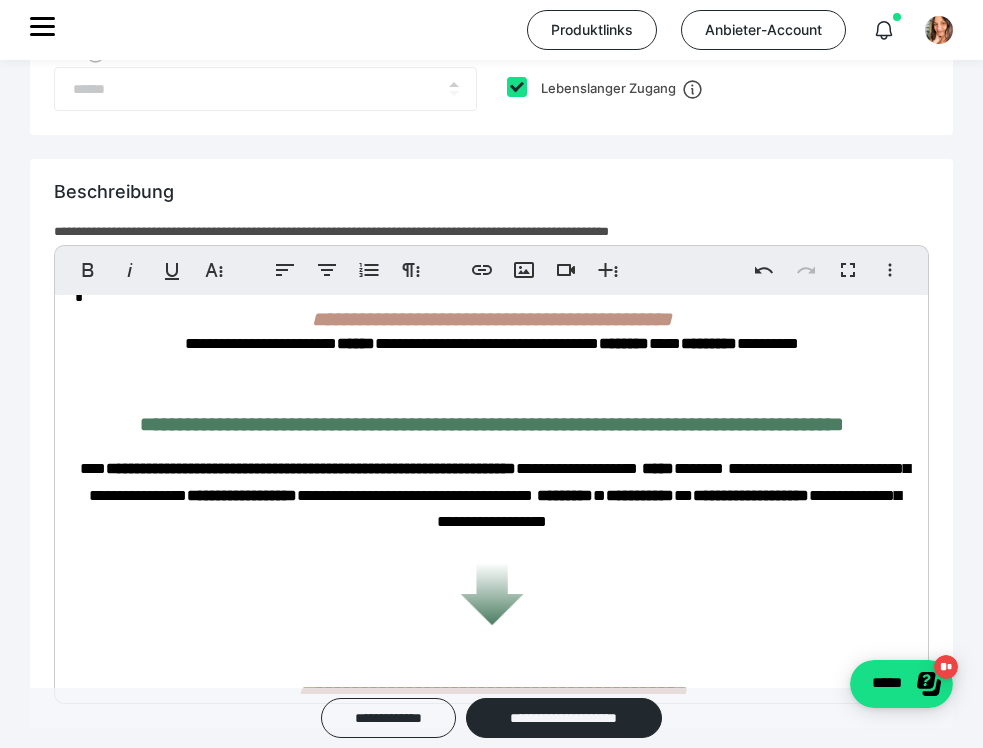 click on "**********" at bounding box center (491, 385) 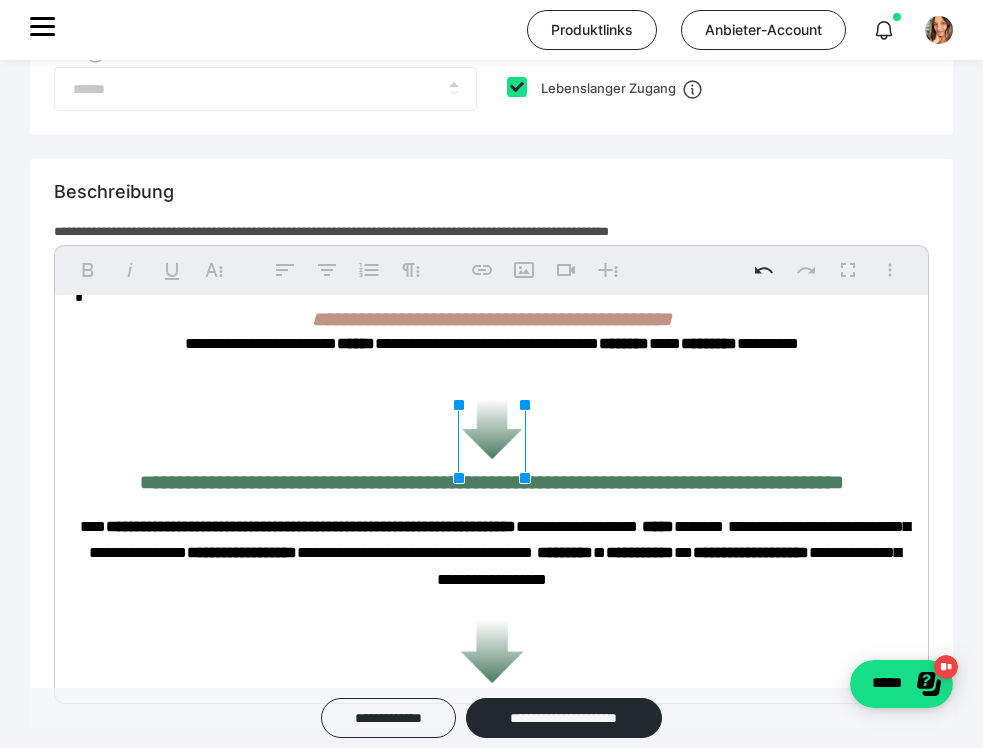 drag, startPoint x: 640, startPoint y: 409, endPoint x: 406, endPoint y: 520, distance: 258.99228 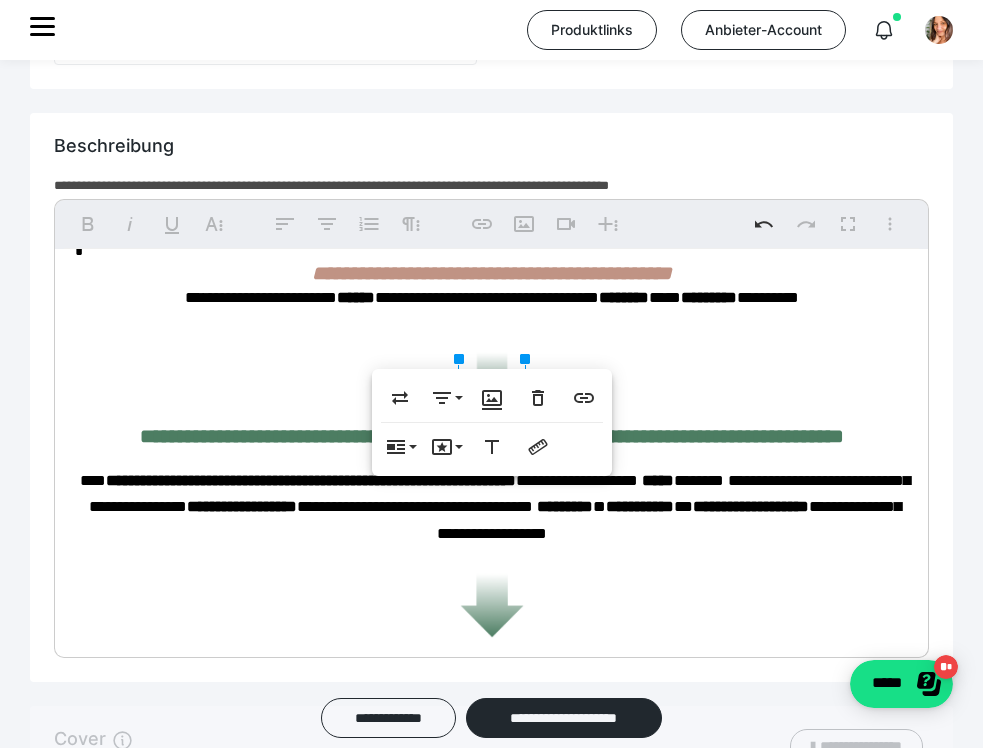 scroll, scrollTop: 1297, scrollLeft: 0, axis: vertical 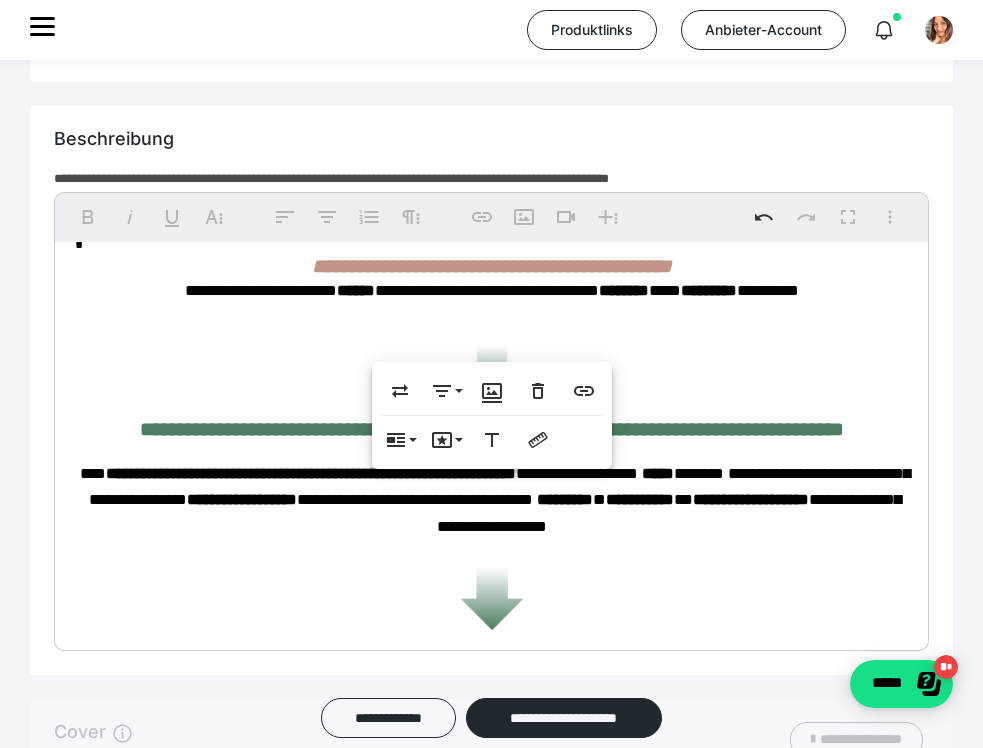click on "**********" at bounding box center [362, 473] 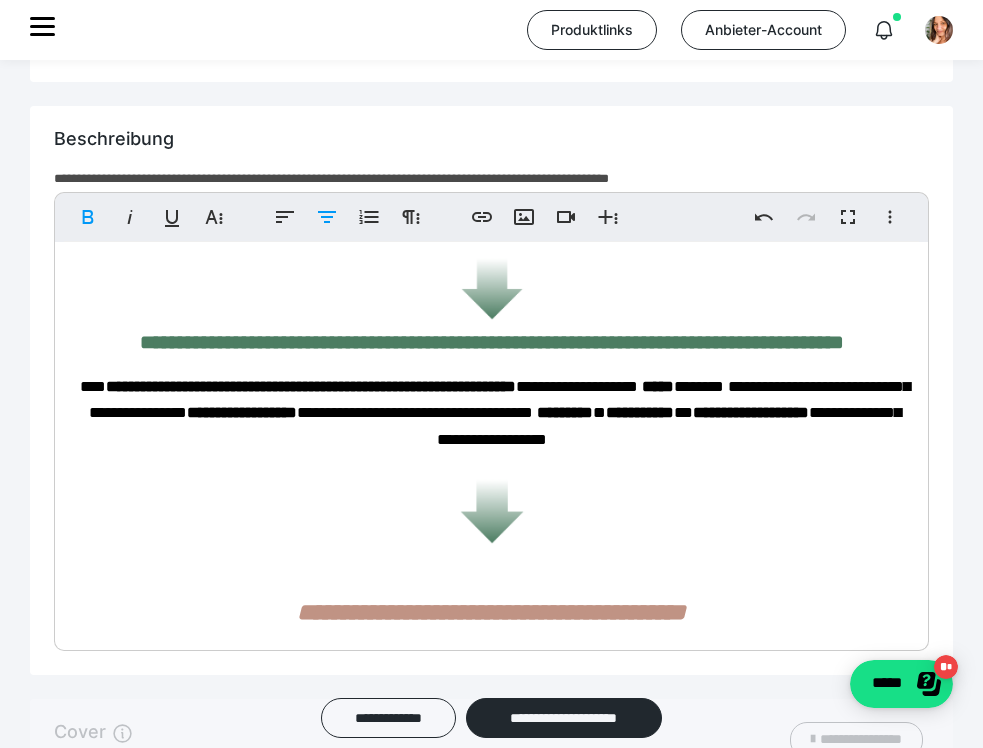 scroll, scrollTop: 703, scrollLeft: 0, axis: vertical 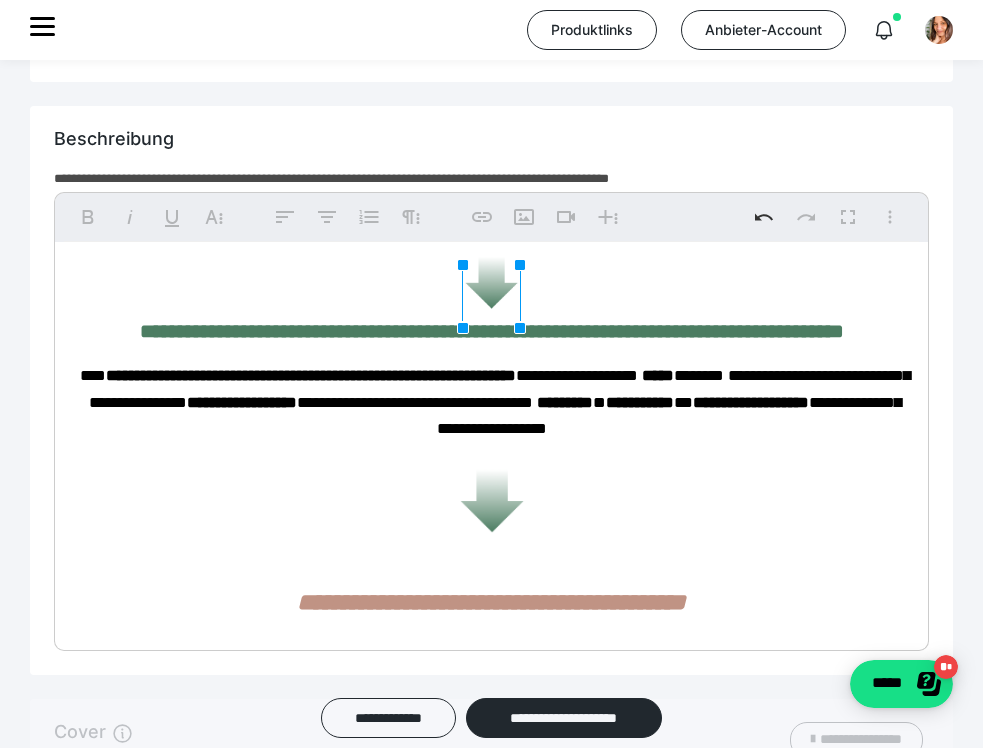 drag, startPoint x: 519, startPoint y: 263, endPoint x: 510, endPoint y: 271, distance: 12.0415945 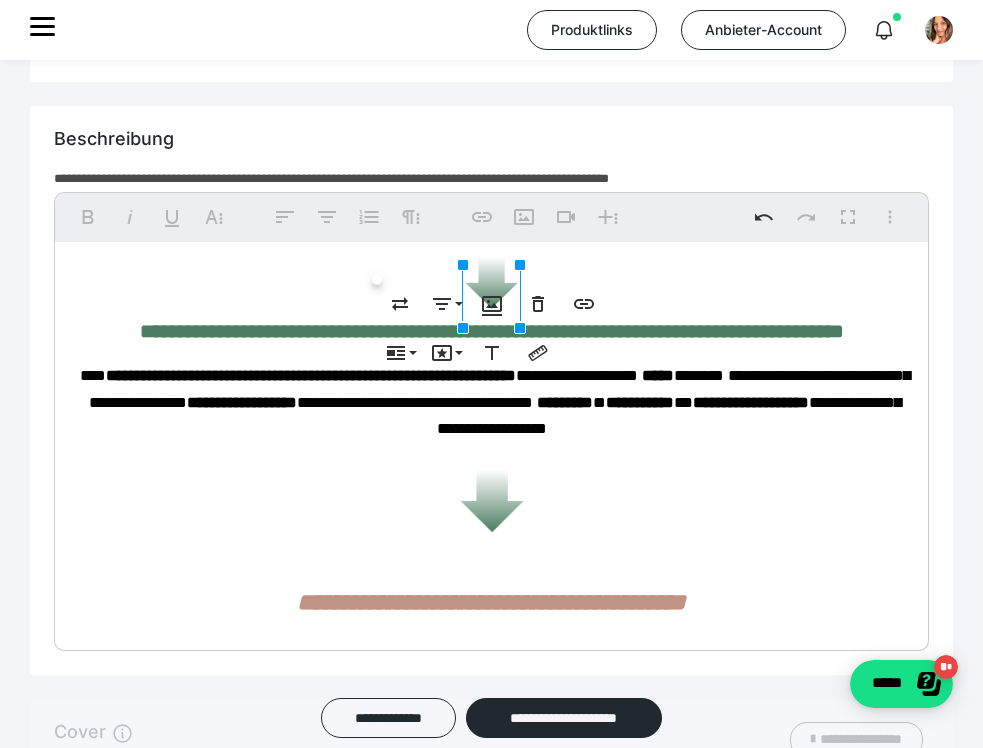 click on "**********" at bounding box center [377, 280] 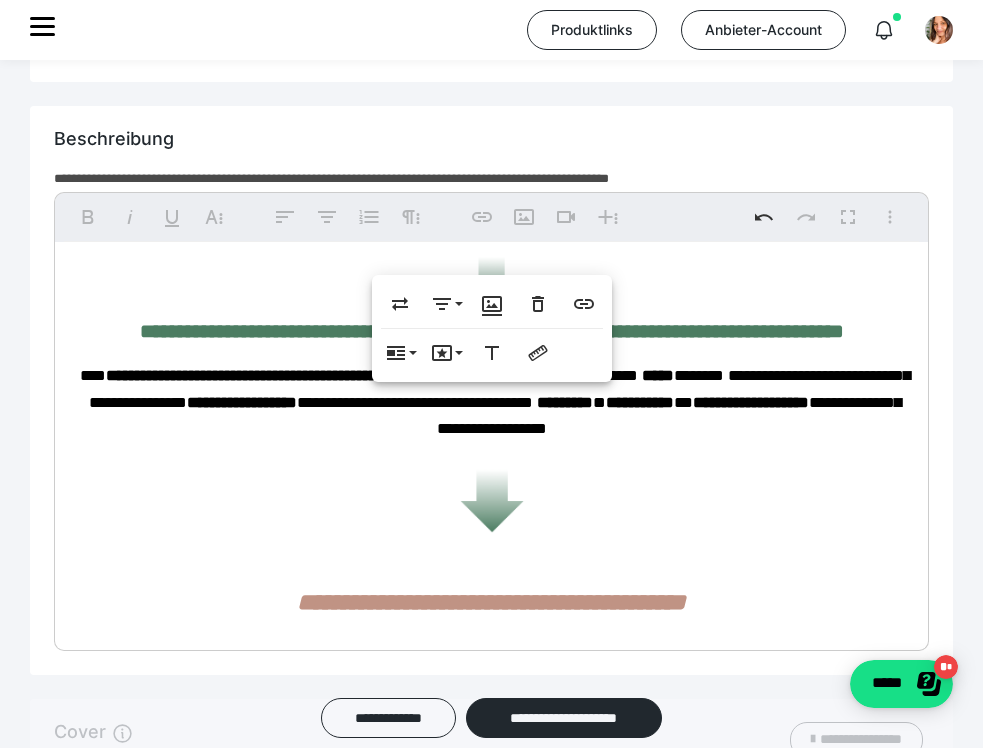 click on "**********" at bounding box center (491, 295) 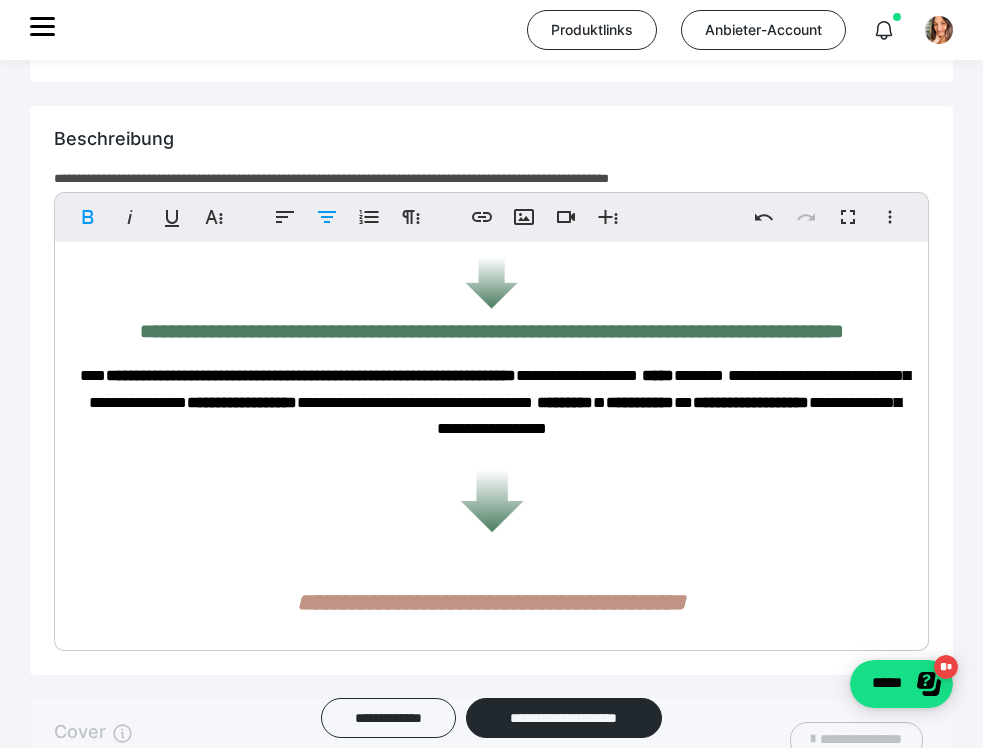 click on "**********" at bounding box center [491, 295] 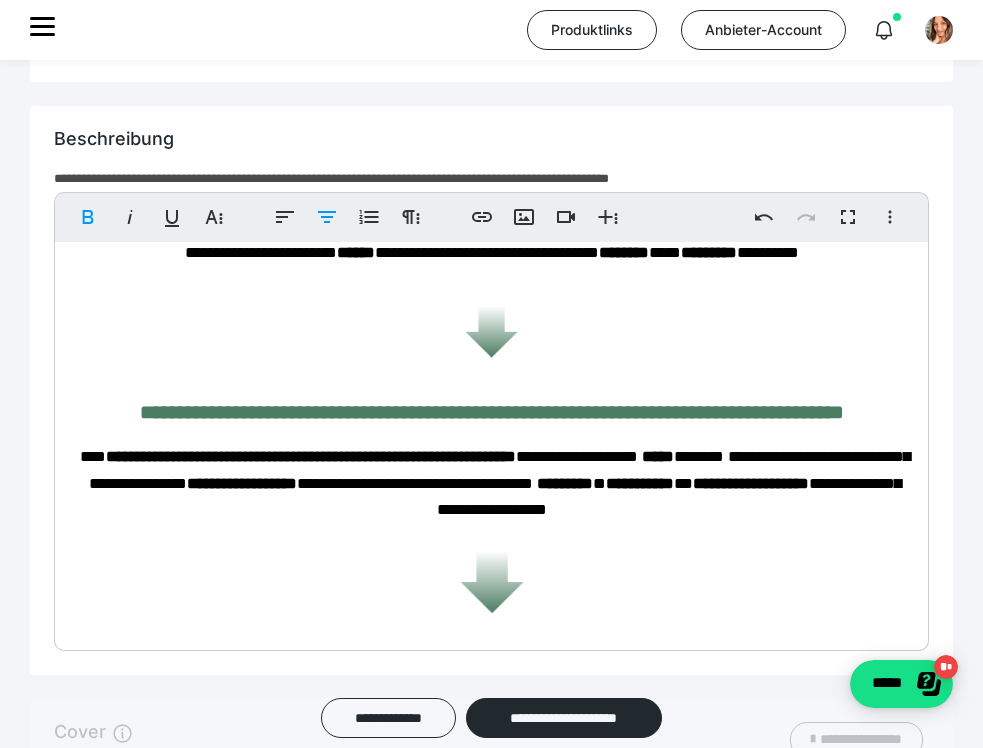 scroll, scrollTop: 659, scrollLeft: 0, axis: vertical 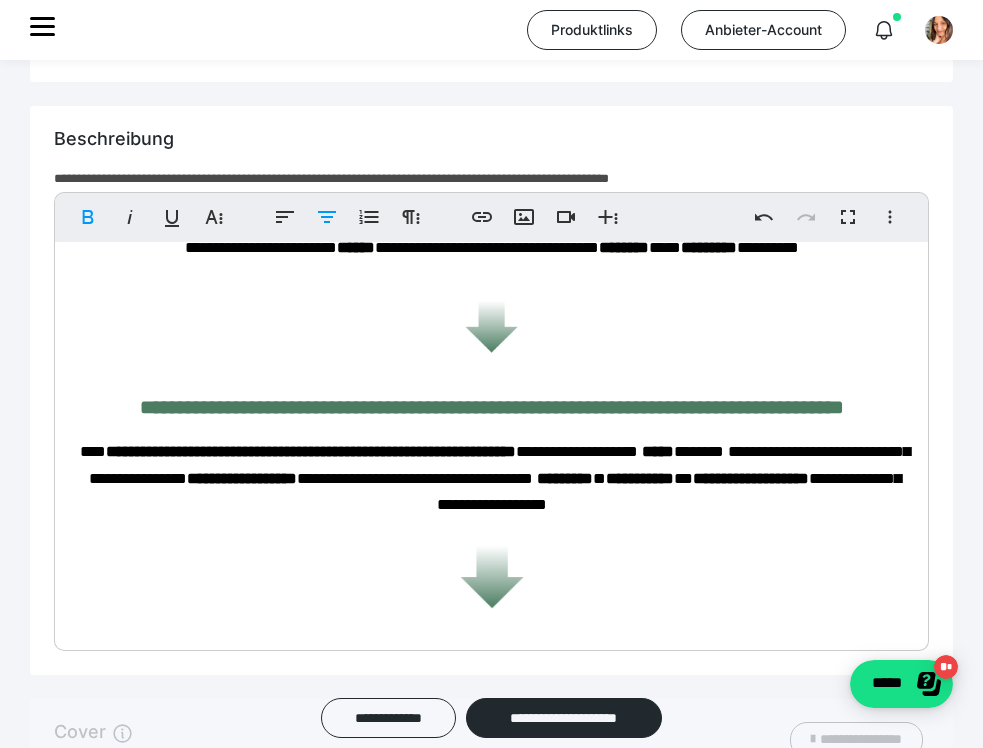 click on "**********" at bounding box center (491, 478) 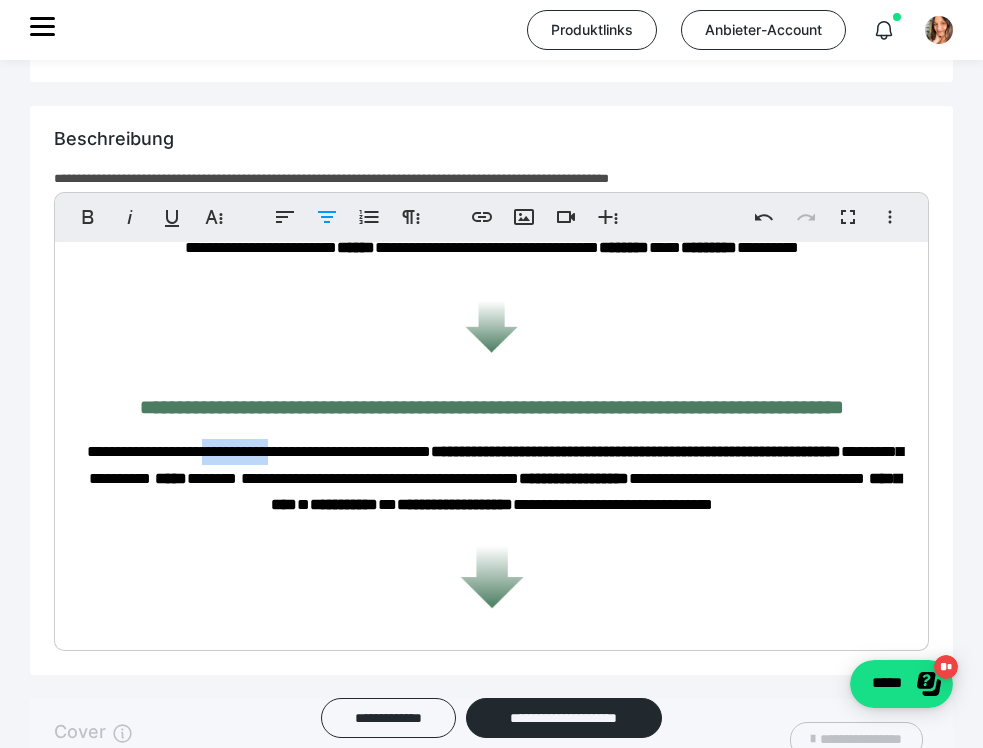 drag, startPoint x: 281, startPoint y: 502, endPoint x: 355, endPoint y: 503, distance: 74.00676 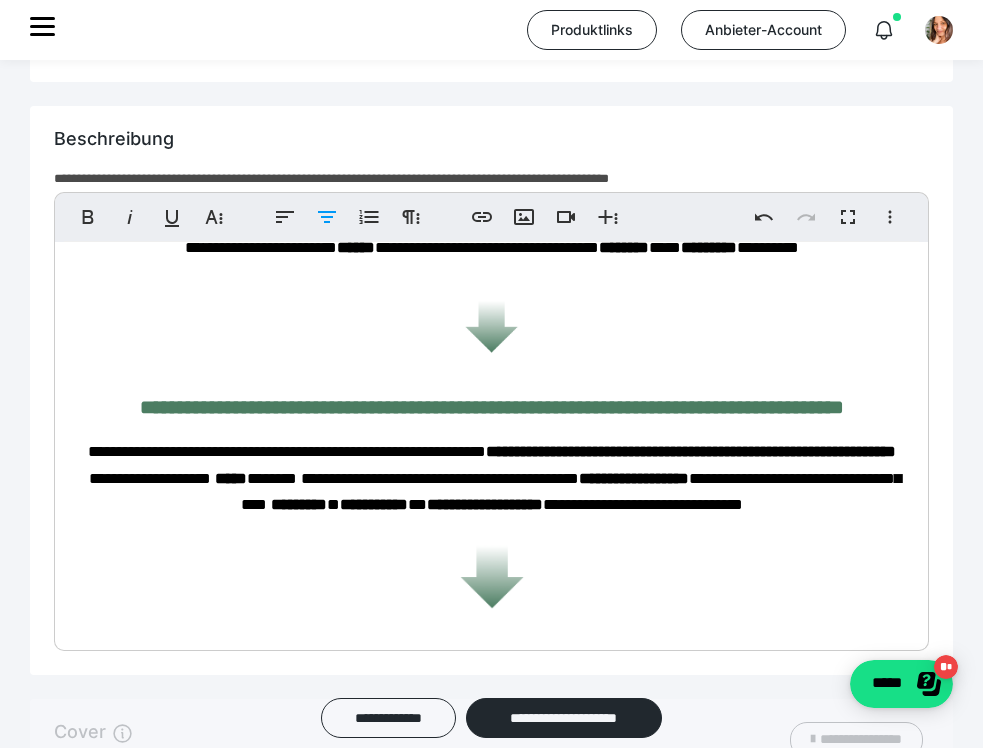 click on "**********" at bounding box center [494, 478] 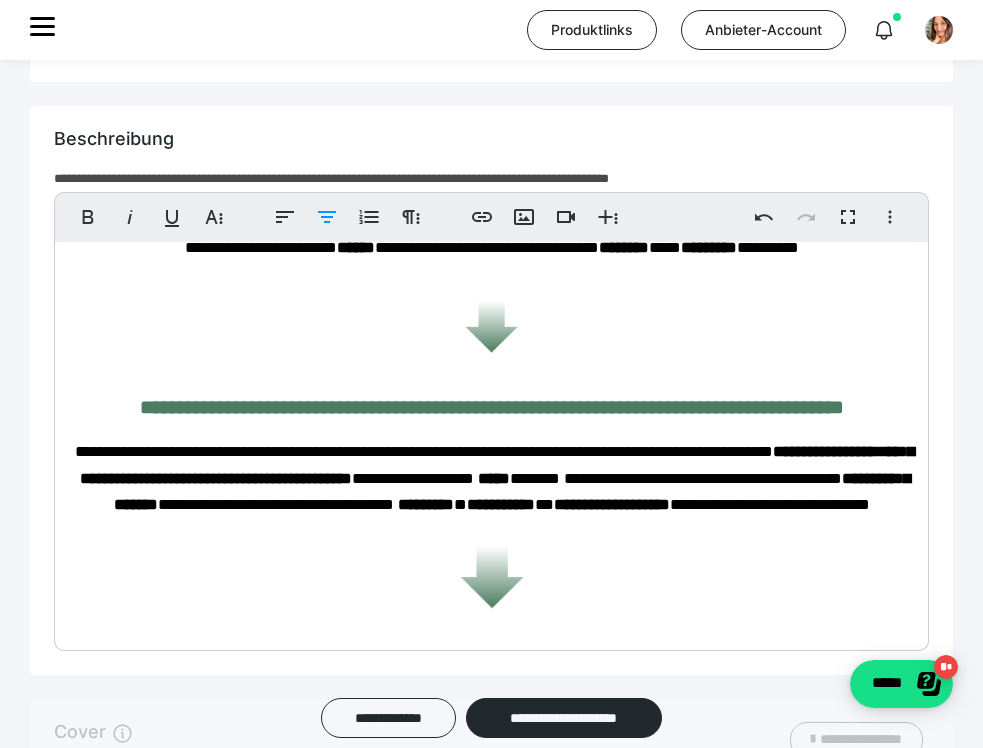 click on "**********" at bounding box center (494, 478) 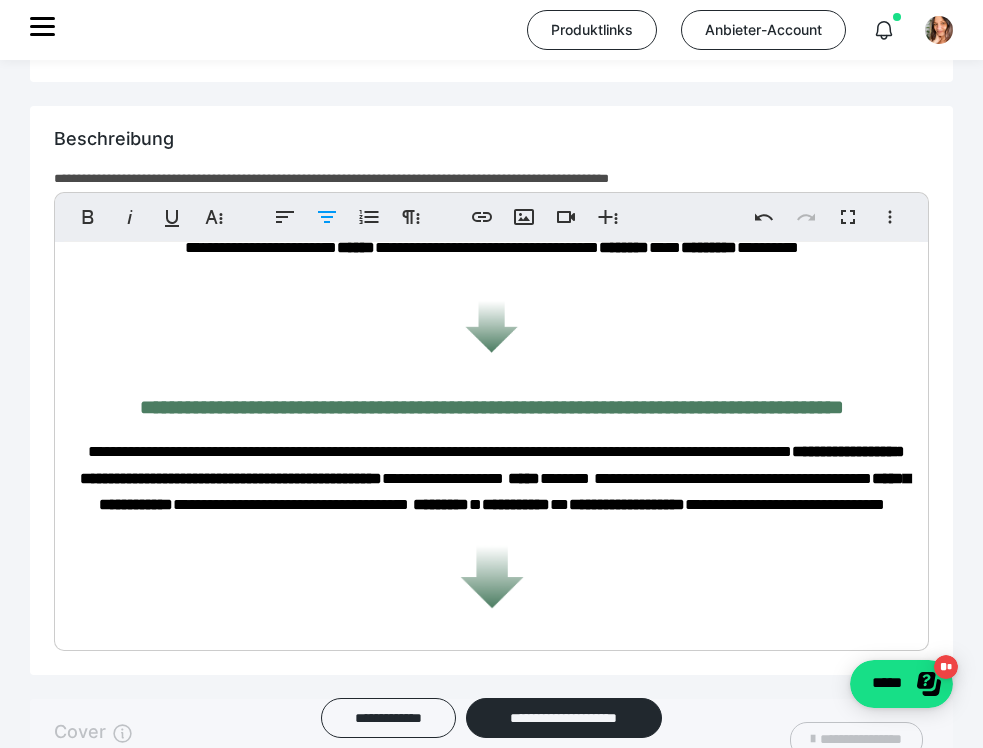 click on "**********" at bounding box center [495, 478] 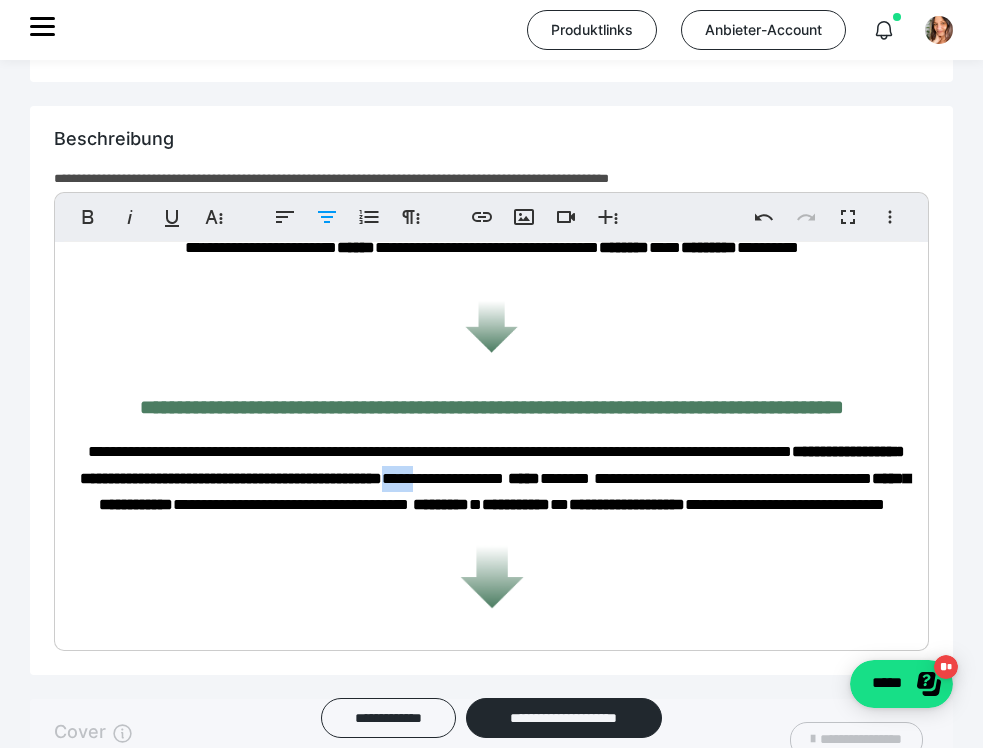 drag, startPoint x: 706, startPoint y: 528, endPoint x: 745, endPoint y: 531, distance: 39.115215 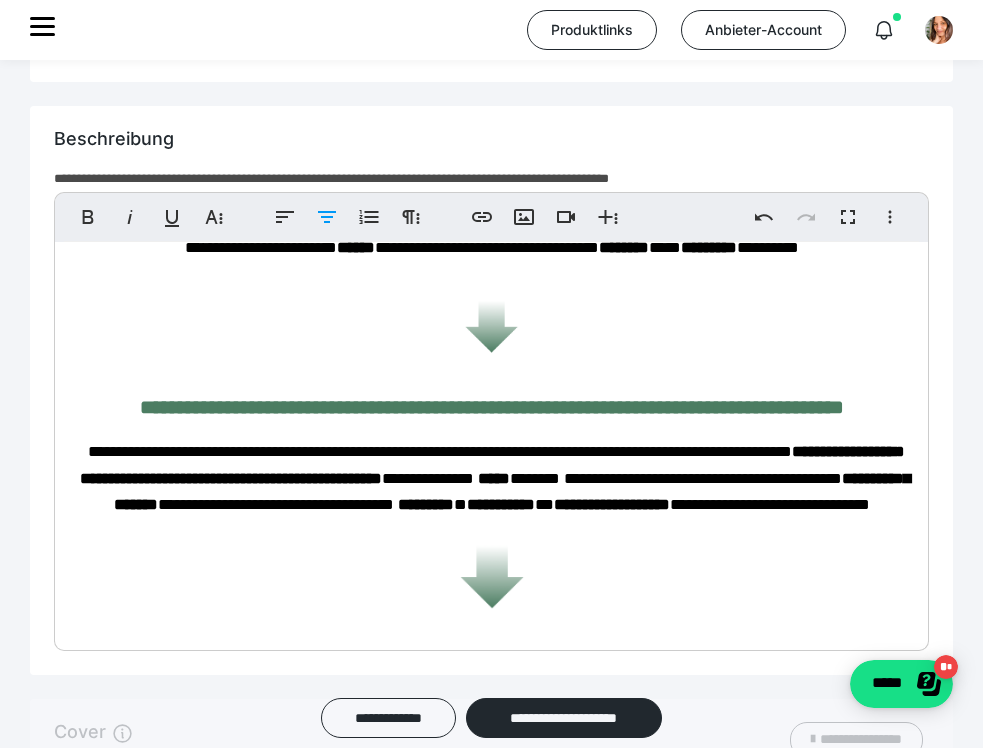 click on "**********" at bounding box center (495, 478) 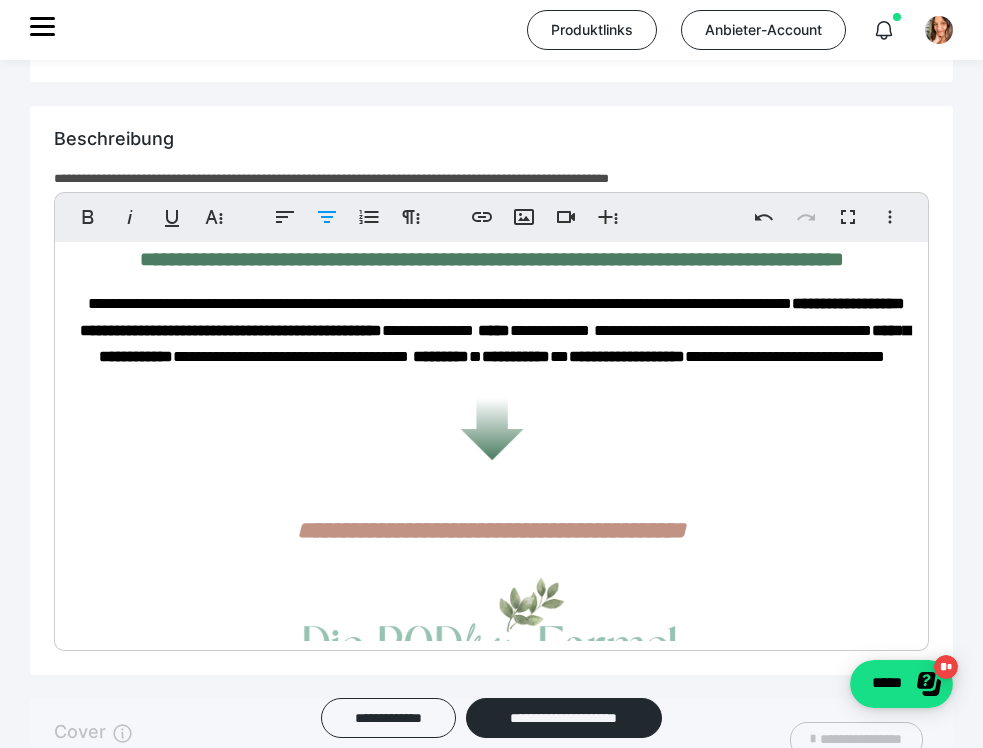 scroll, scrollTop: 824, scrollLeft: 0, axis: vertical 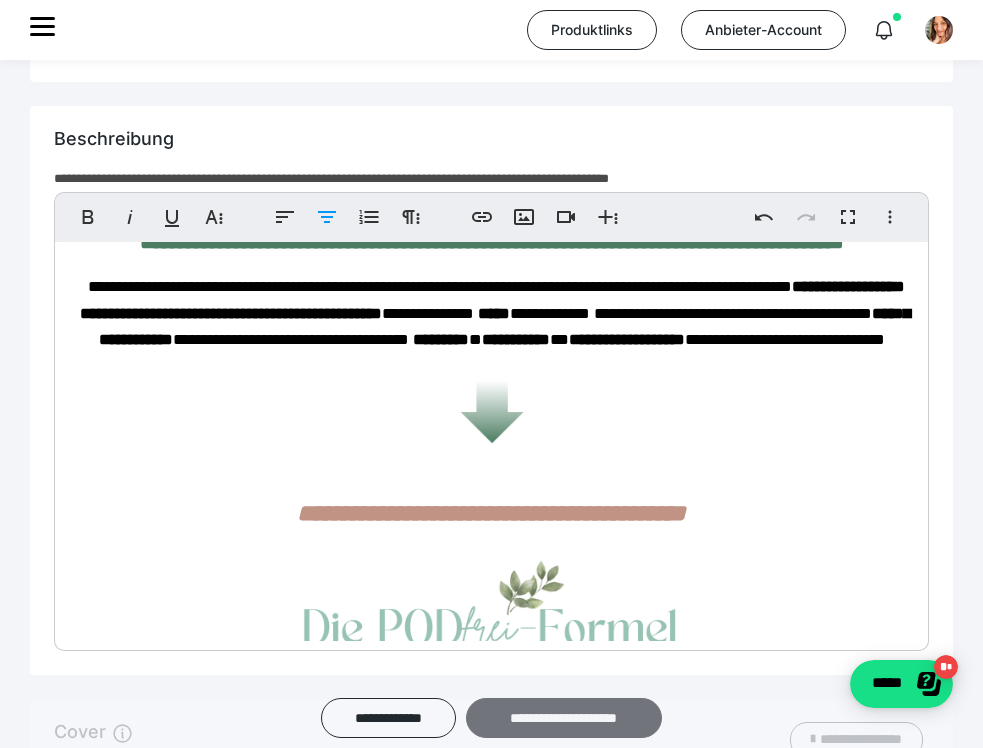 click on "**********" at bounding box center (564, 718) 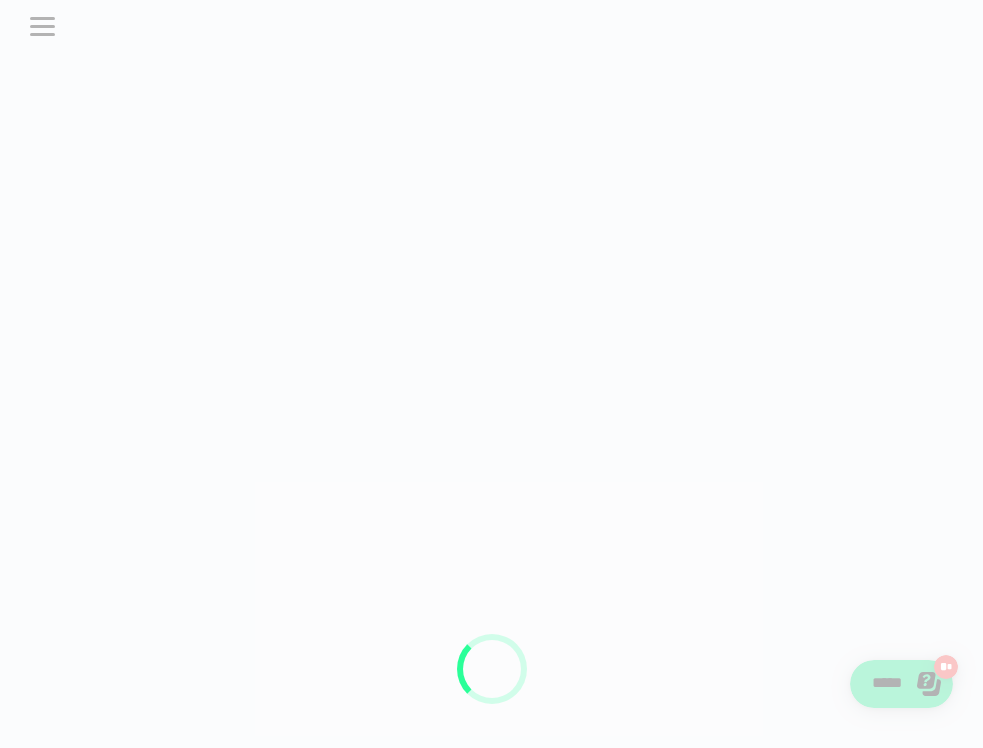 scroll, scrollTop: 0, scrollLeft: 0, axis: both 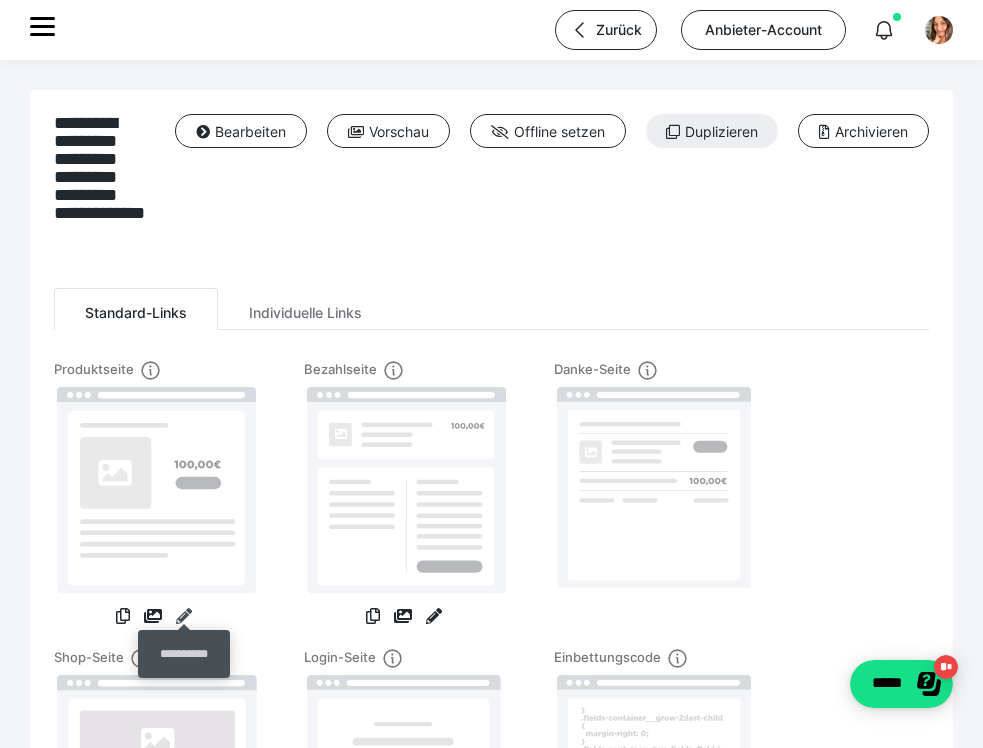 click at bounding box center [184, 616] 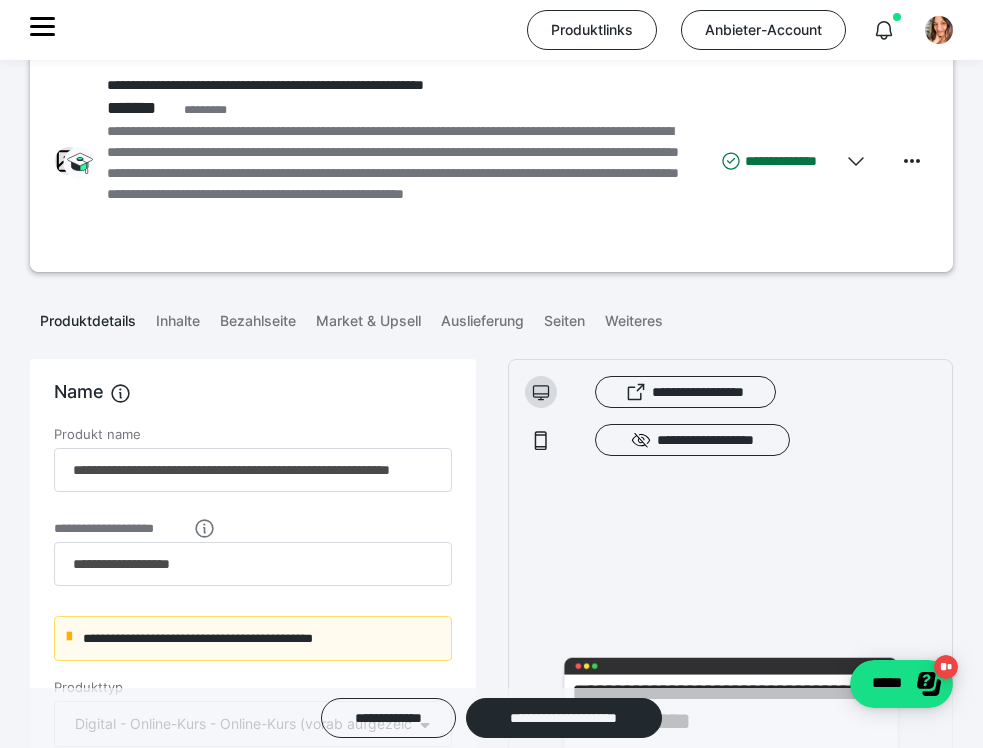 scroll, scrollTop: 89, scrollLeft: 0, axis: vertical 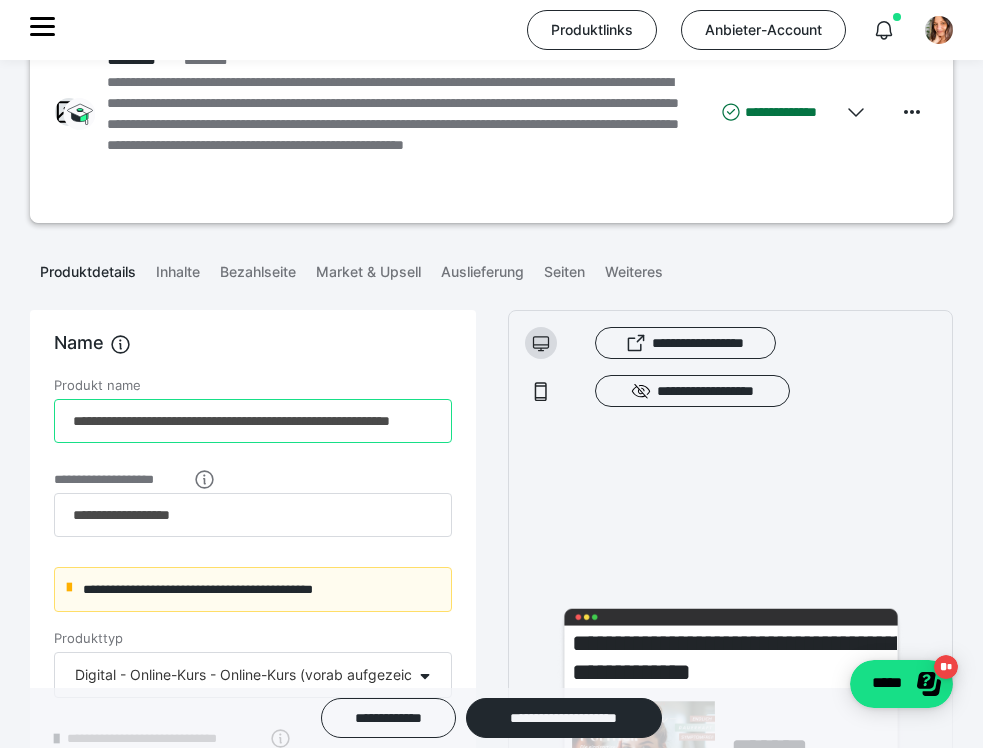 click on "**********" at bounding box center (253, 421) 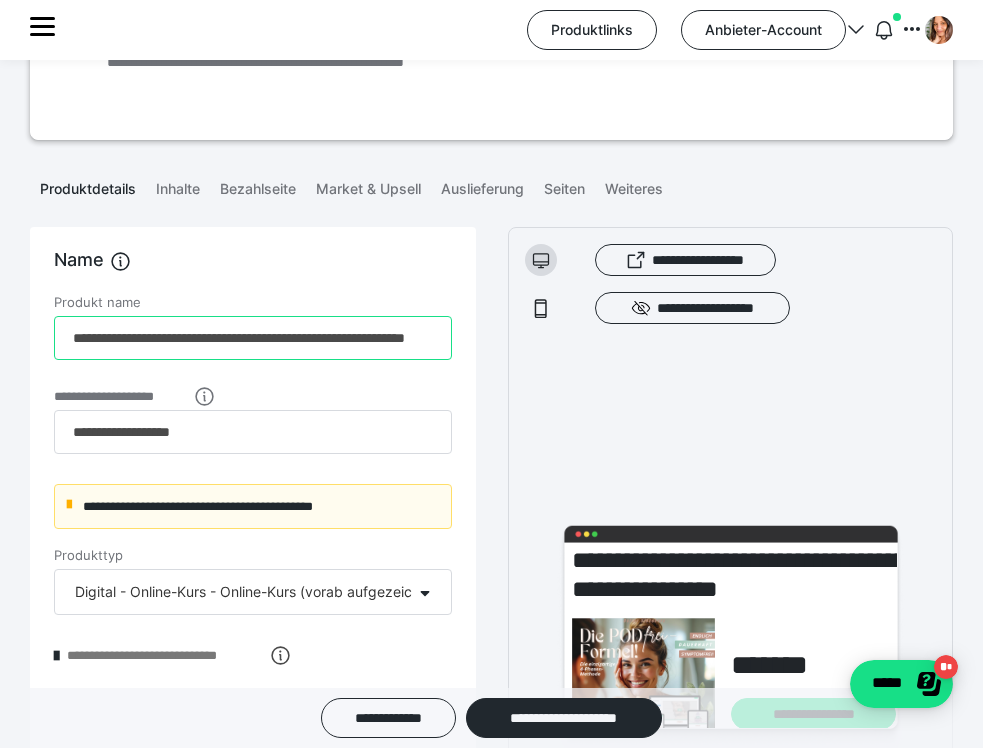 scroll, scrollTop: 173, scrollLeft: 0, axis: vertical 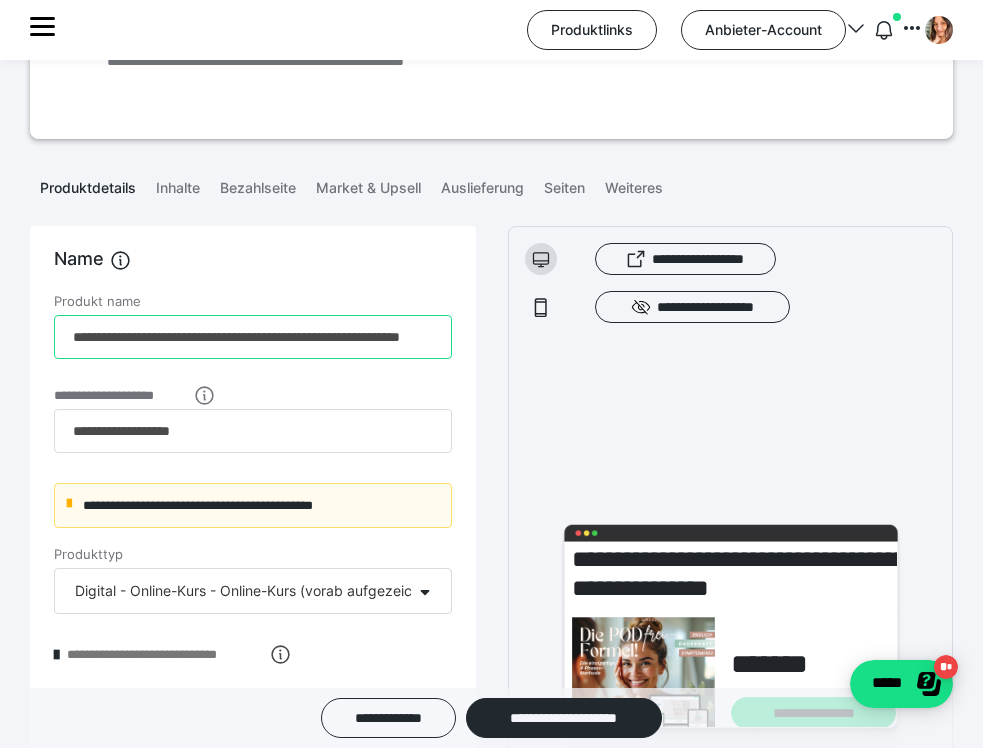 click on "**********" at bounding box center [253, 337] 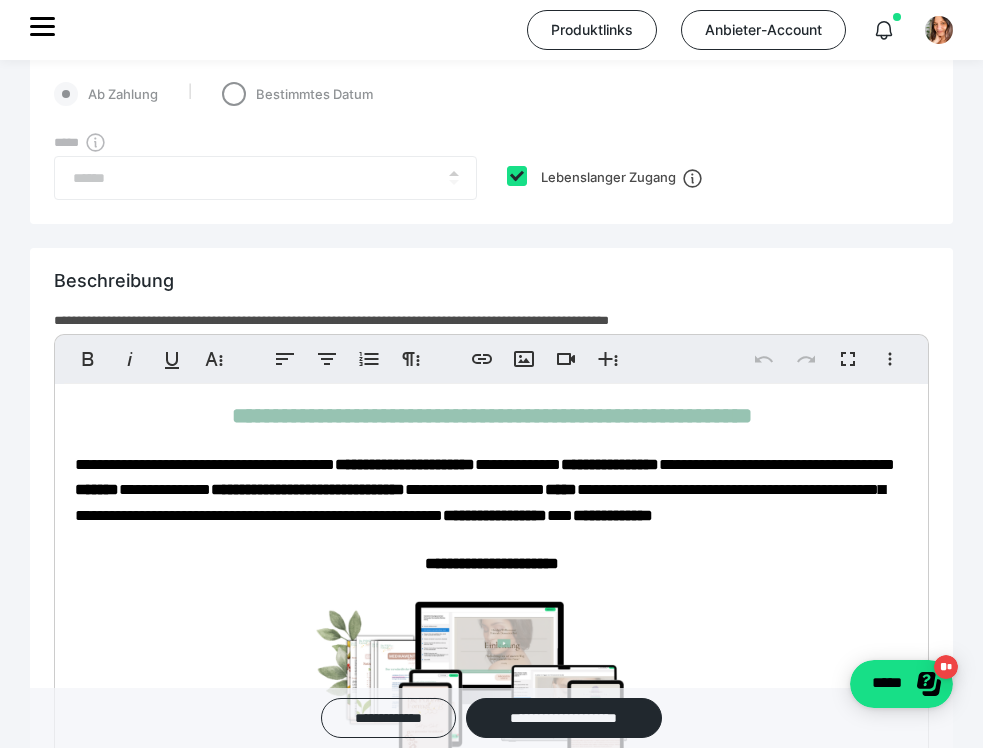 scroll, scrollTop: 1157, scrollLeft: 0, axis: vertical 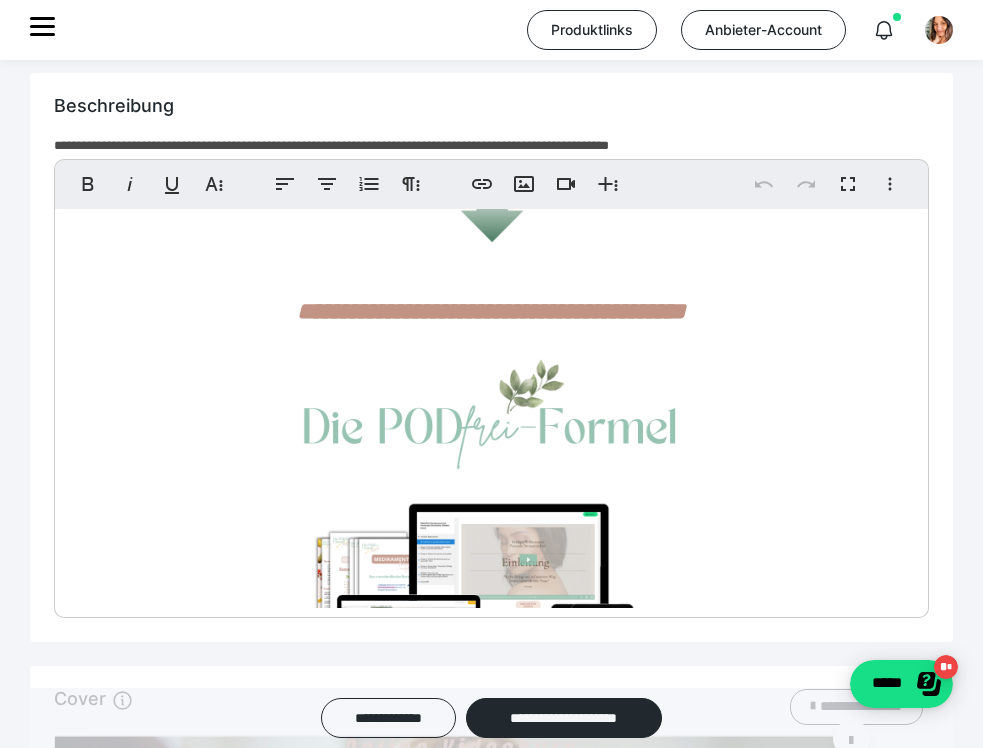 type on "**********" 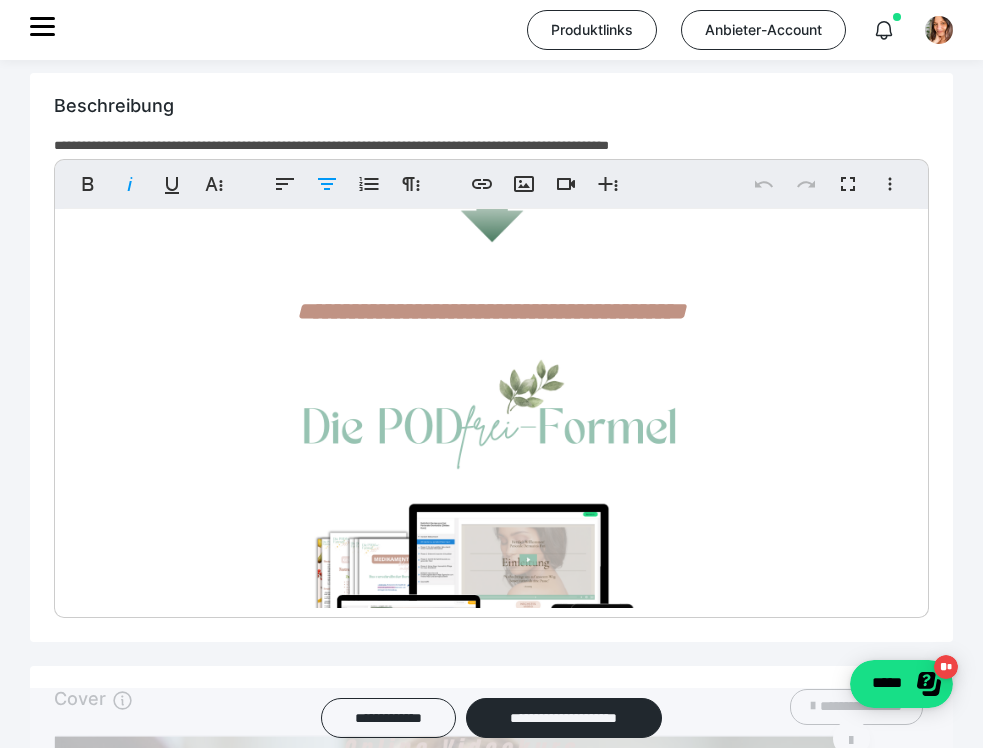 click on "**********" at bounding box center [491, 4730] 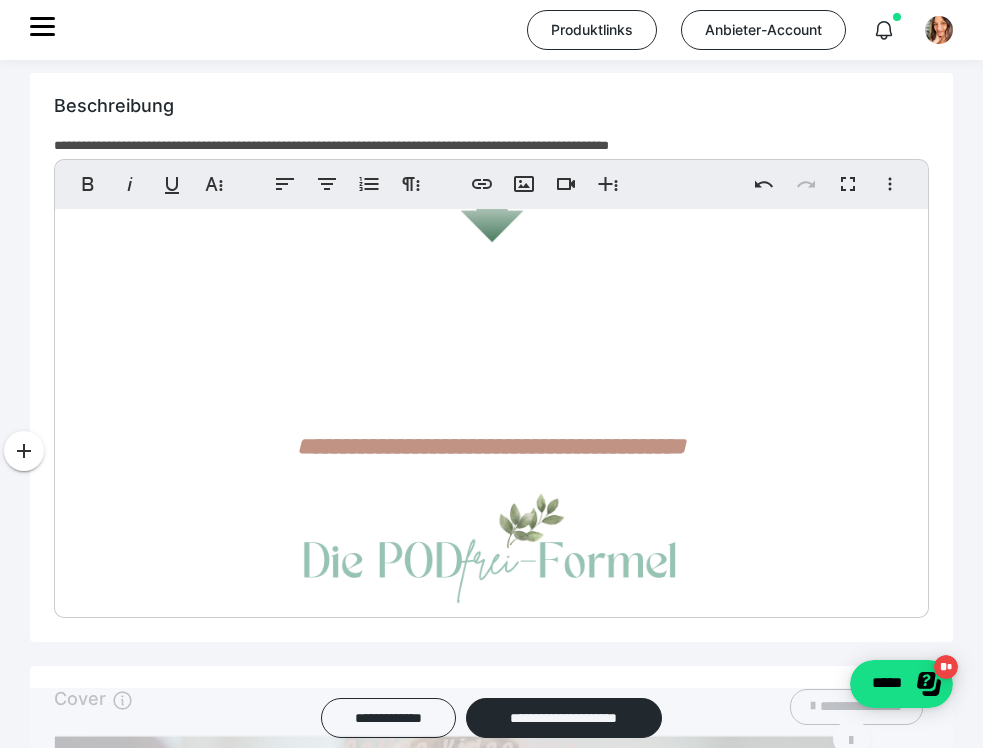 click on "**********" at bounding box center (491, 4796) 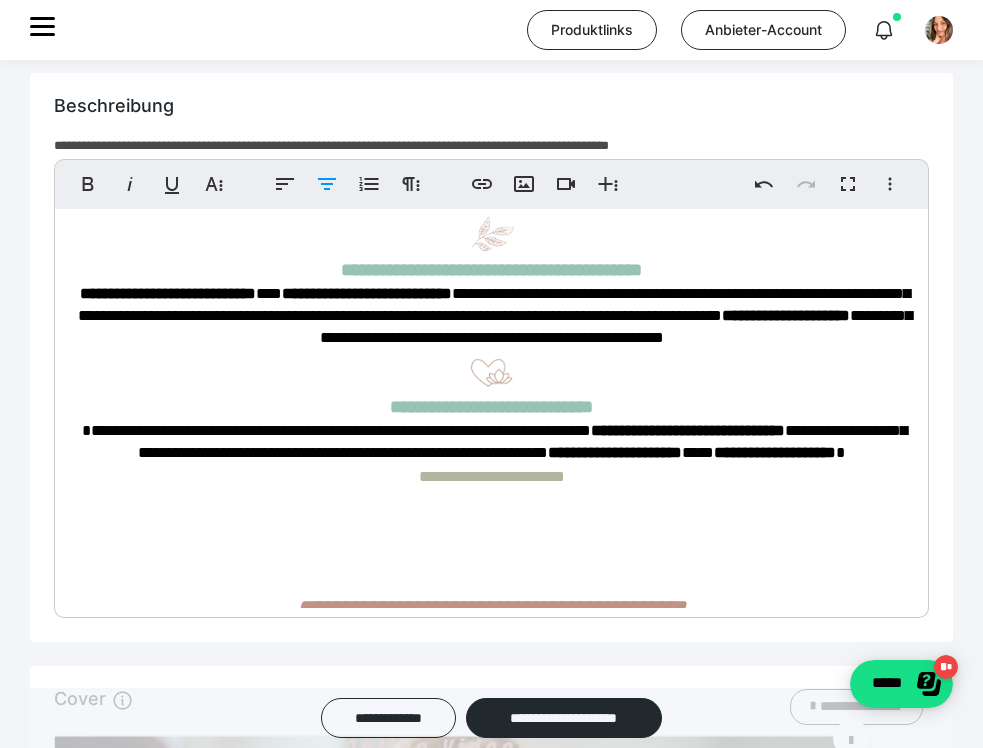 scroll, scrollTop: 1160, scrollLeft: 0, axis: vertical 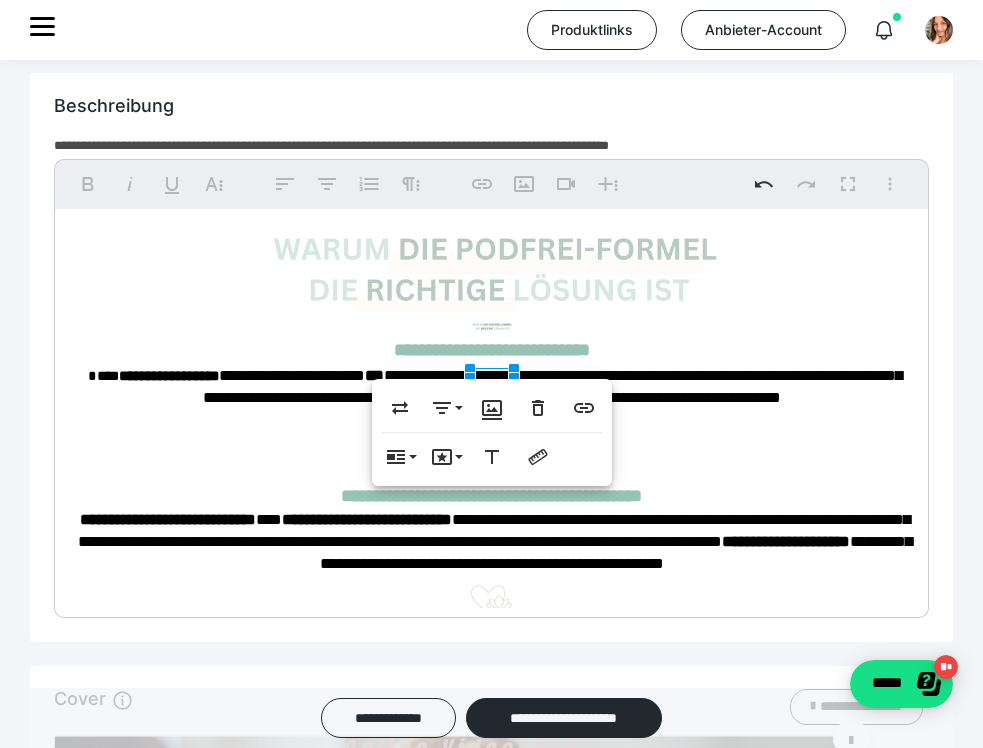 click on "**********" at bounding box center (491, 387) 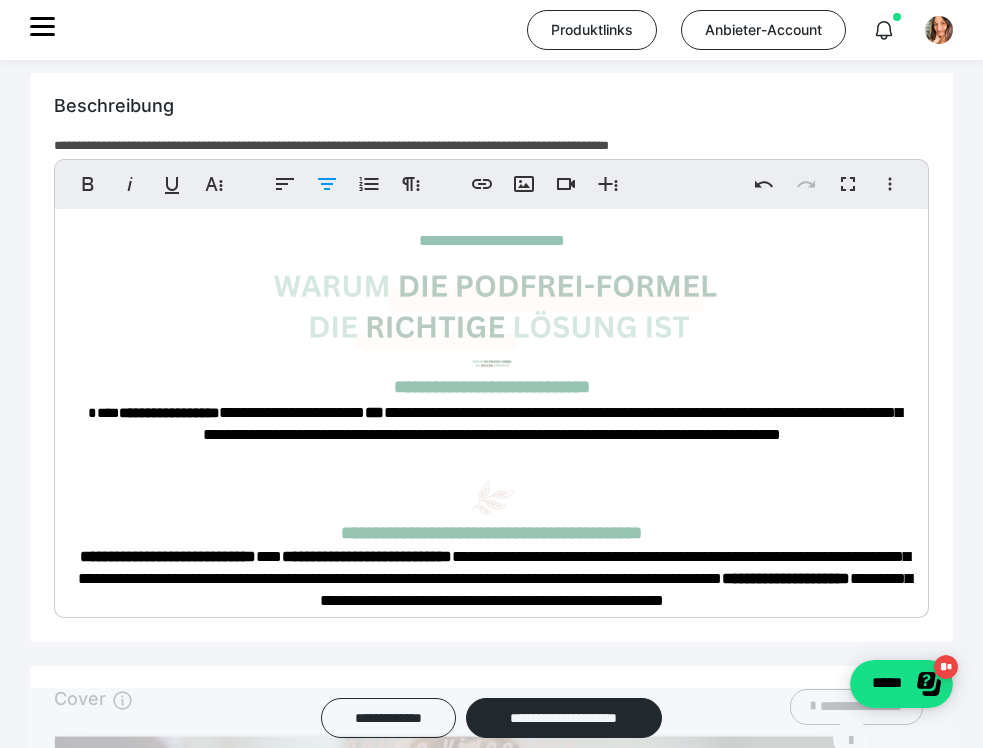 scroll, scrollTop: 1019, scrollLeft: 0, axis: vertical 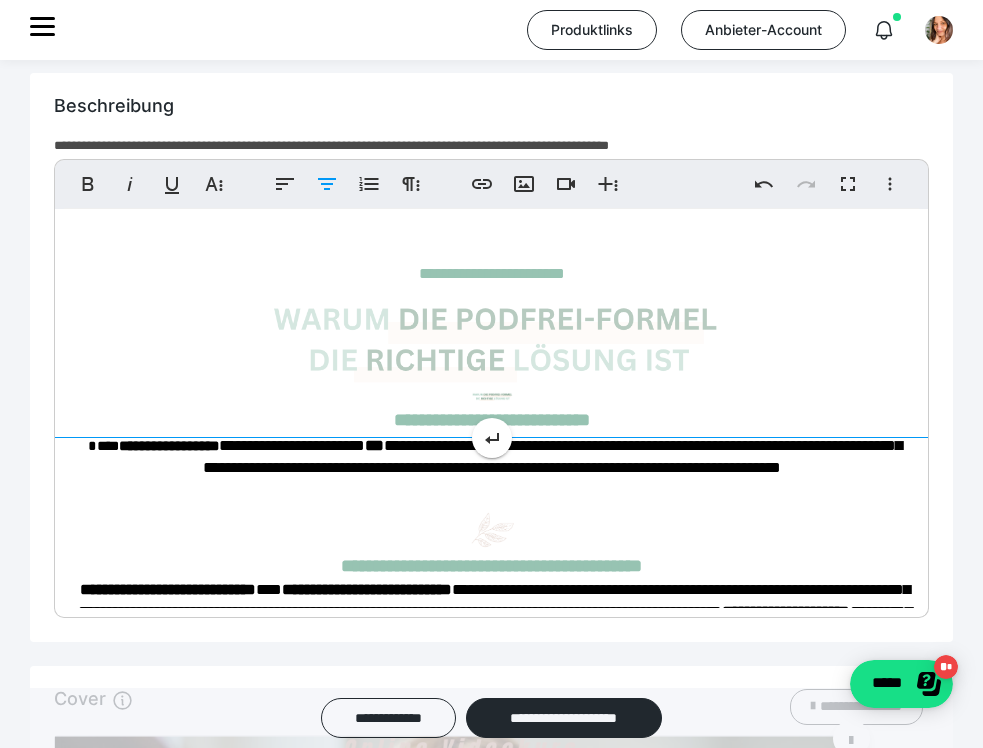 click at bounding box center [491, 339] 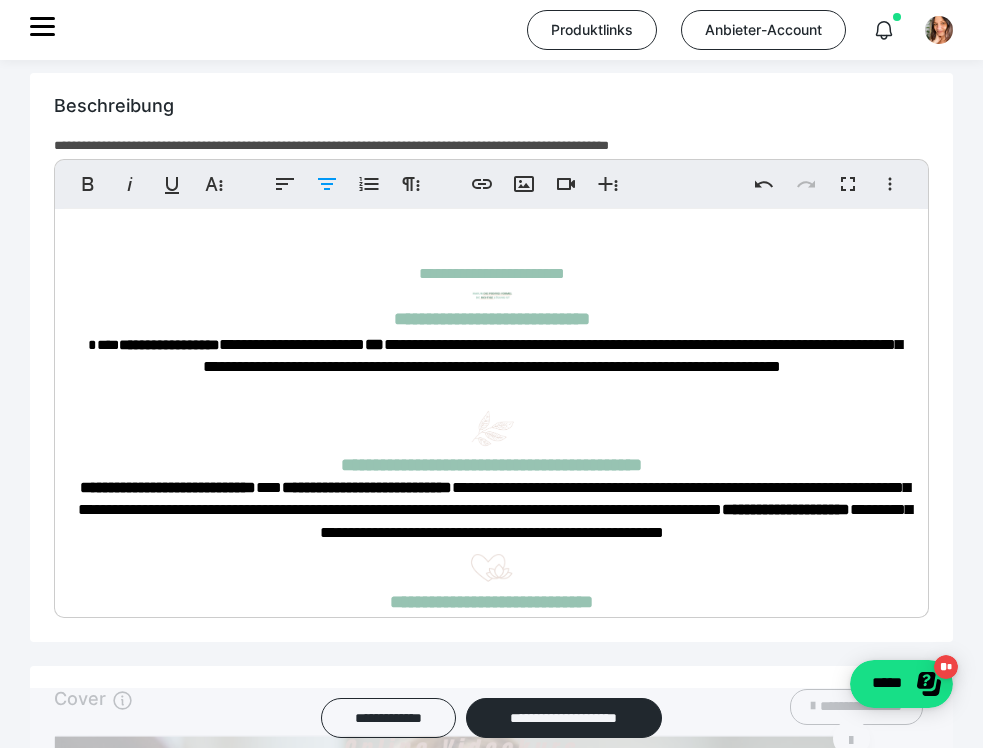 click on "**********" at bounding box center (491, 4989) 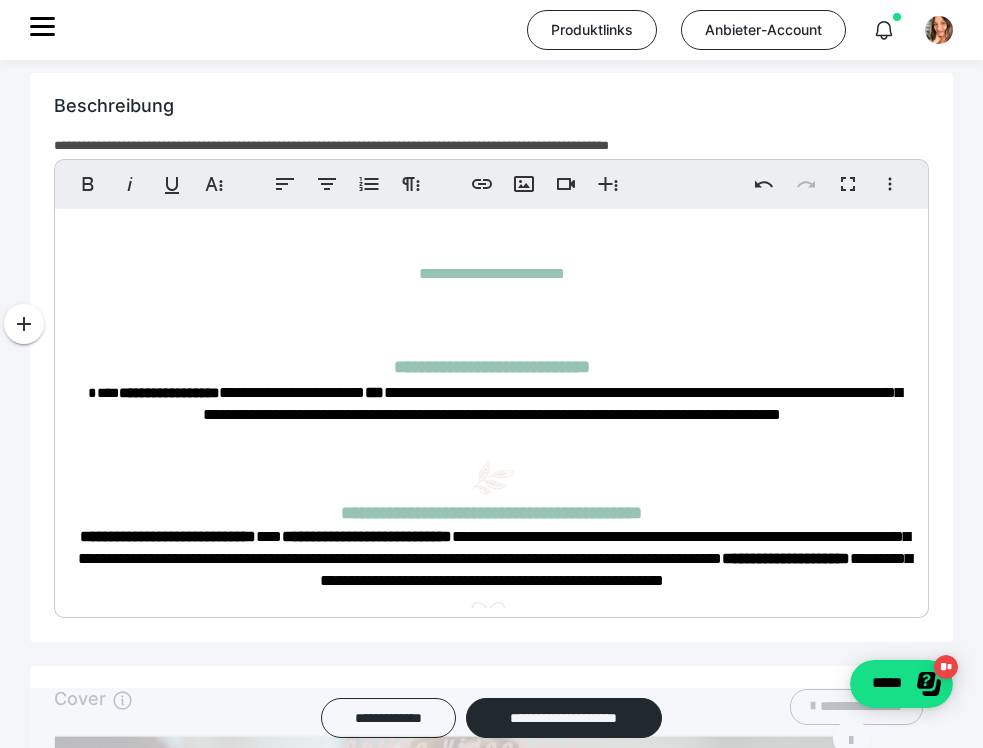 scroll, scrollTop: 1157, scrollLeft: 0, axis: vertical 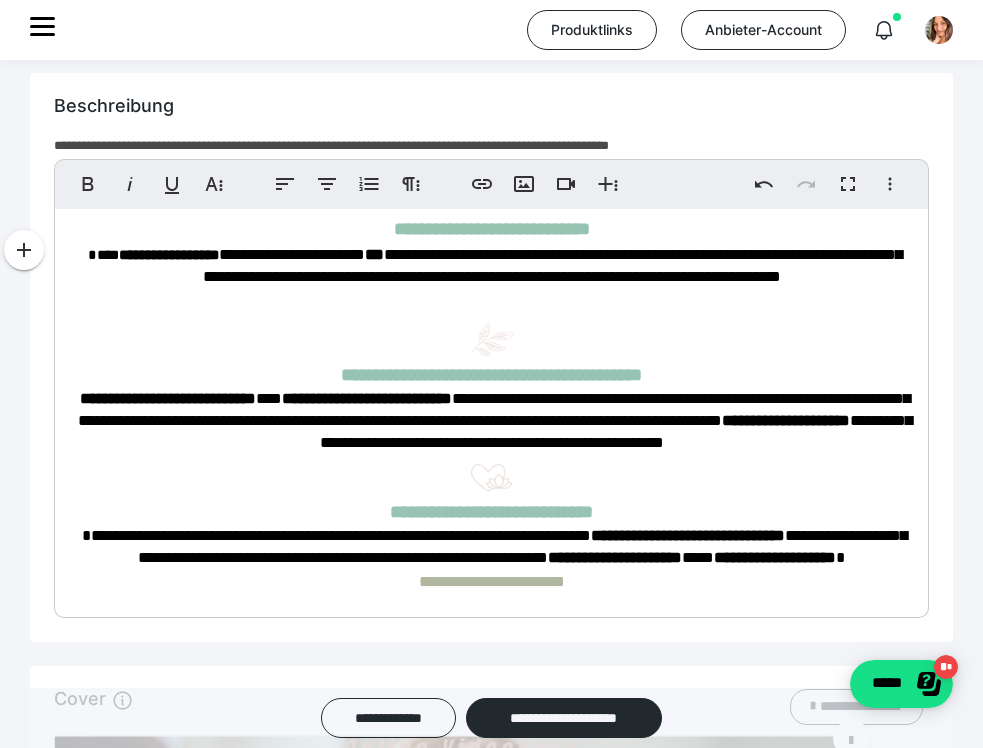 click at bounding box center (491, 338) 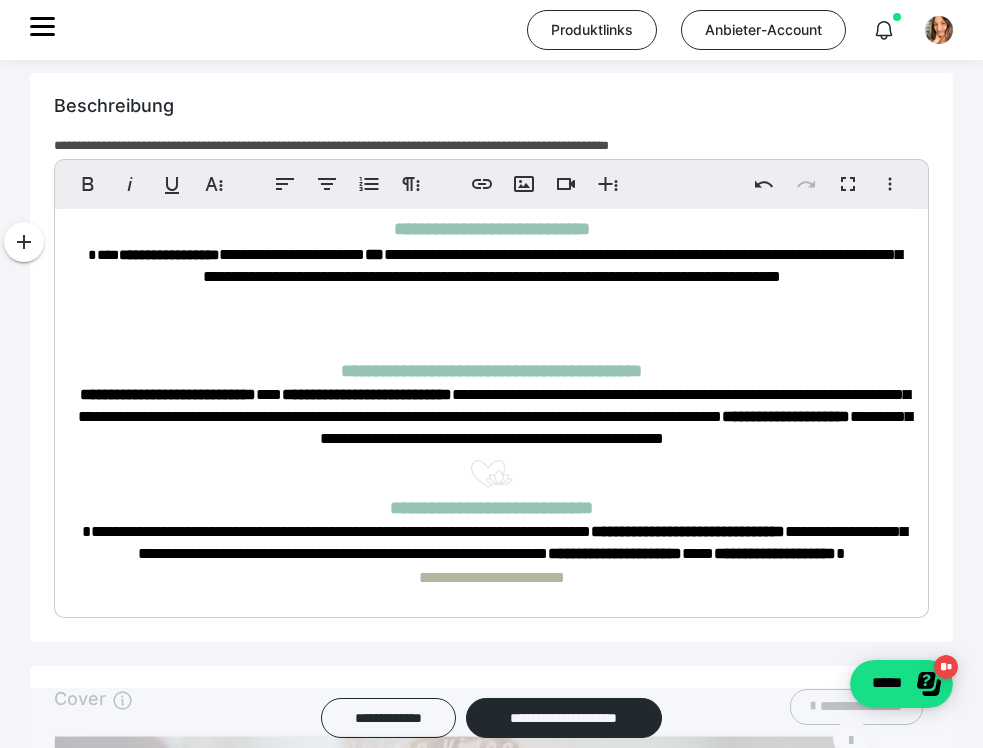 scroll, scrollTop: 1331, scrollLeft: 0, axis: vertical 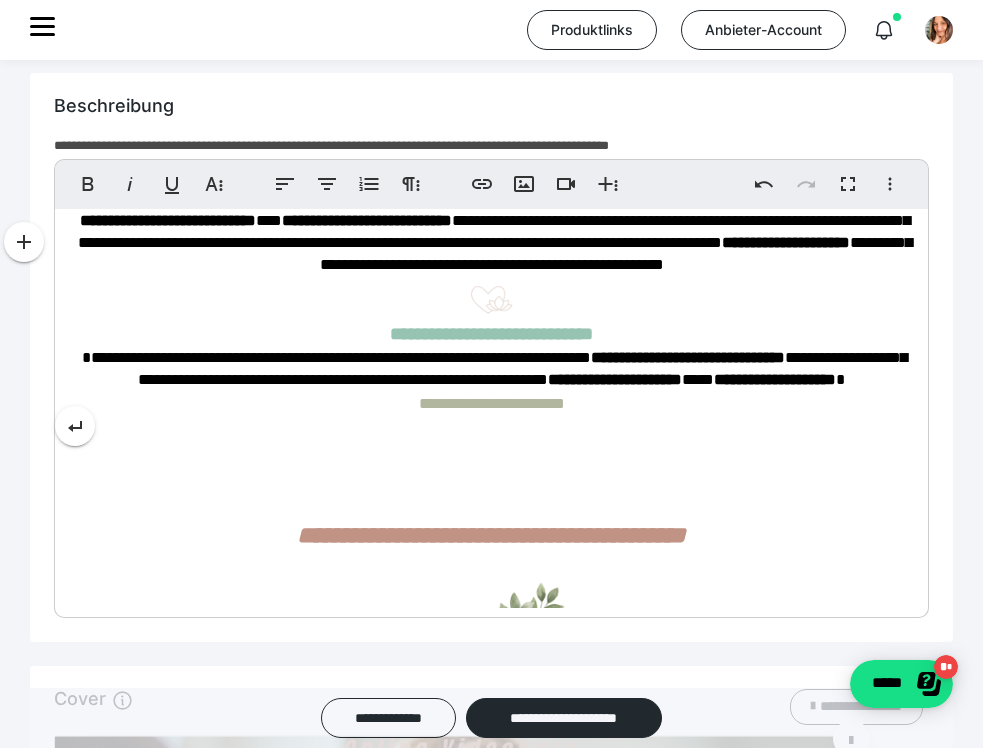 click at bounding box center [491, 299] 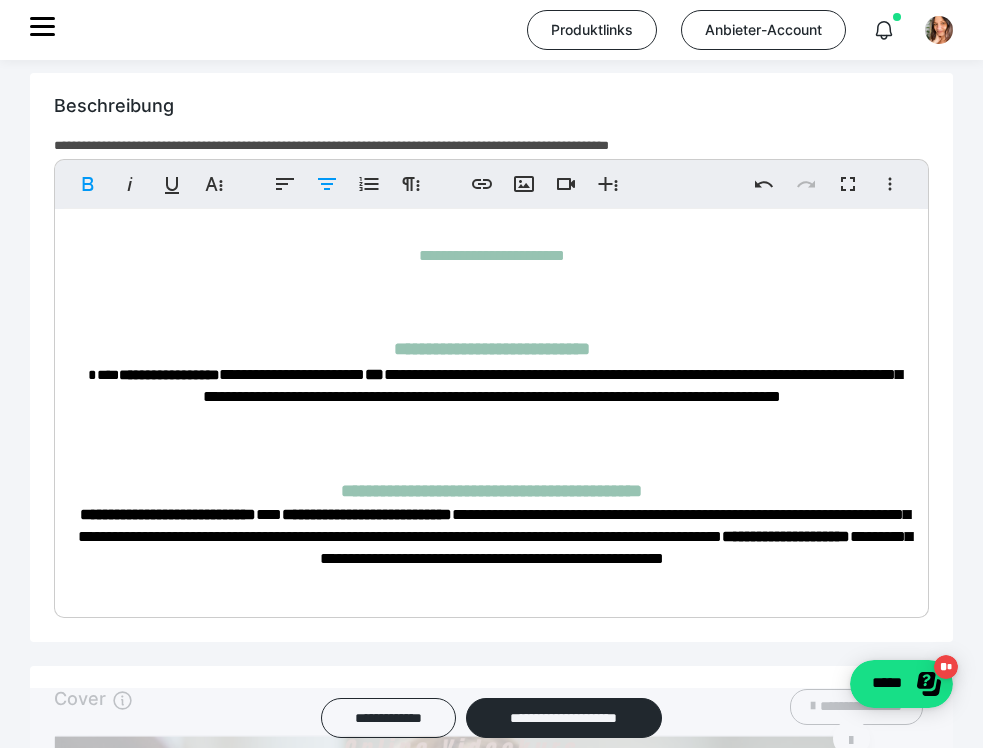 scroll, scrollTop: 1036, scrollLeft: 0, axis: vertical 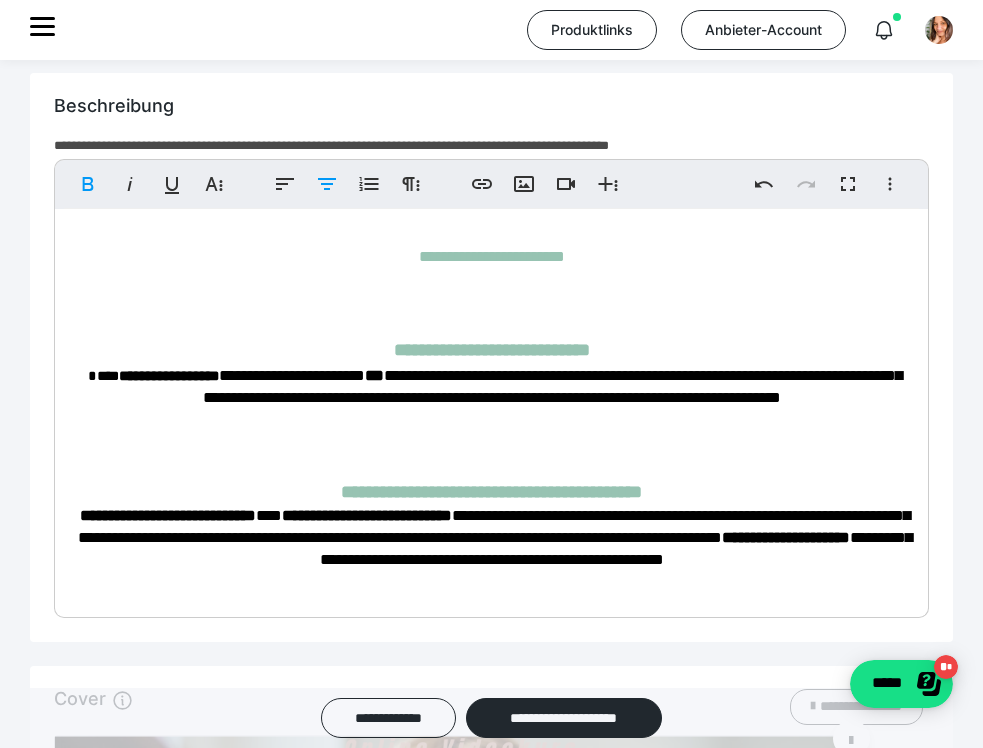 click on "**********" at bounding box center (491, 4992) 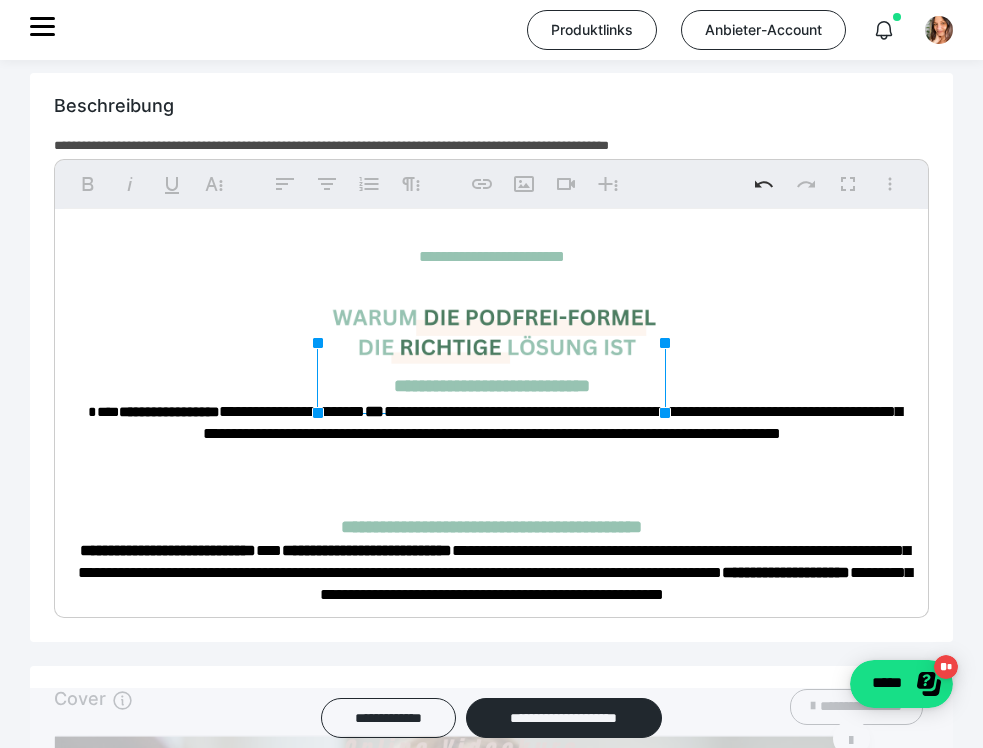drag, startPoint x: 644, startPoint y: 342, endPoint x: 692, endPoint y: 342, distance: 48 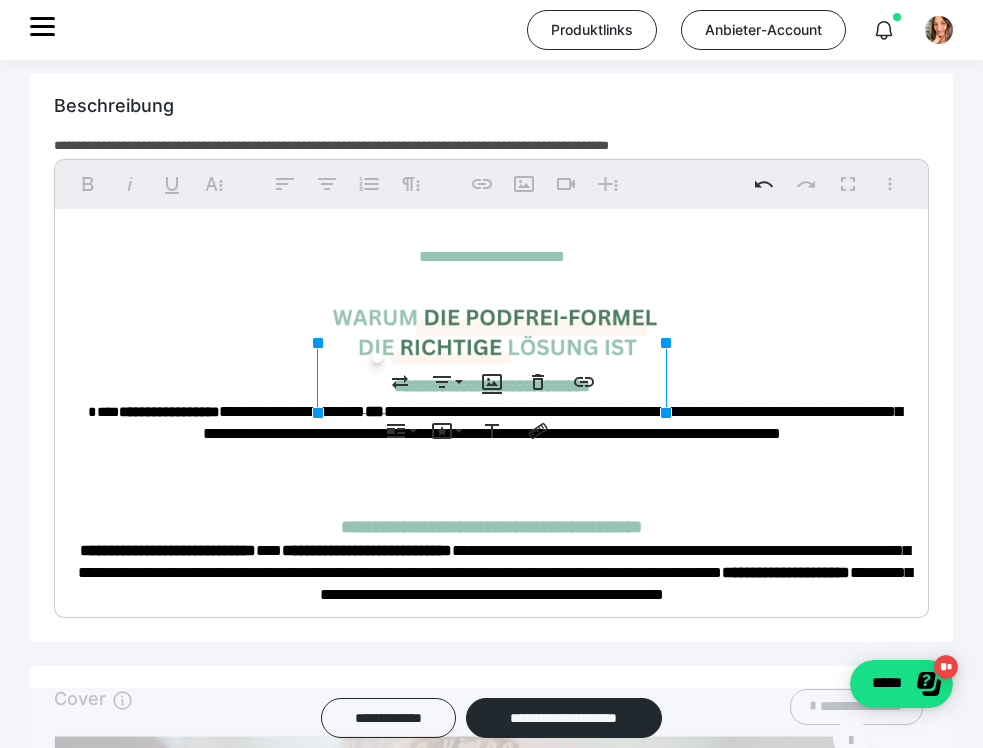 click on "**********" at bounding box center (491, 386) 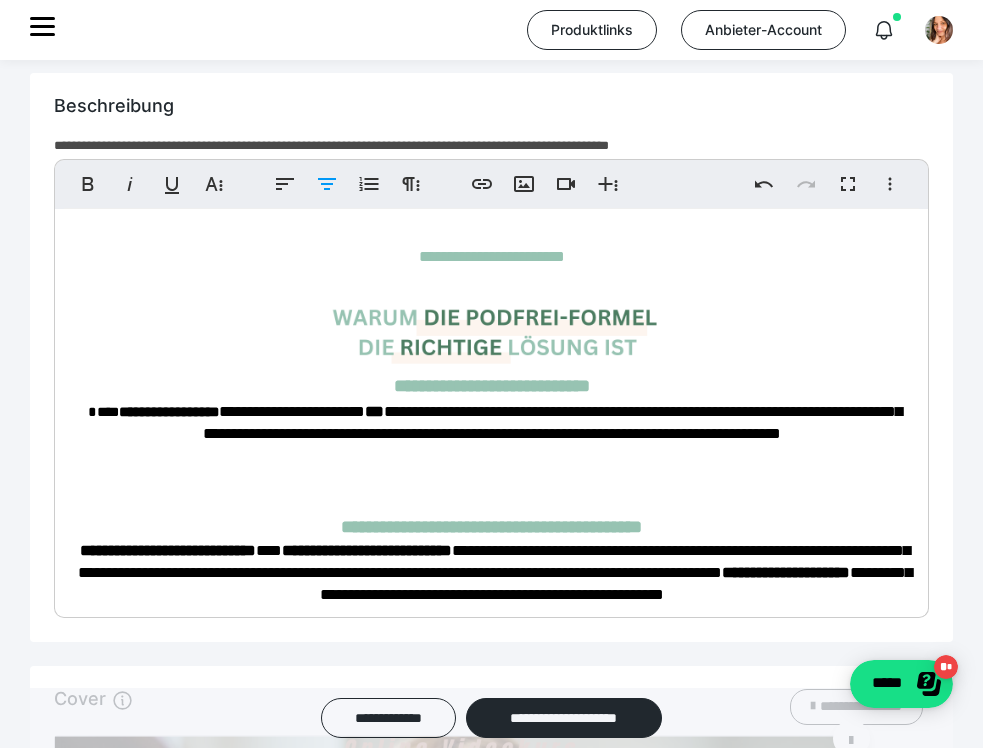 click on "**********" at bounding box center (492, 386) 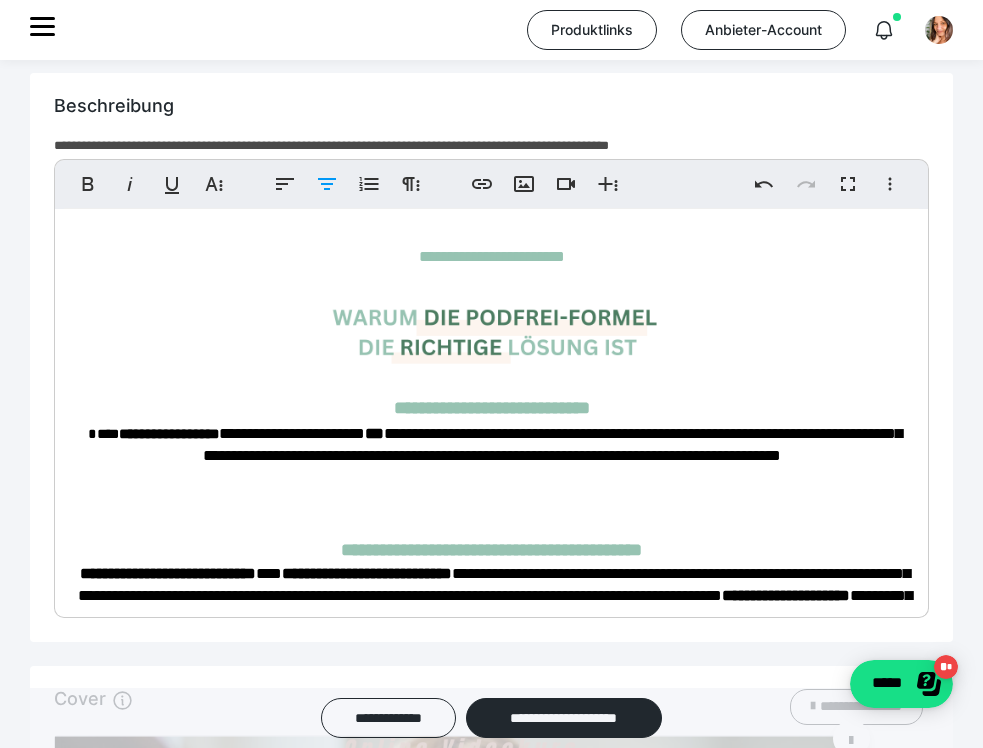 scroll, scrollTop: 1238, scrollLeft: 0, axis: vertical 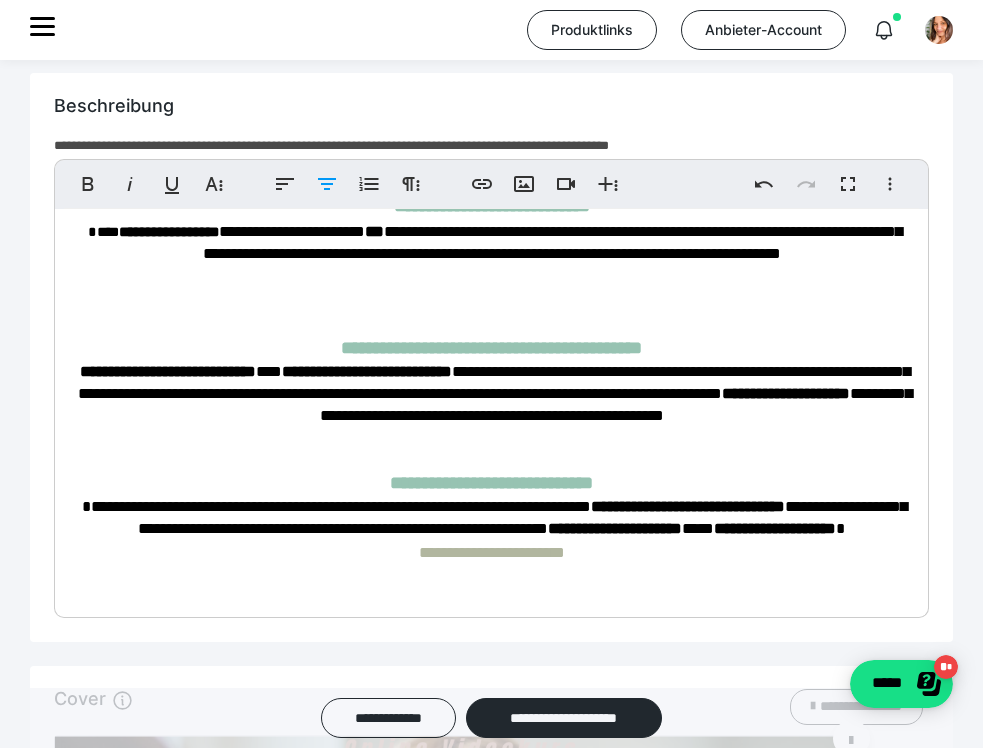 click on "**********" at bounding box center [491, 4819] 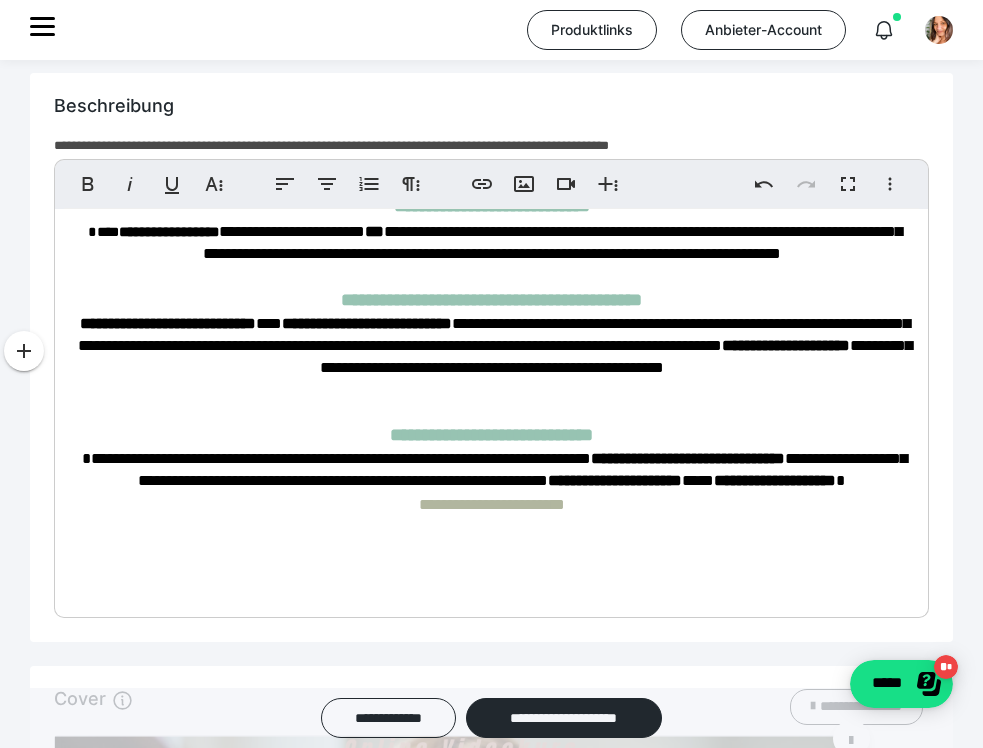 scroll, scrollTop: 1223, scrollLeft: 0, axis: vertical 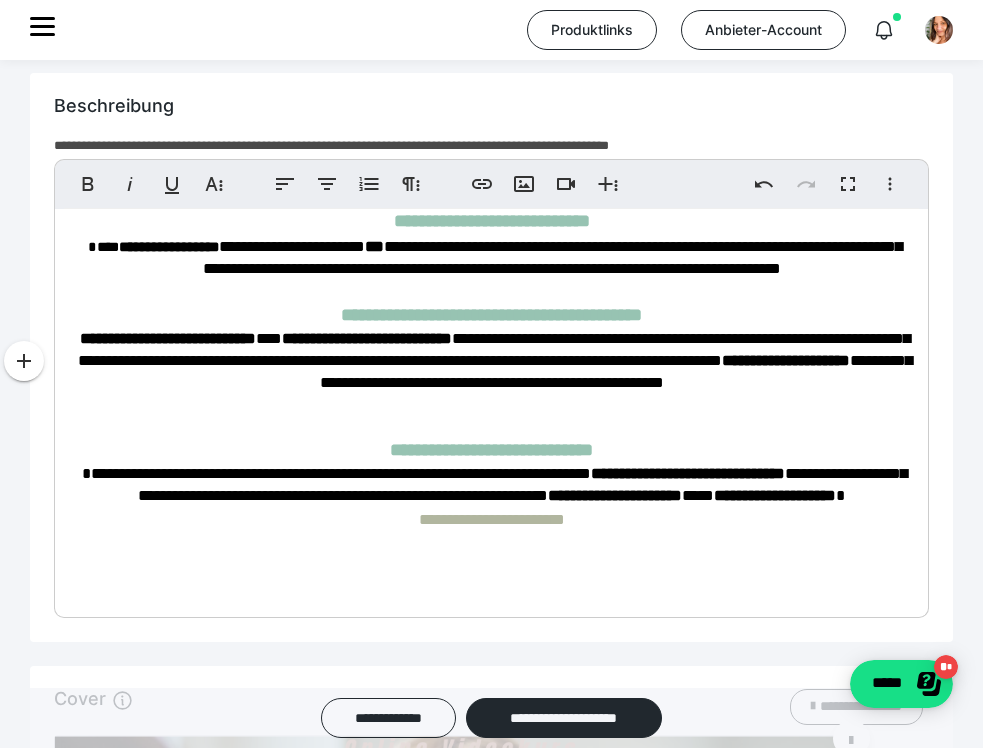 click at bounding box center (491, 405) 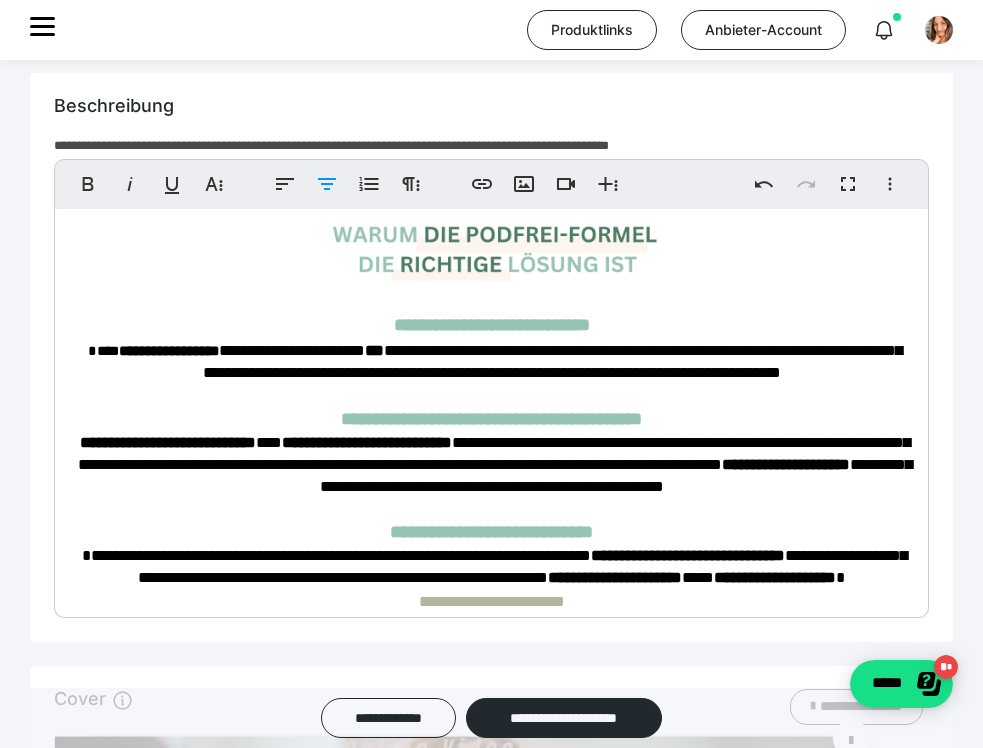 scroll, scrollTop: 1134, scrollLeft: 0, axis: vertical 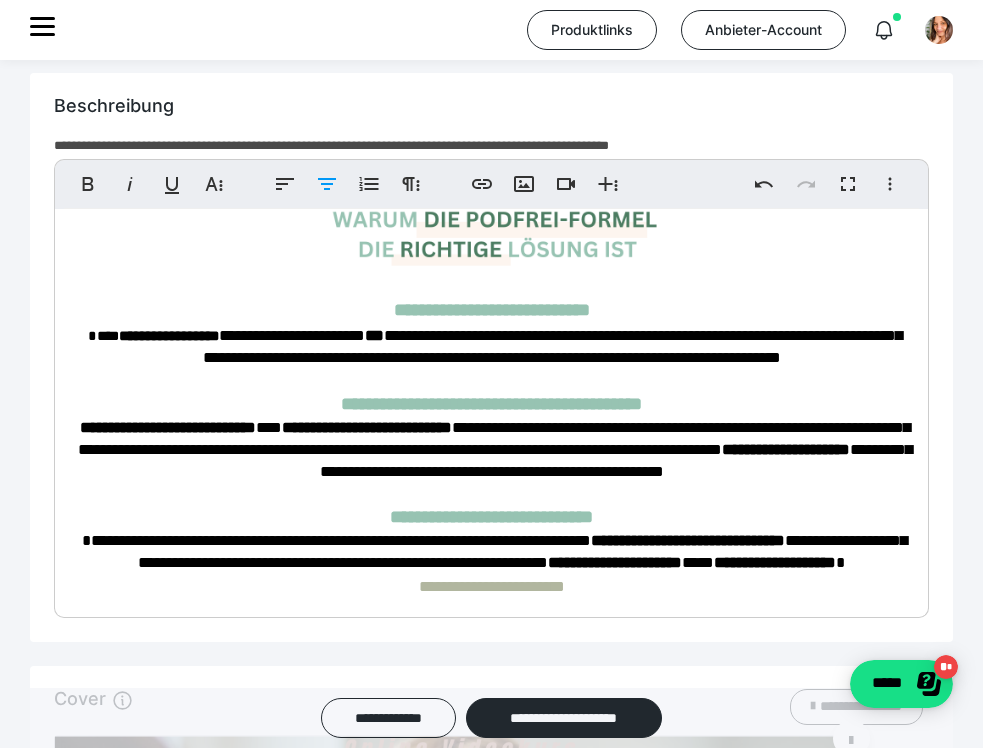 click on "**********" at bounding box center (491, 310) 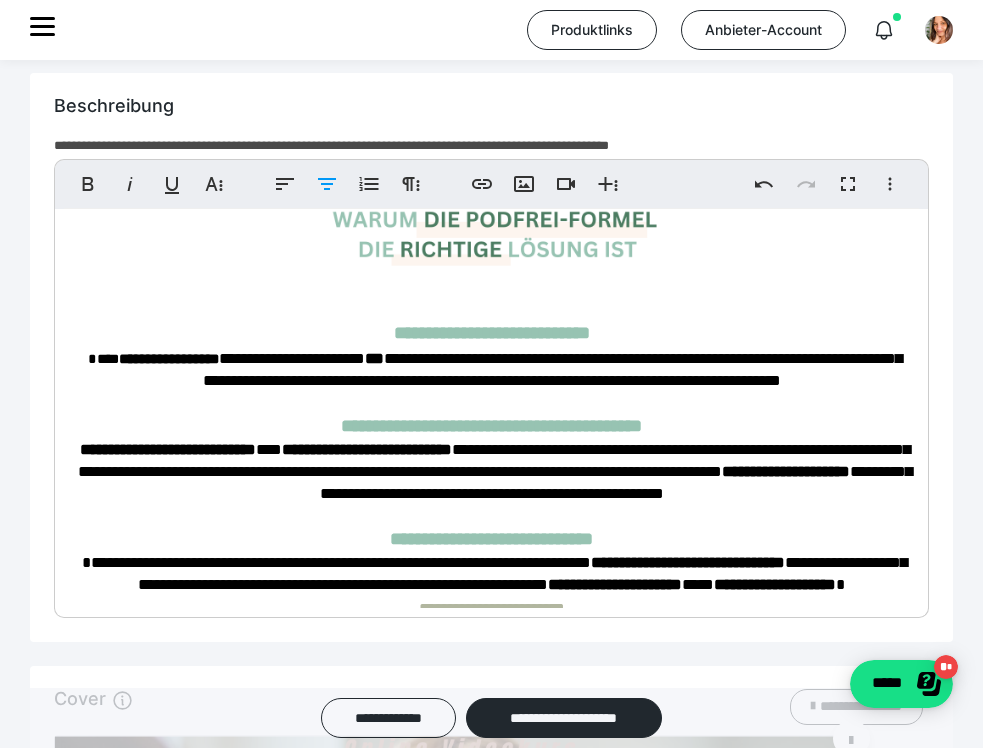 click on "**********" at bounding box center (491, 4899) 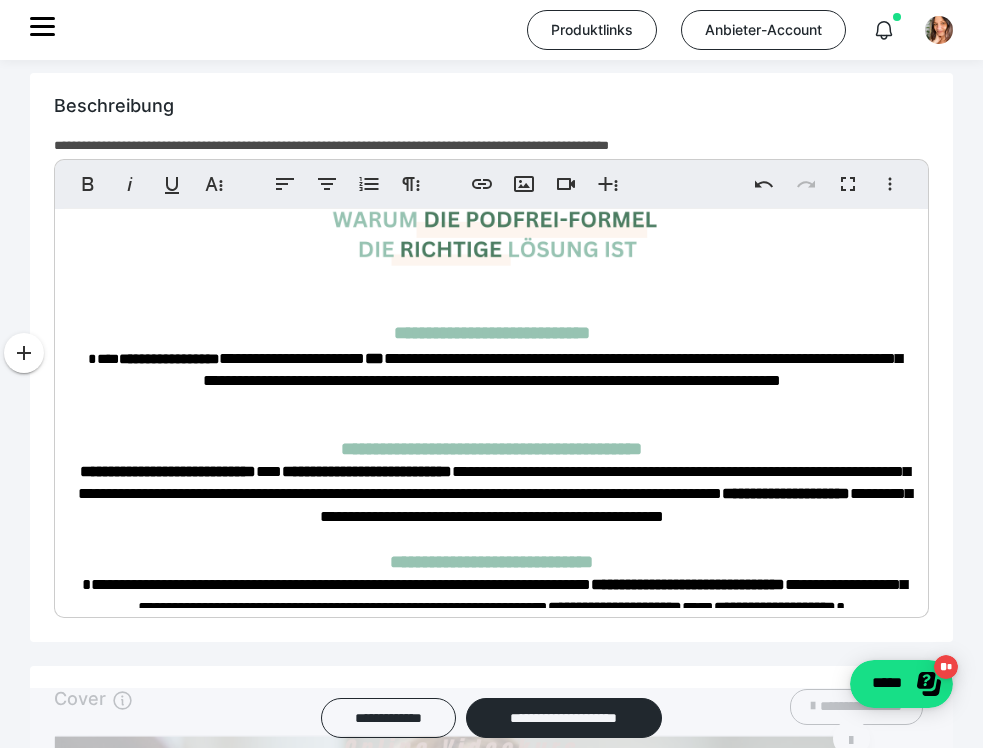 scroll, scrollTop: 1282, scrollLeft: 0, axis: vertical 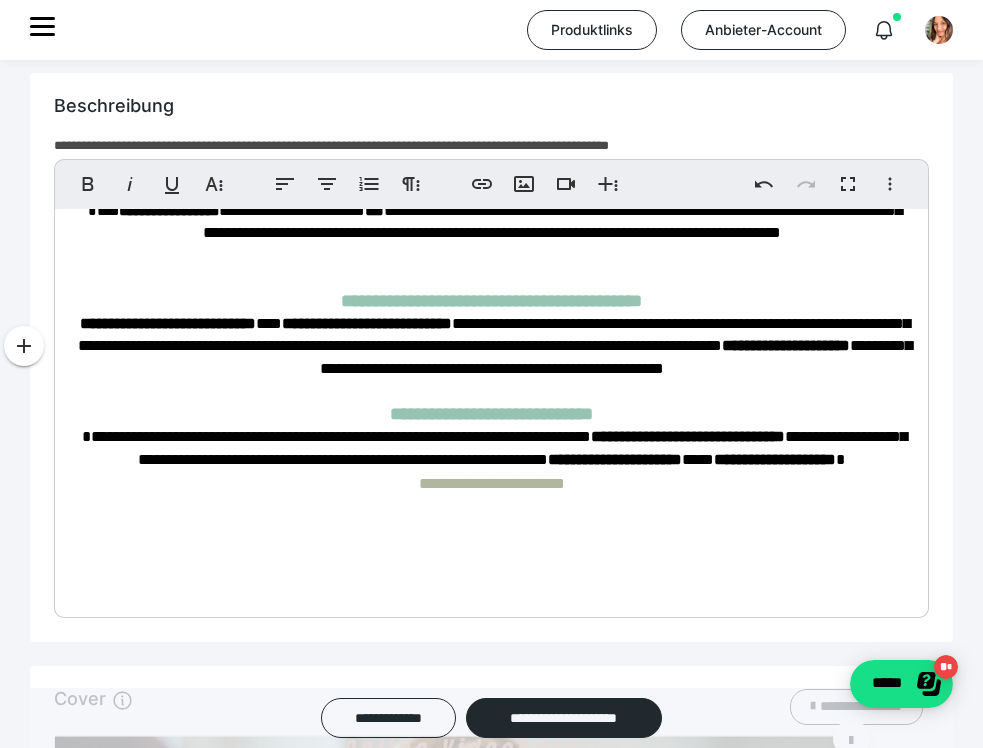 click at bounding box center [491, 391] 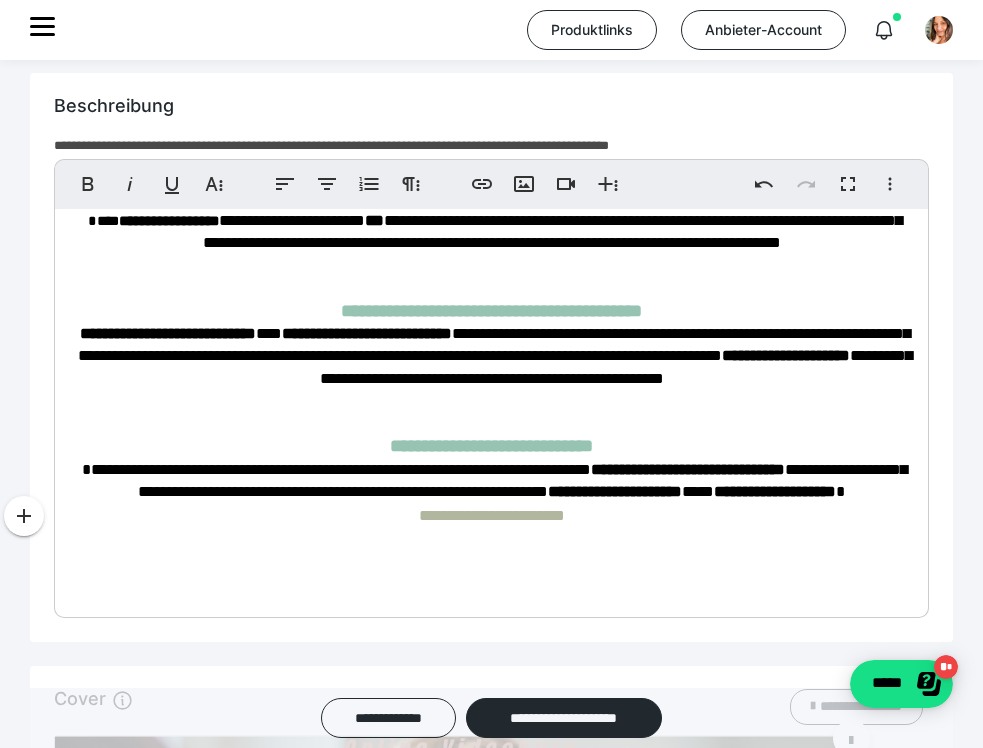 scroll, scrollTop: 1304, scrollLeft: 0, axis: vertical 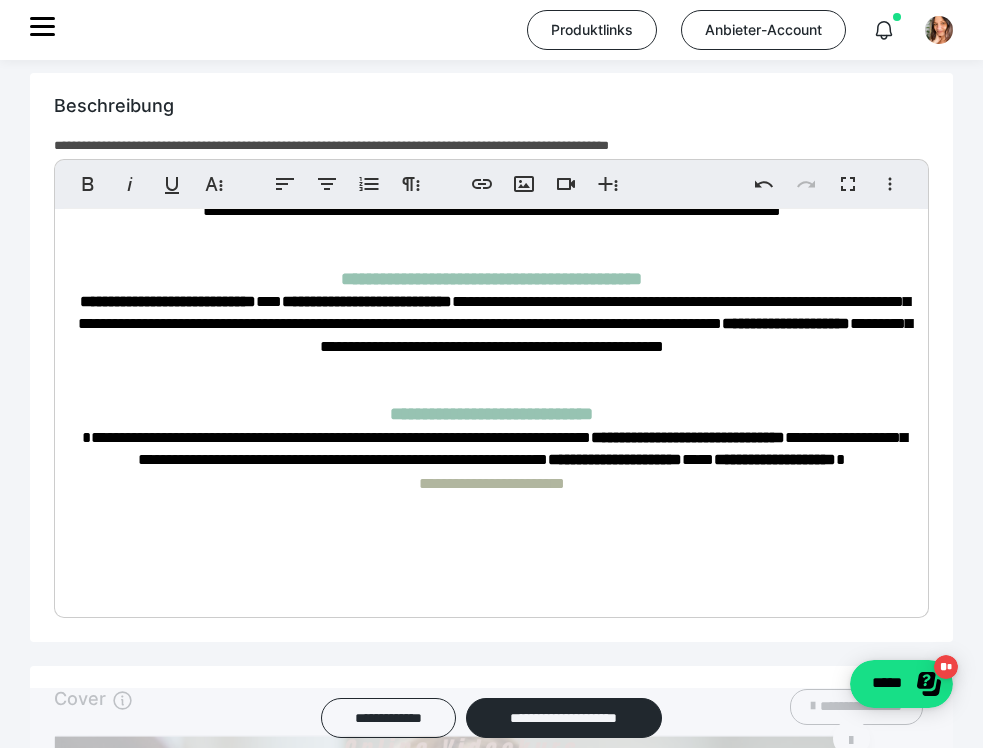 click on "**********" at bounding box center [491, 4751] 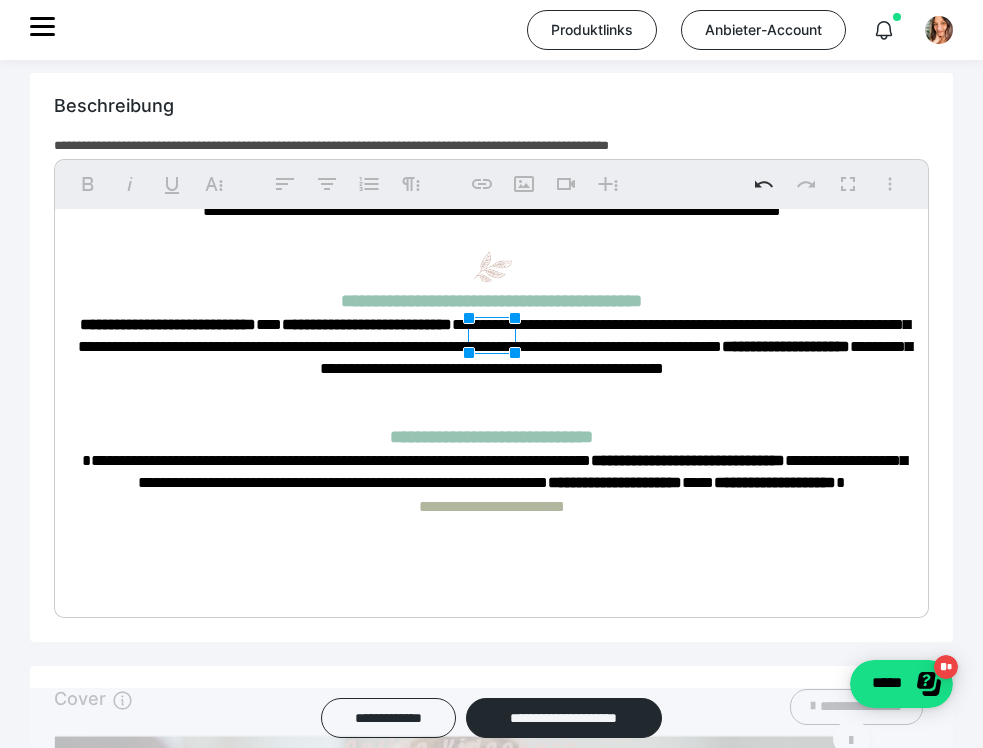 drag, startPoint x: 638, startPoint y: 318, endPoint x: 384, endPoint y: 460, distance: 290.9983 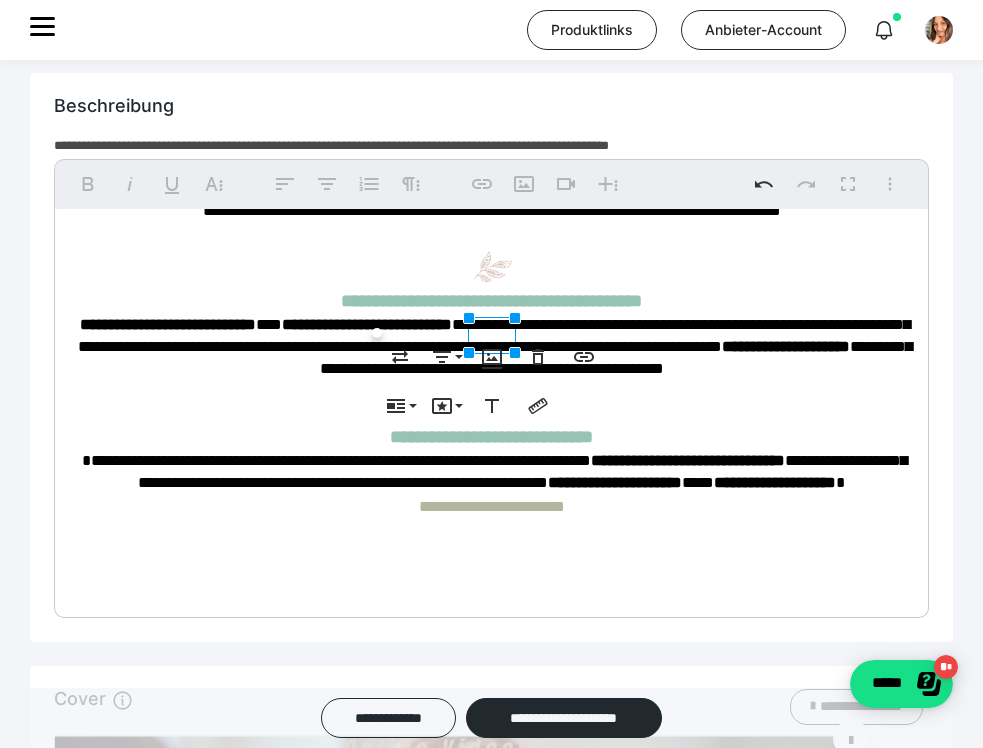 click on "**********" at bounding box center [495, 346] 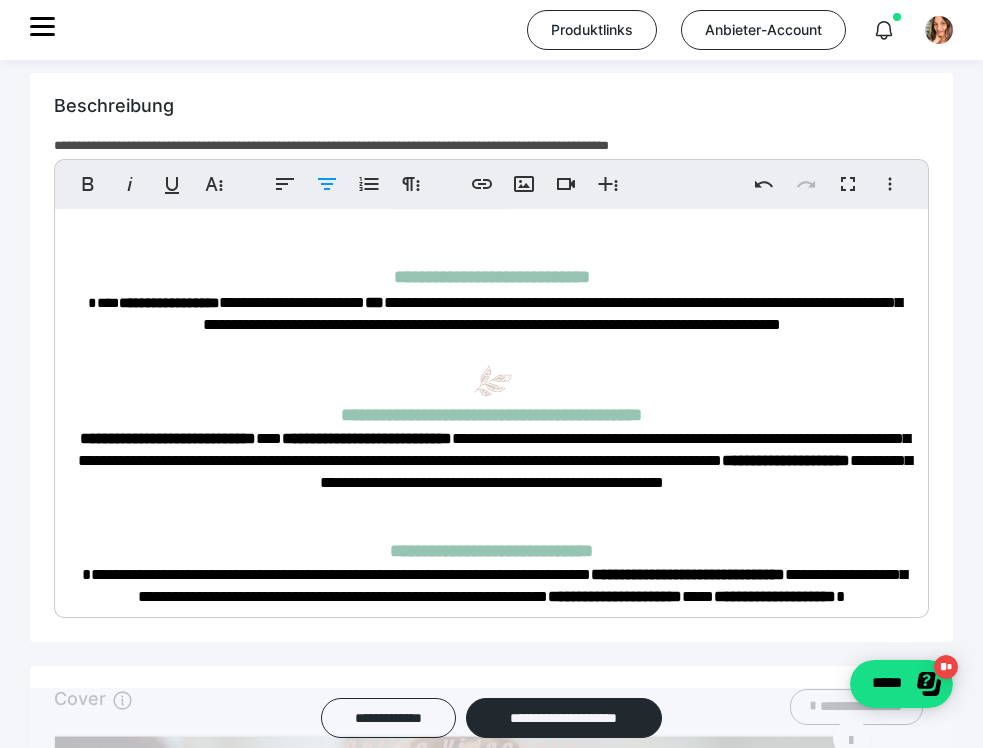 scroll, scrollTop: 1140, scrollLeft: 0, axis: vertical 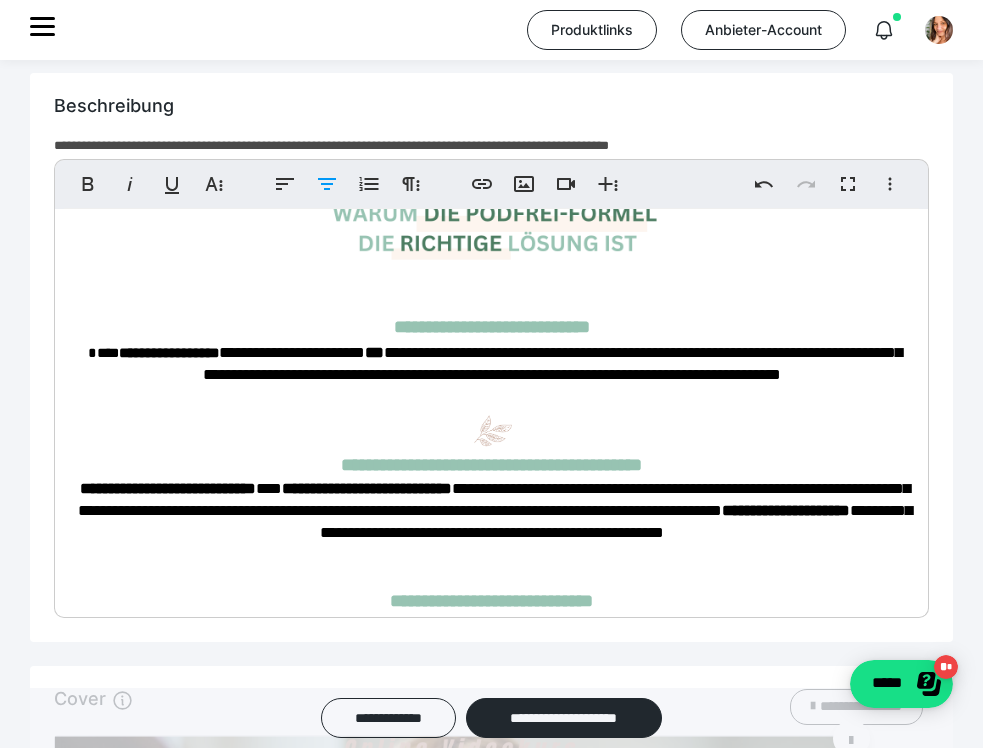click on "**********" at bounding box center (491, 4927) 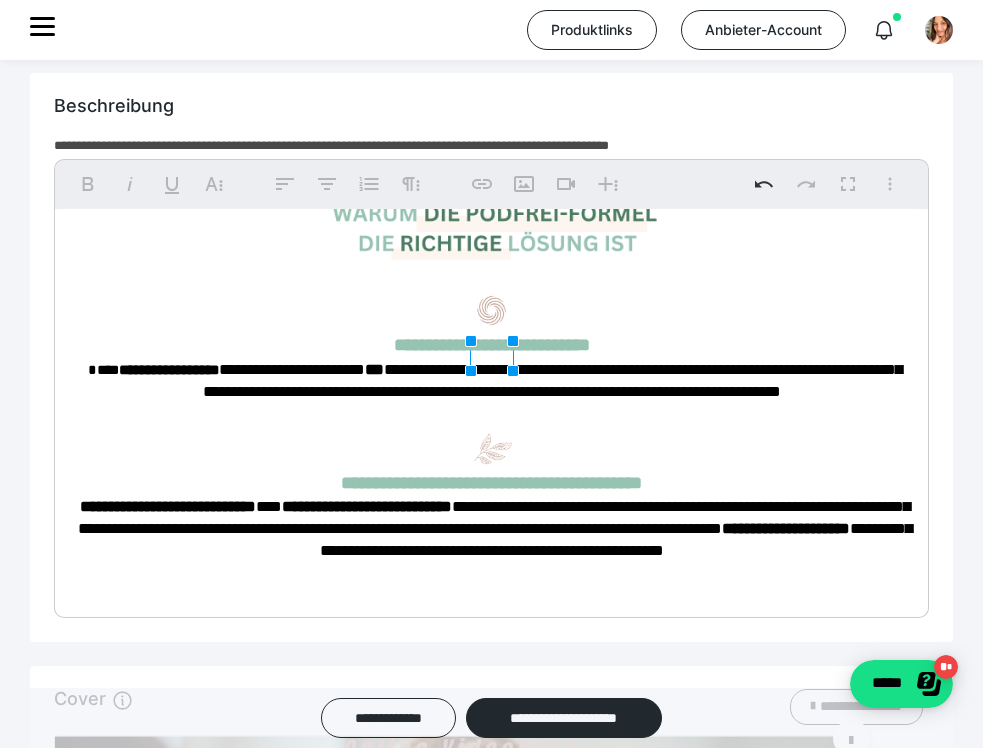 drag, startPoint x: 642, startPoint y: 344, endPoint x: 384, endPoint y: 459, distance: 282.46948 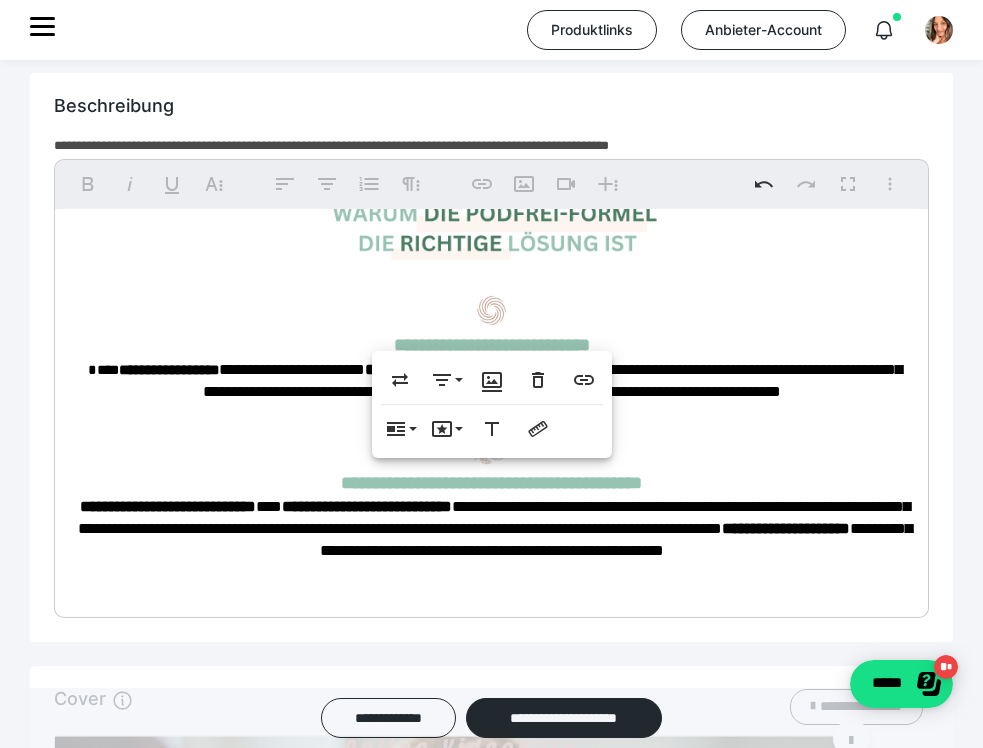 click on "**********" at bounding box center (491, 381) 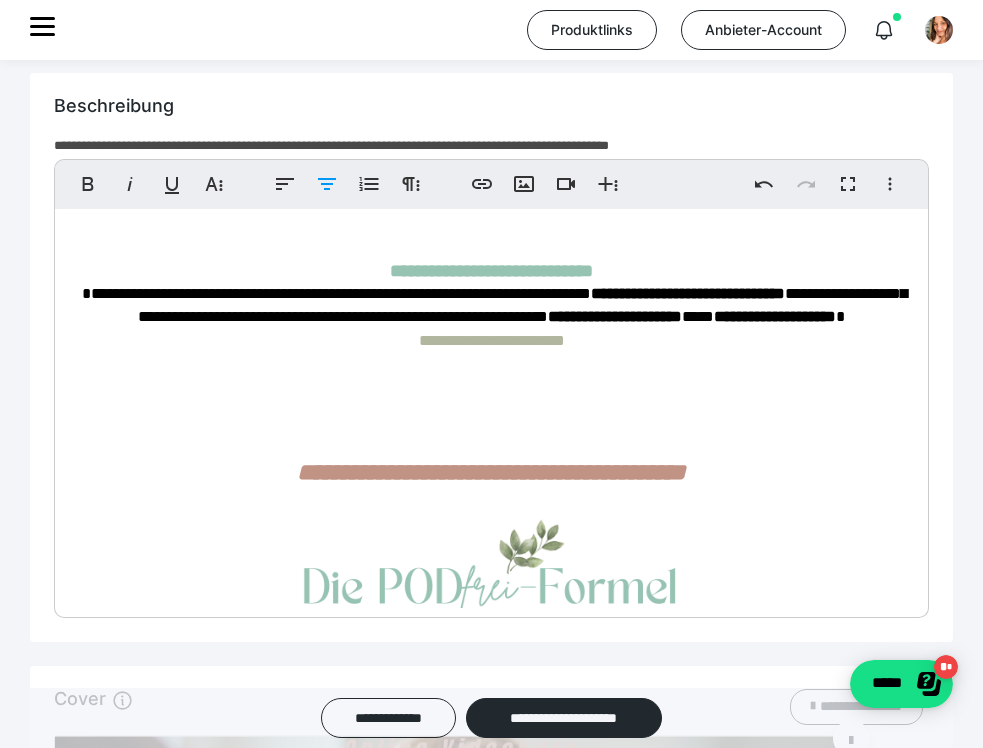 scroll, scrollTop: 1487, scrollLeft: 0, axis: vertical 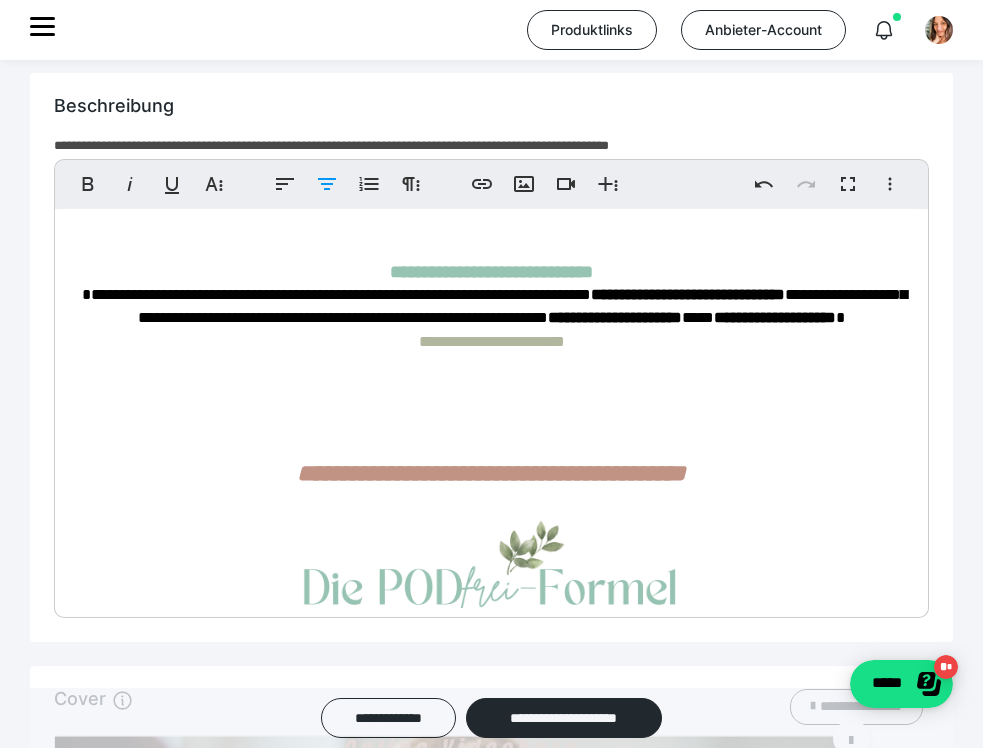 click on "**********" at bounding box center (491, 4589) 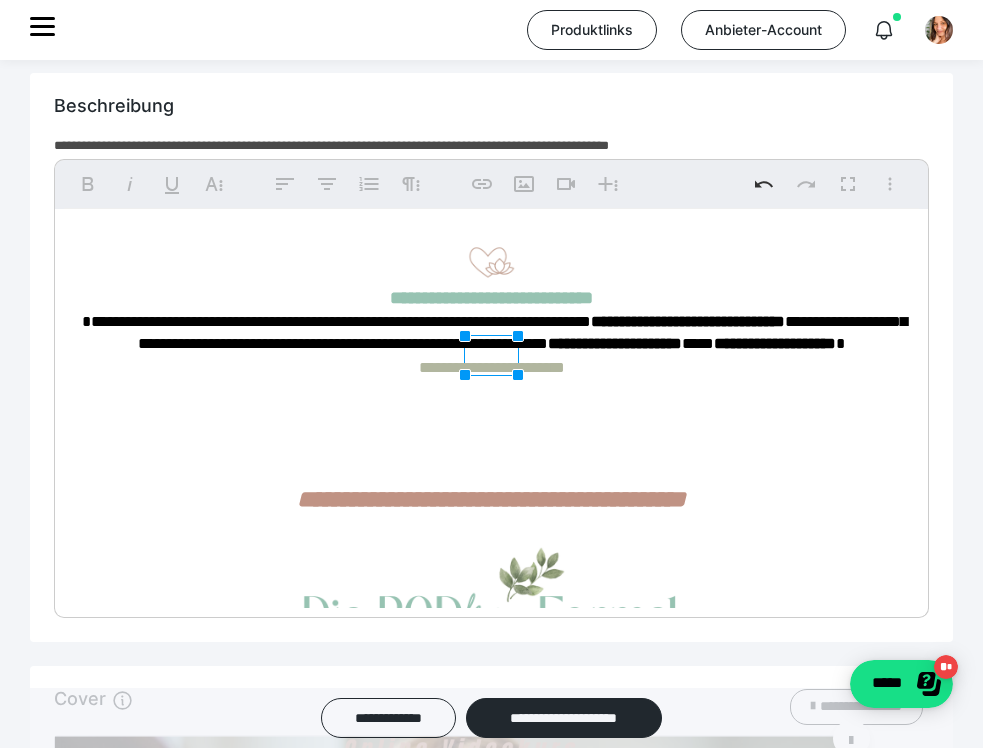 drag, startPoint x: 640, startPoint y: 336, endPoint x: 393, endPoint y: 480, distance: 285.91083 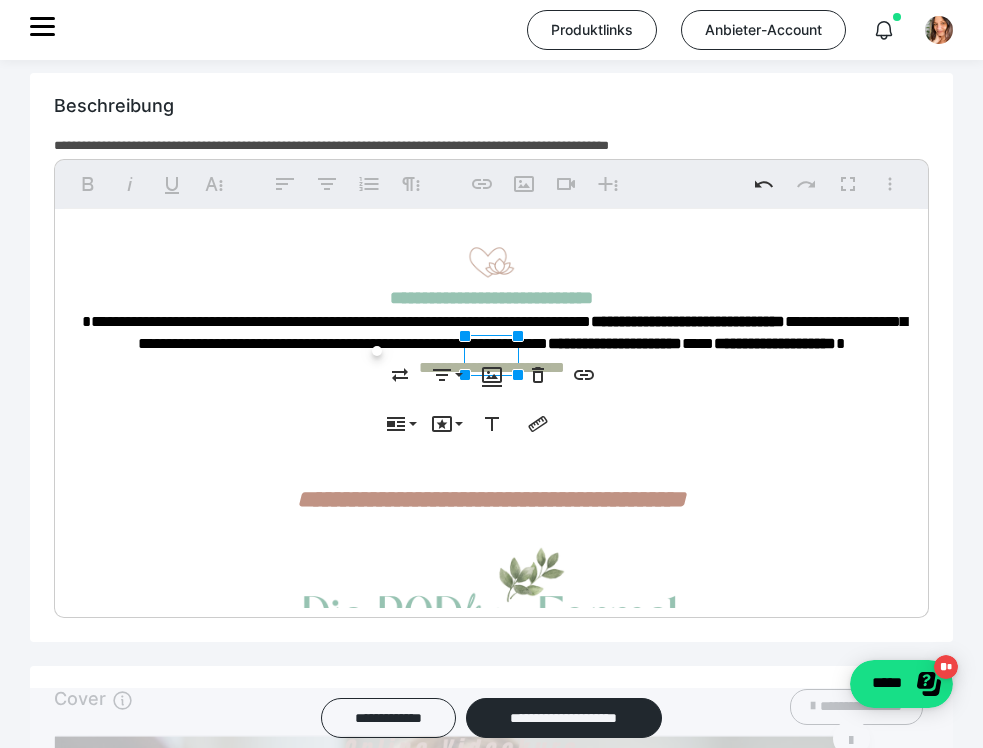 click on "**********" at bounding box center (491, 333) 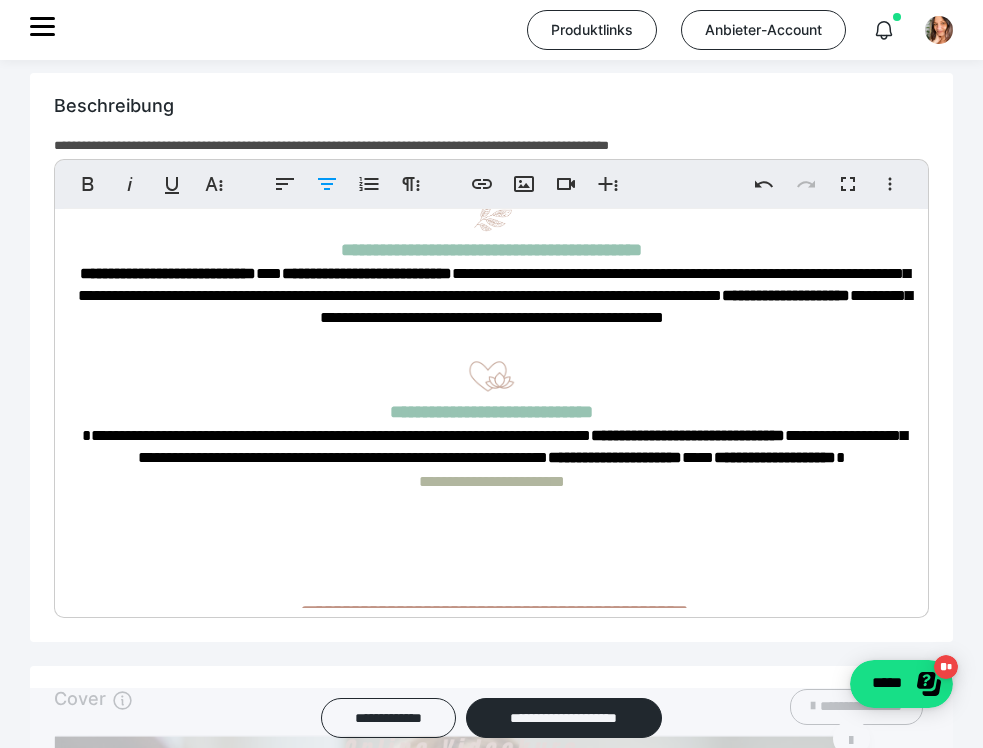 scroll, scrollTop: 1386, scrollLeft: 0, axis: vertical 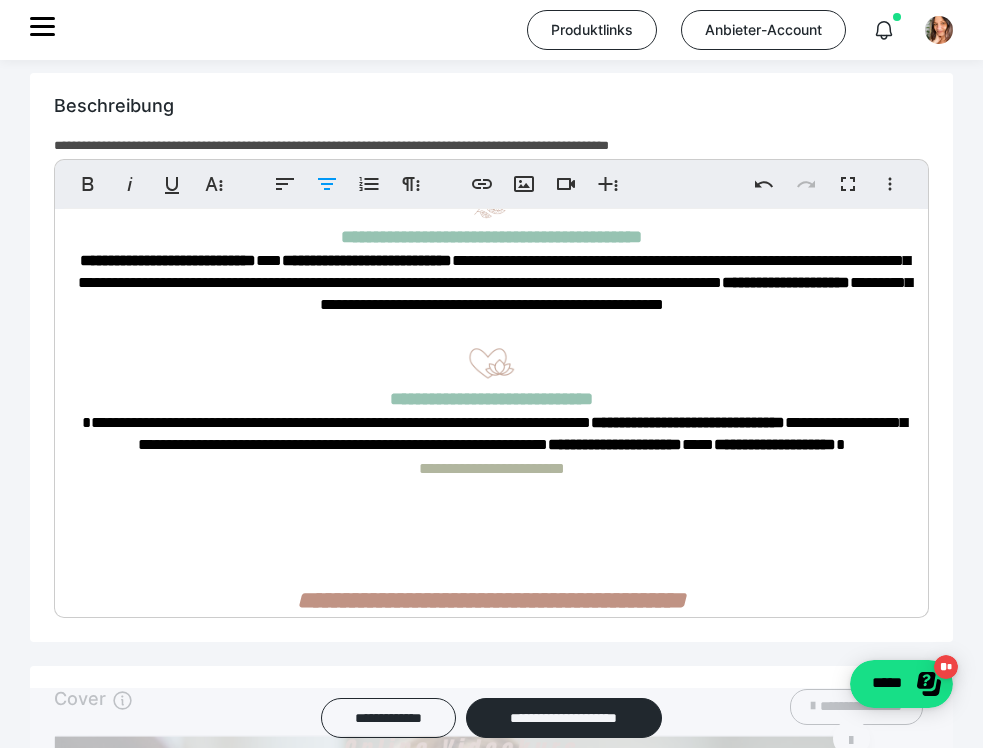 click at bounding box center (491, 362) 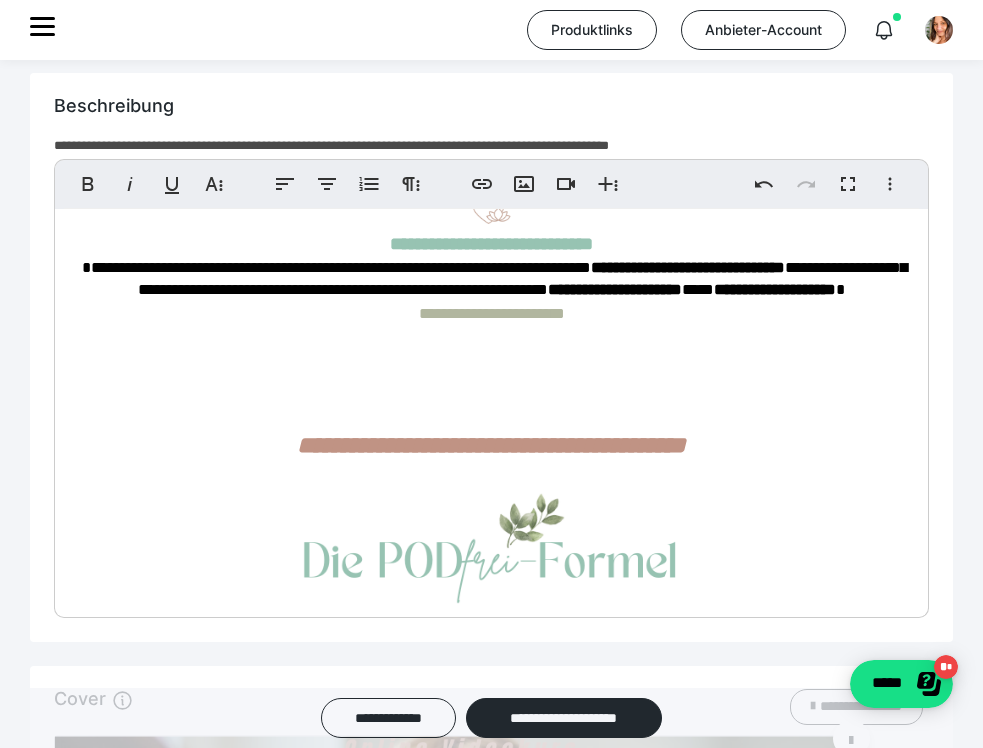 scroll, scrollTop: 1557, scrollLeft: 0, axis: vertical 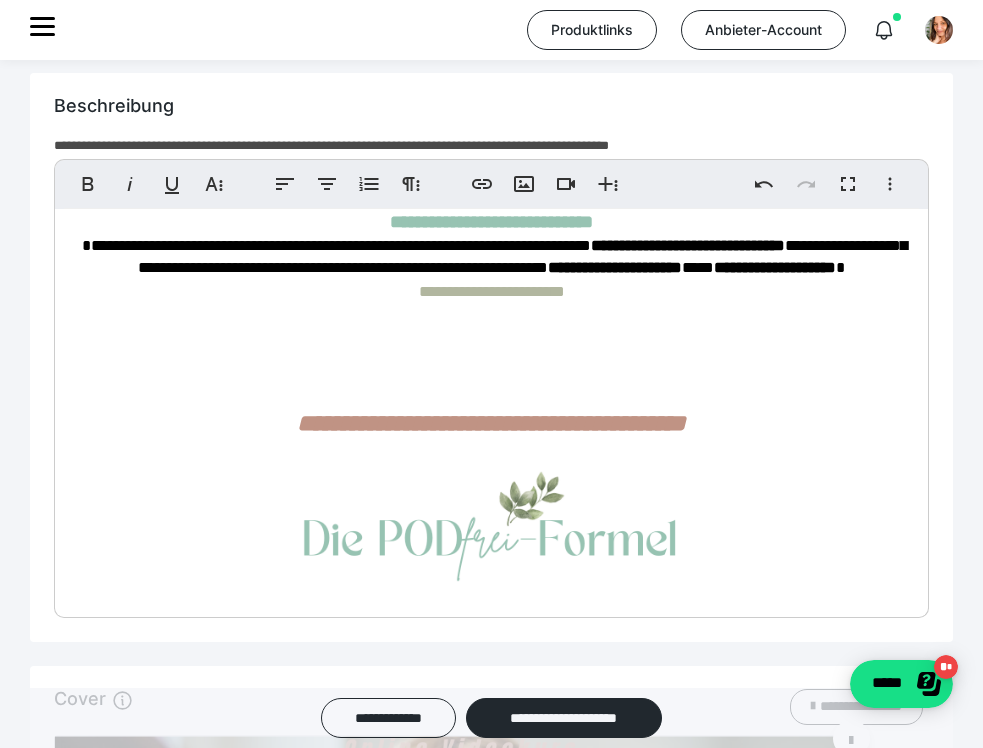 click on "**********" at bounding box center (491, 4529) 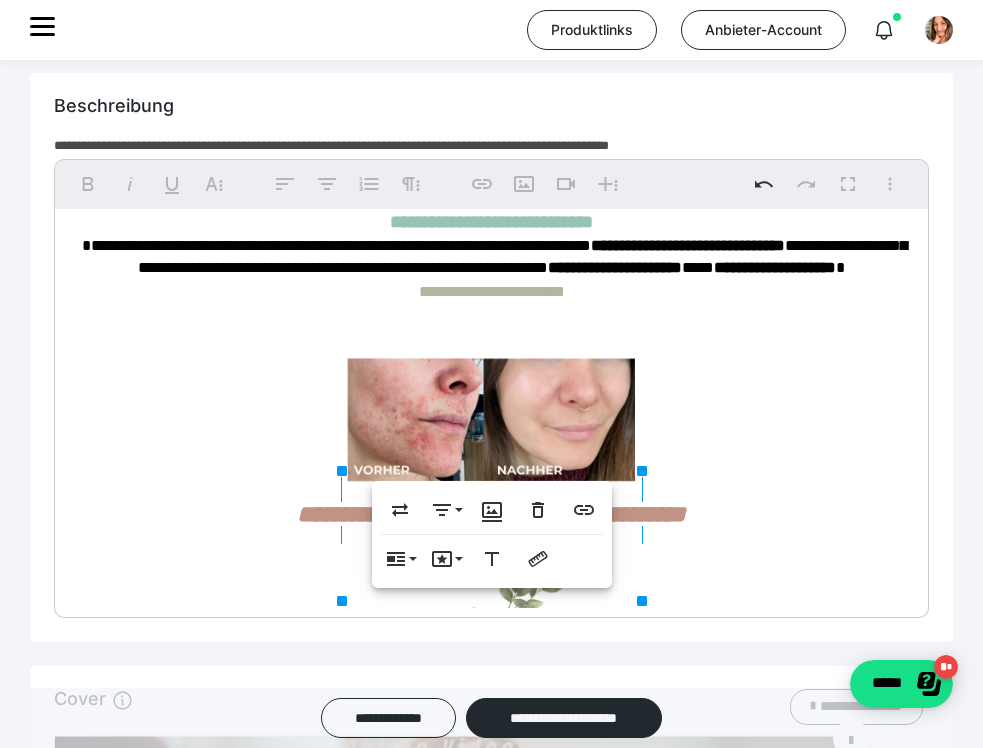 click on "**********" at bounding box center (491, 4575) 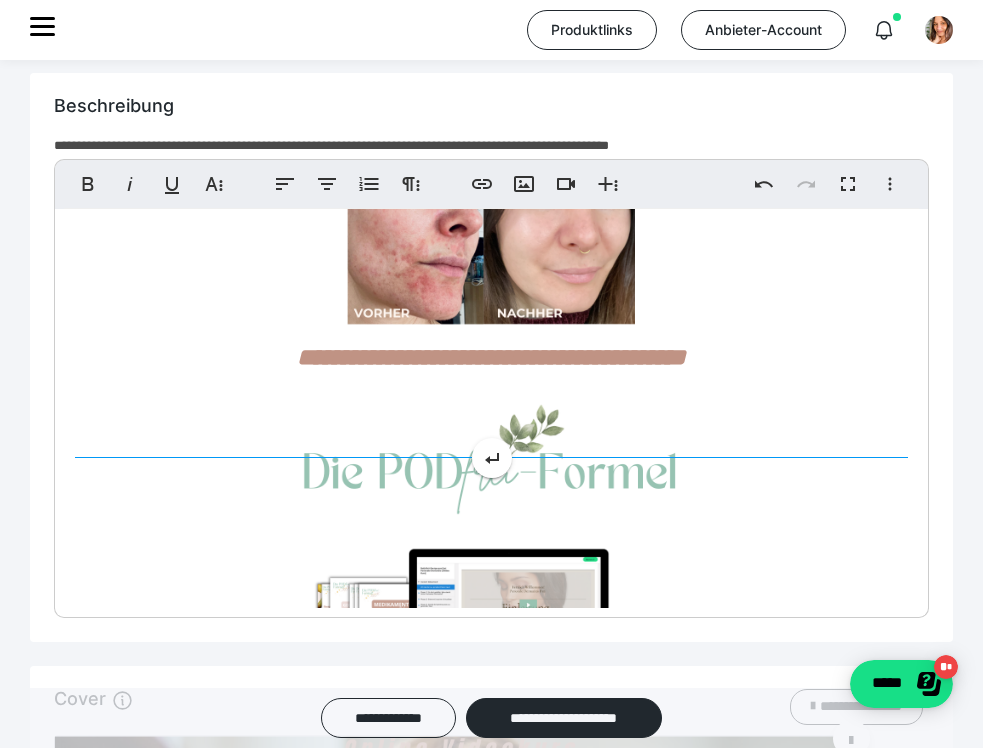 scroll, scrollTop: 1704, scrollLeft: 0, axis: vertical 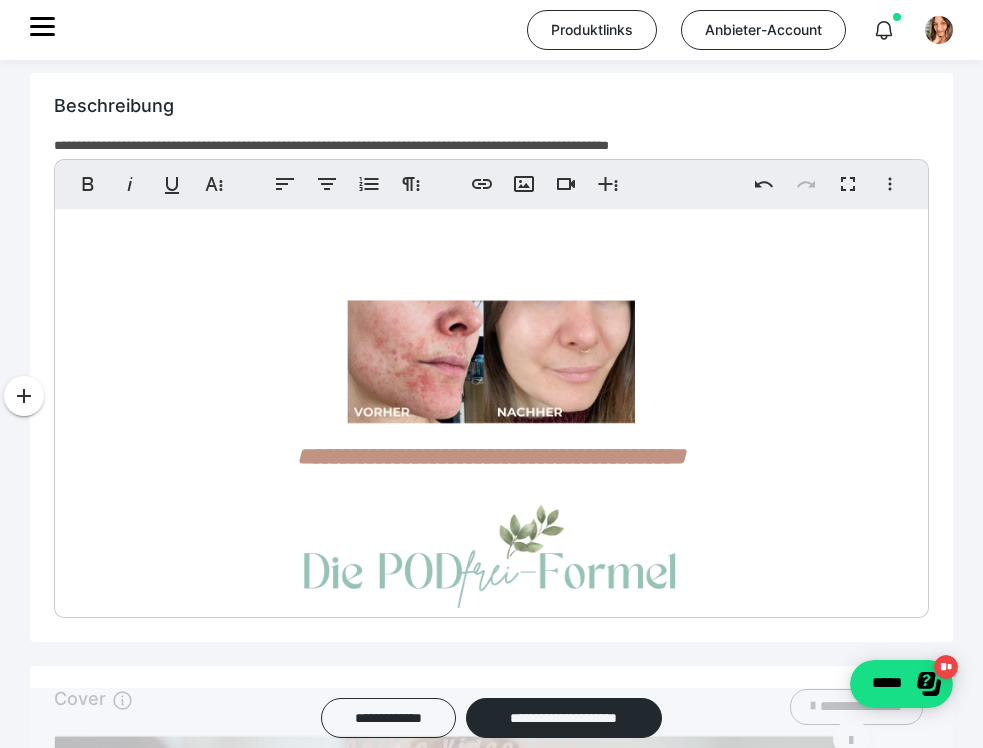 click on "**********" at bounding box center [491, 4472] 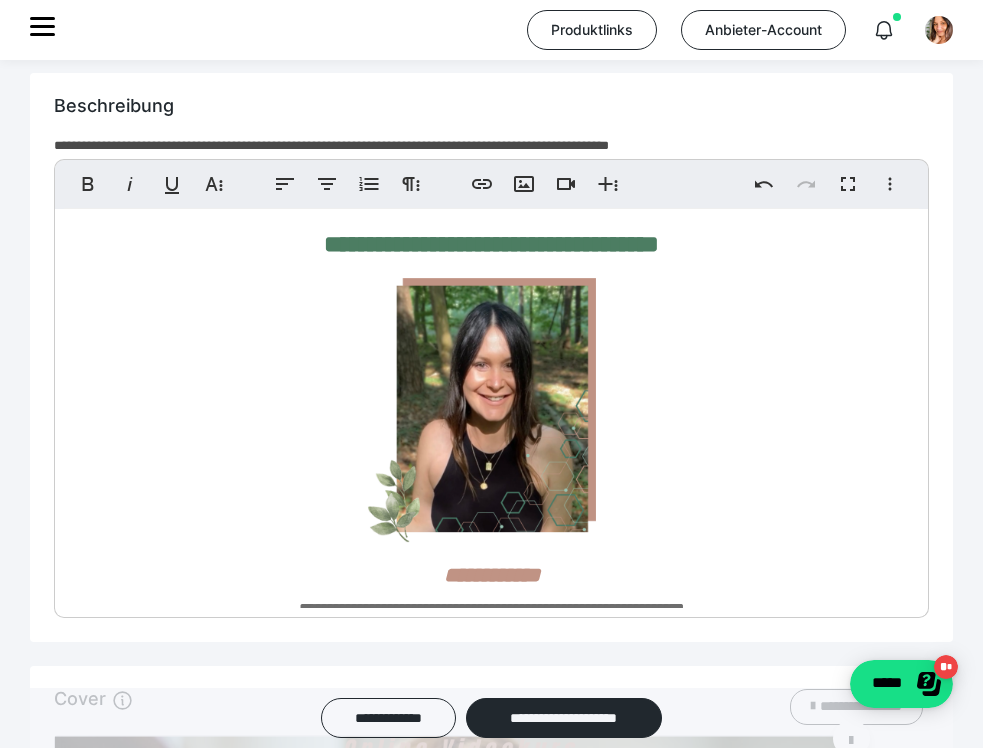 scroll, scrollTop: 2407, scrollLeft: 0, axis: vertical 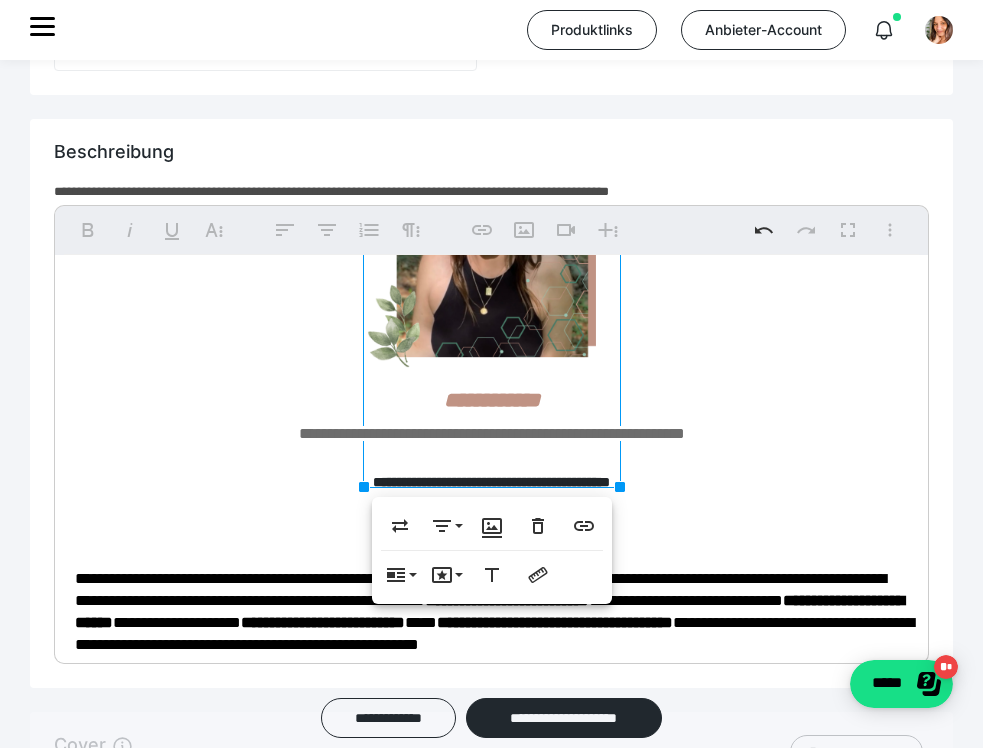 click at bounding box center (491, 232) 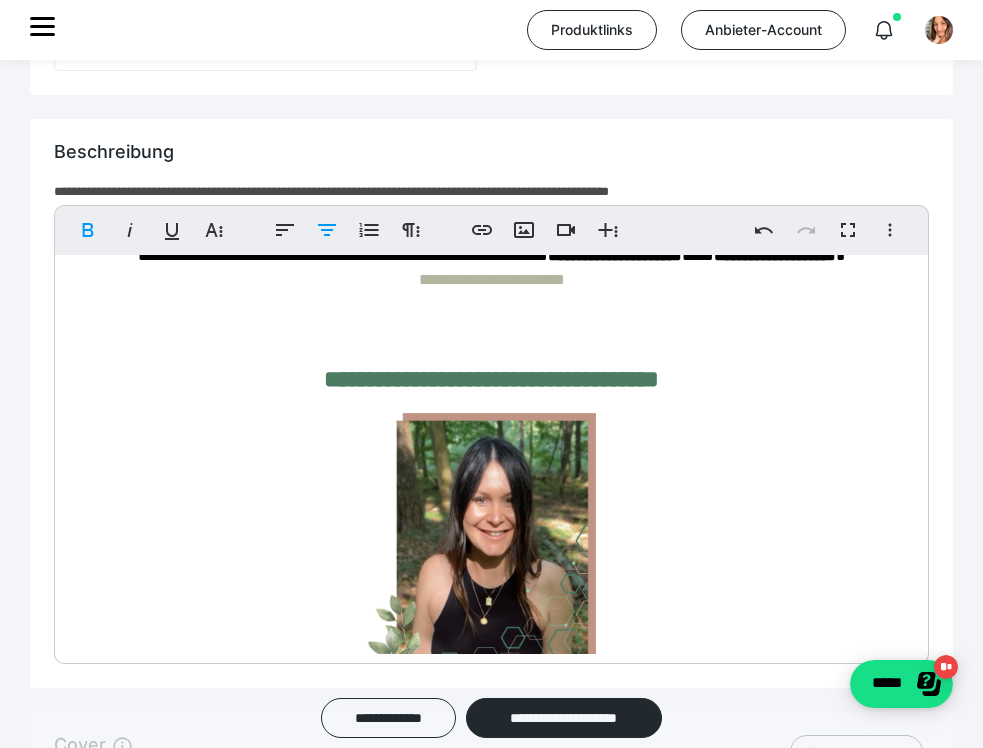 scroll, scrollTop: 1582, scrollLeft: 0, axis: vertical 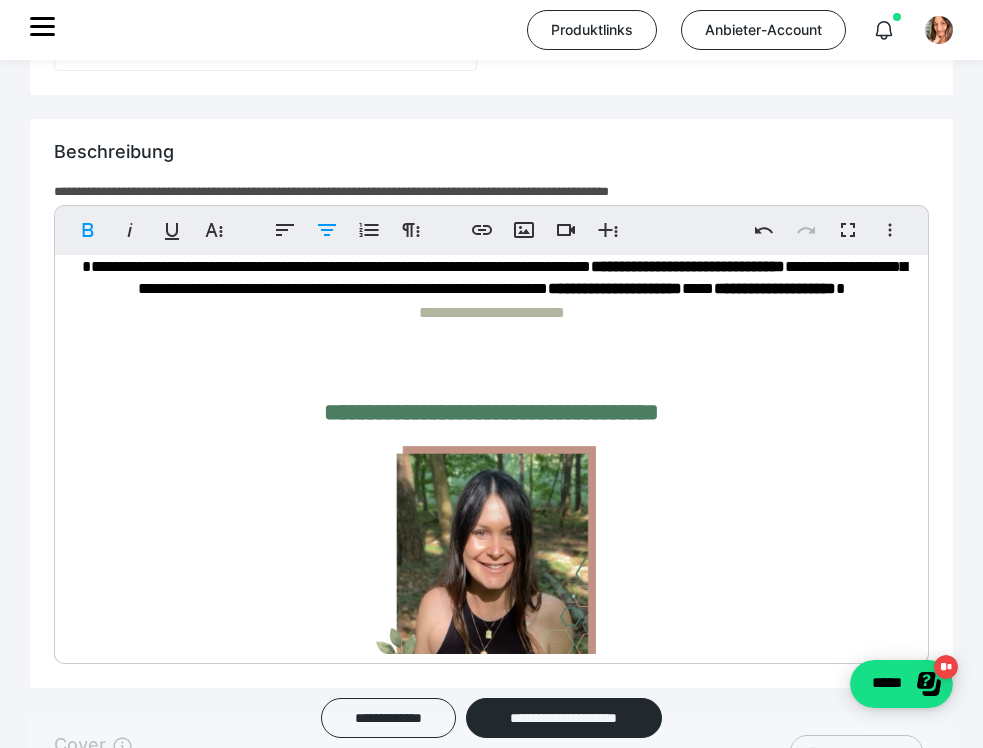 click on "**********" at bounding box center [491, 5118] 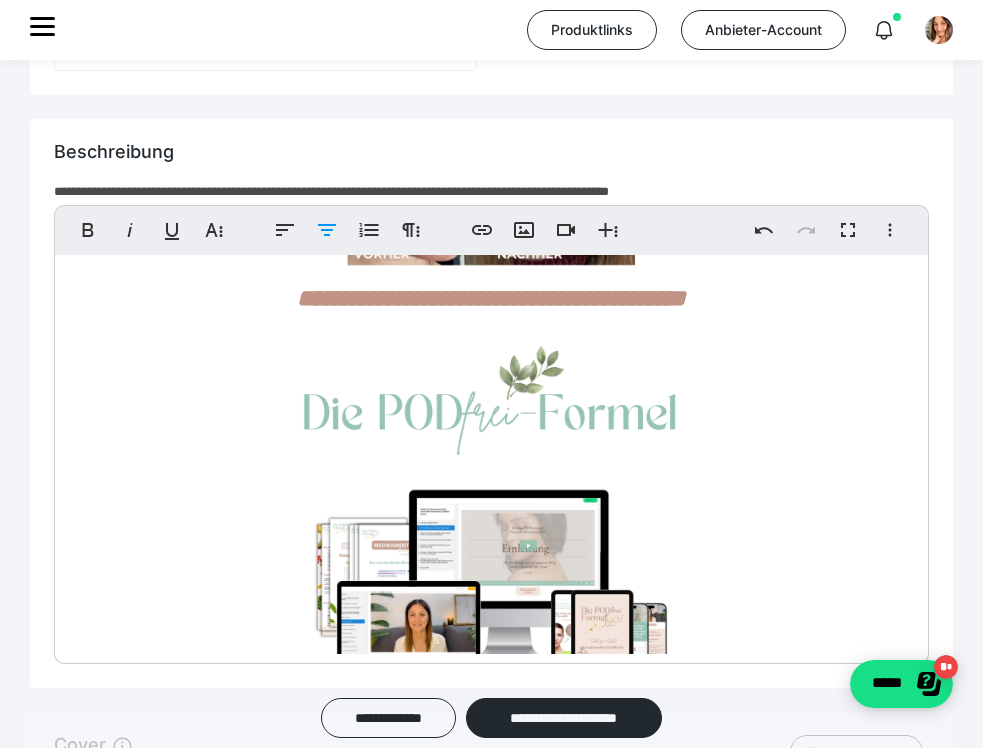 scroll, scrollTop: 2771, scrollLeft: 0, axis: vertical 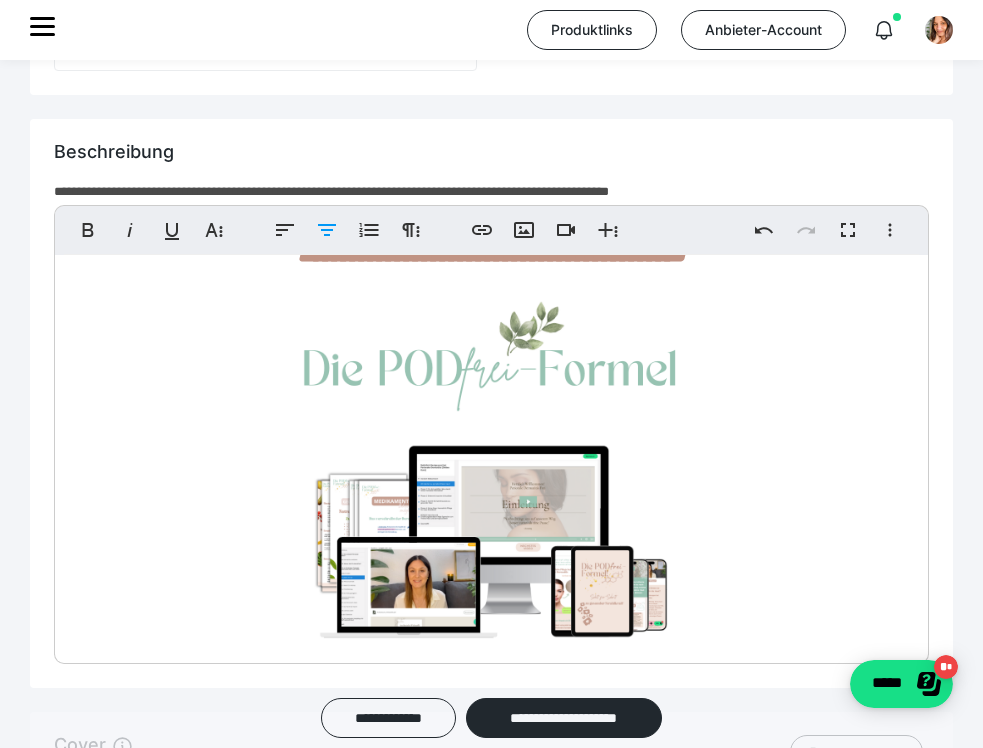 click on "**********" at bounding box center (491, 3866) 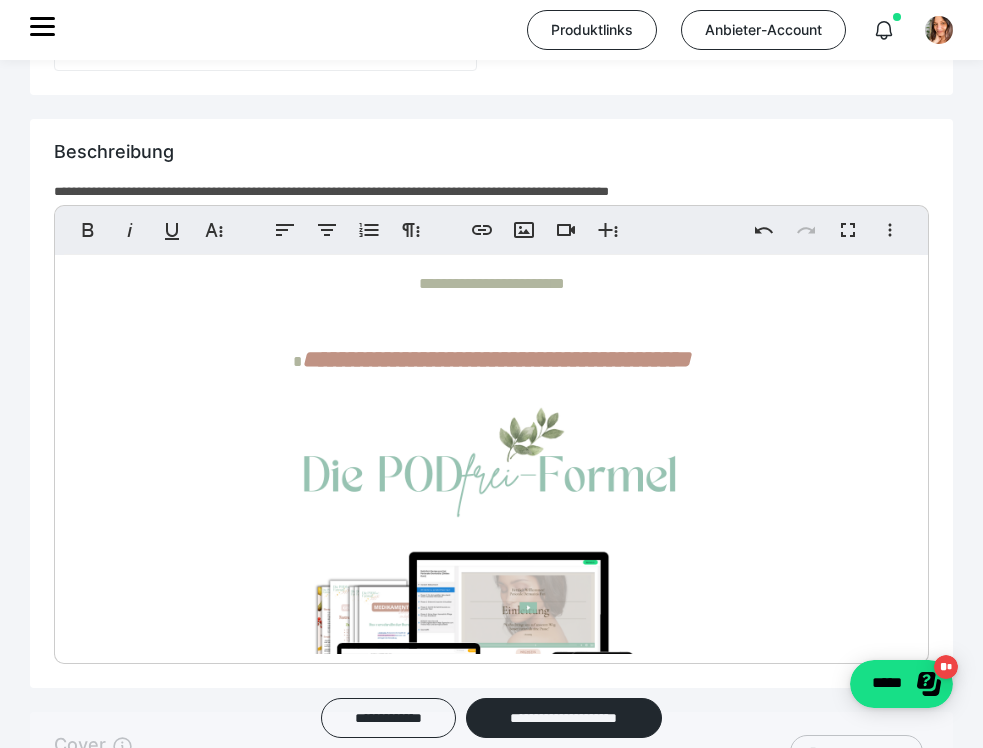 click on "**********" at bounding box center (491, 3918) 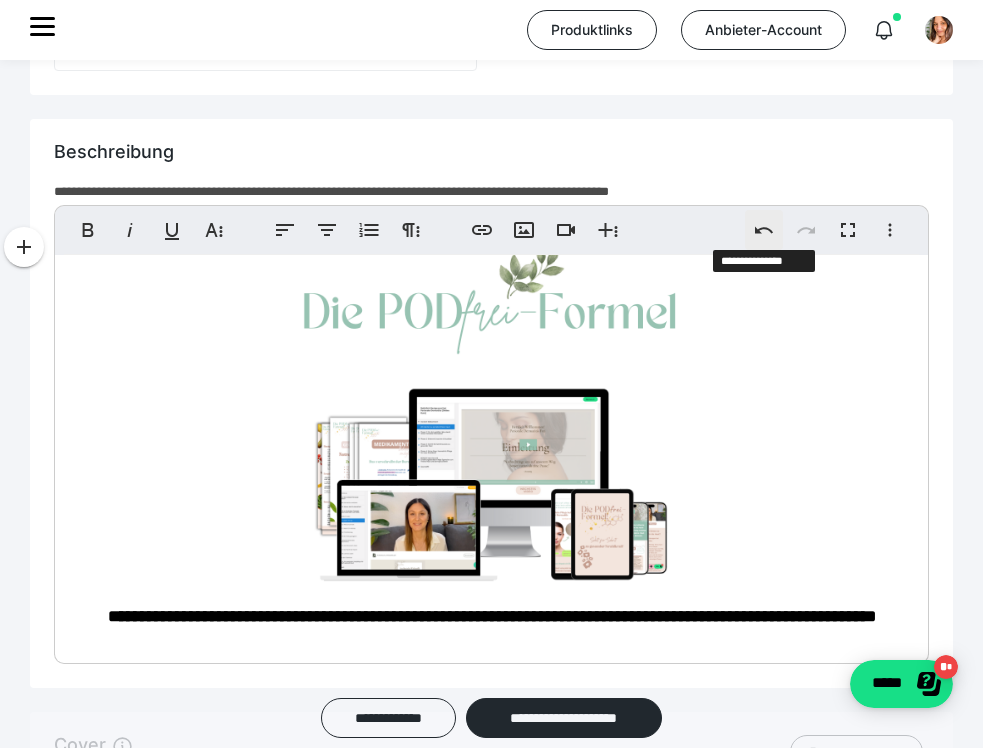 click on "**********" at bounding box center [764, 230] 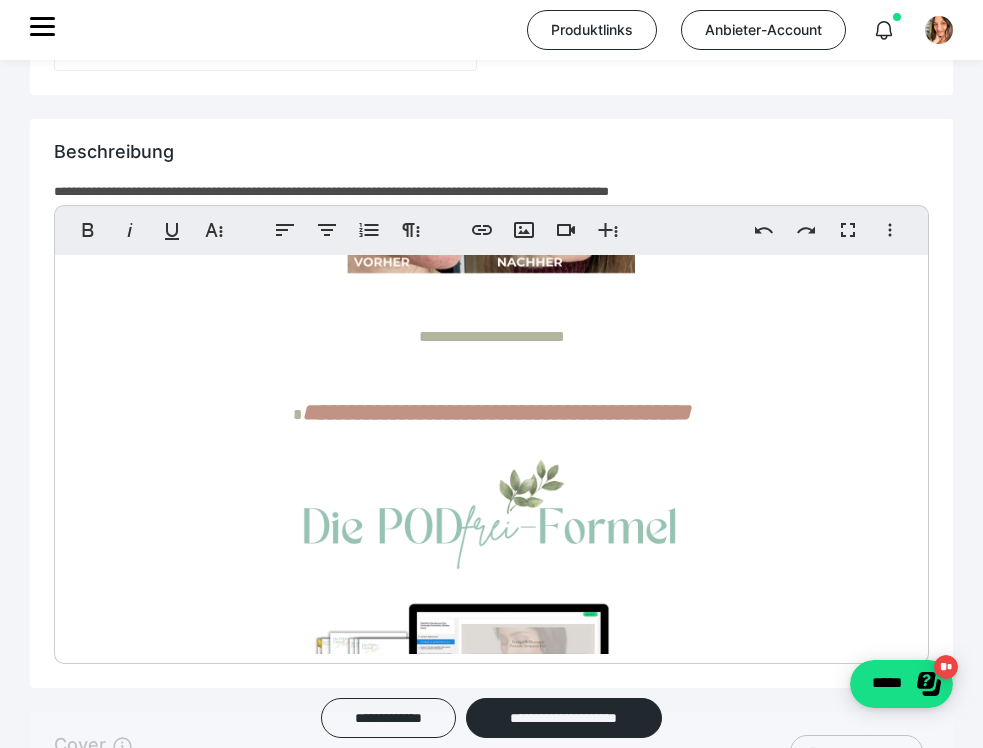 scroll, scrollTop: 2711, scrollLeft: 0, axis: vertical 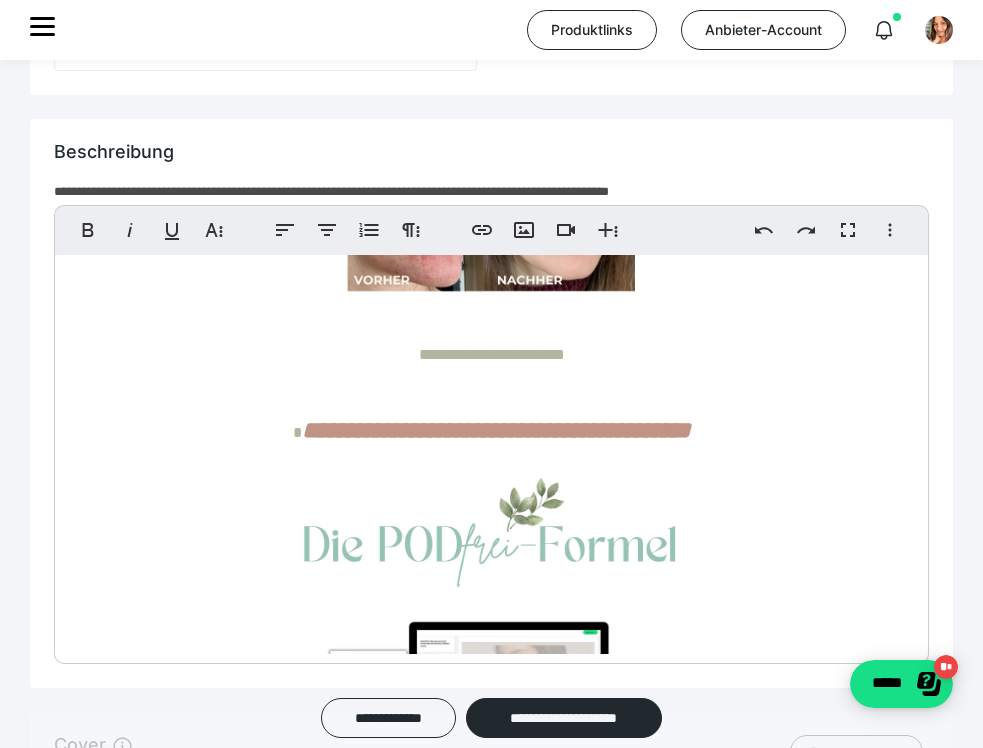 click on "**********" at bounding box center [492, 352] 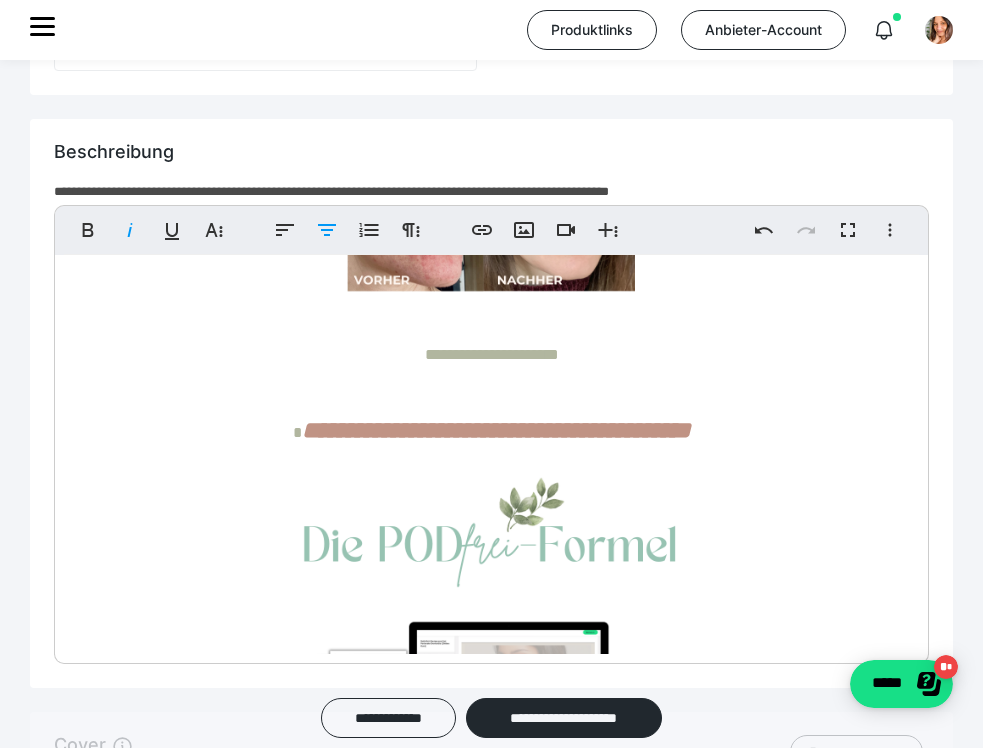 type 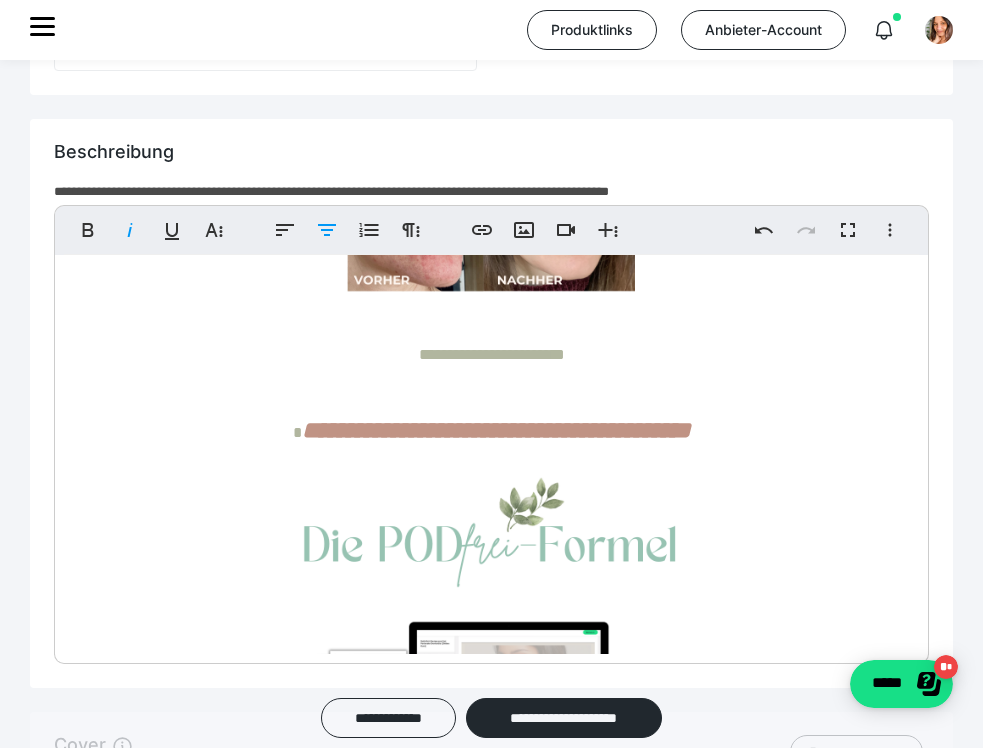 click on "**********" at bounding box center [491, 353] 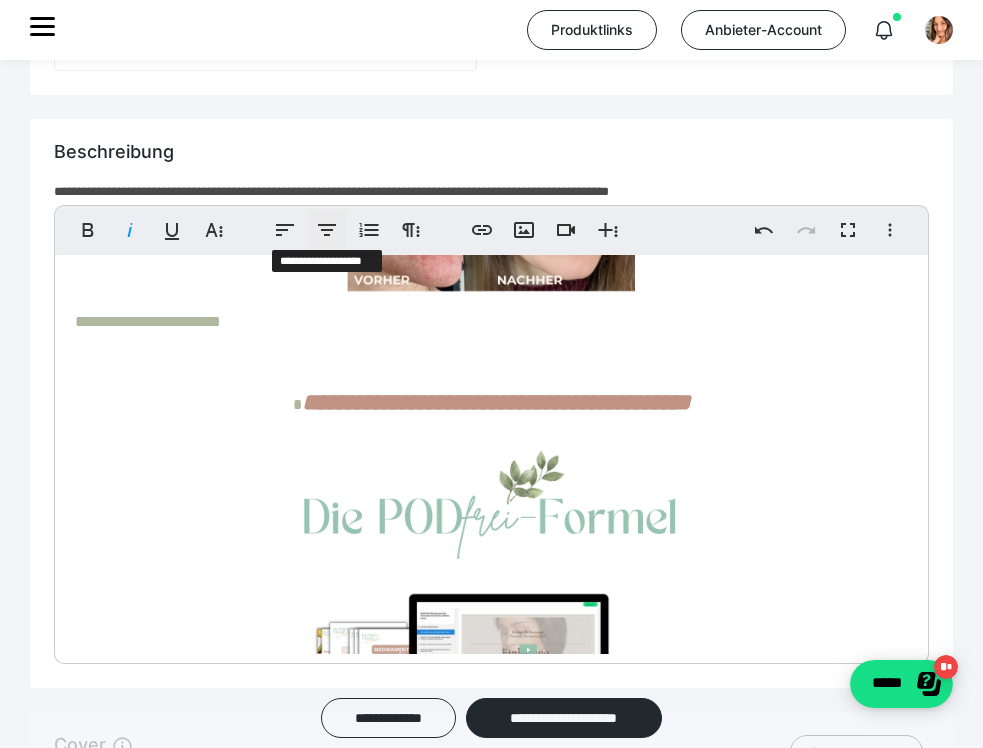click 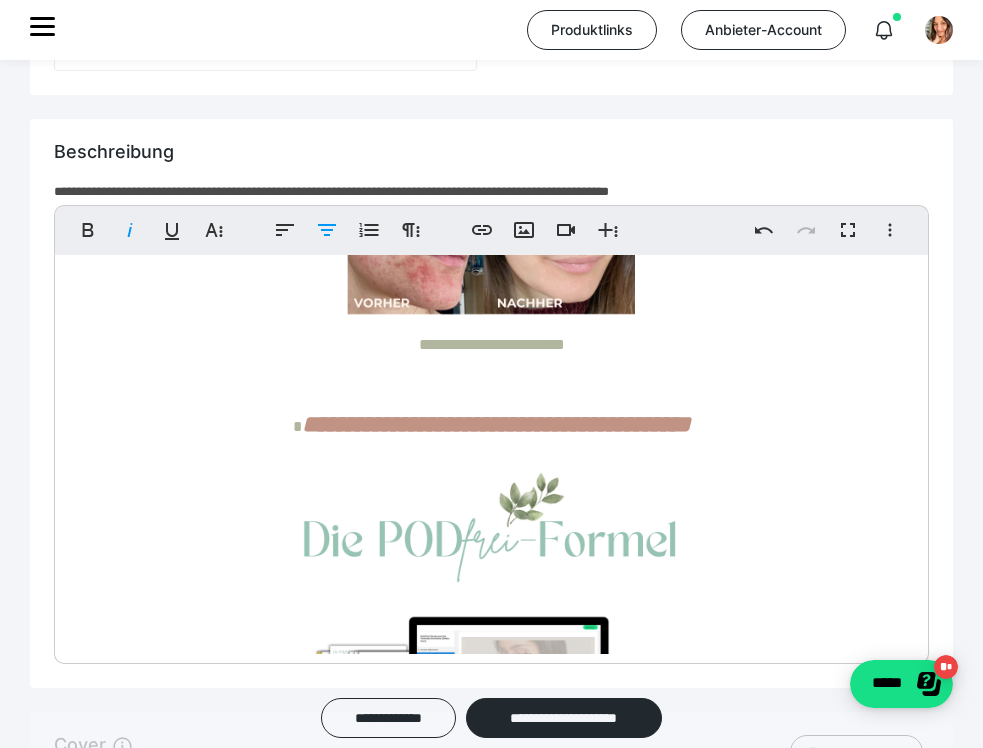 click on "**********" at bounding box center (491, 4017) 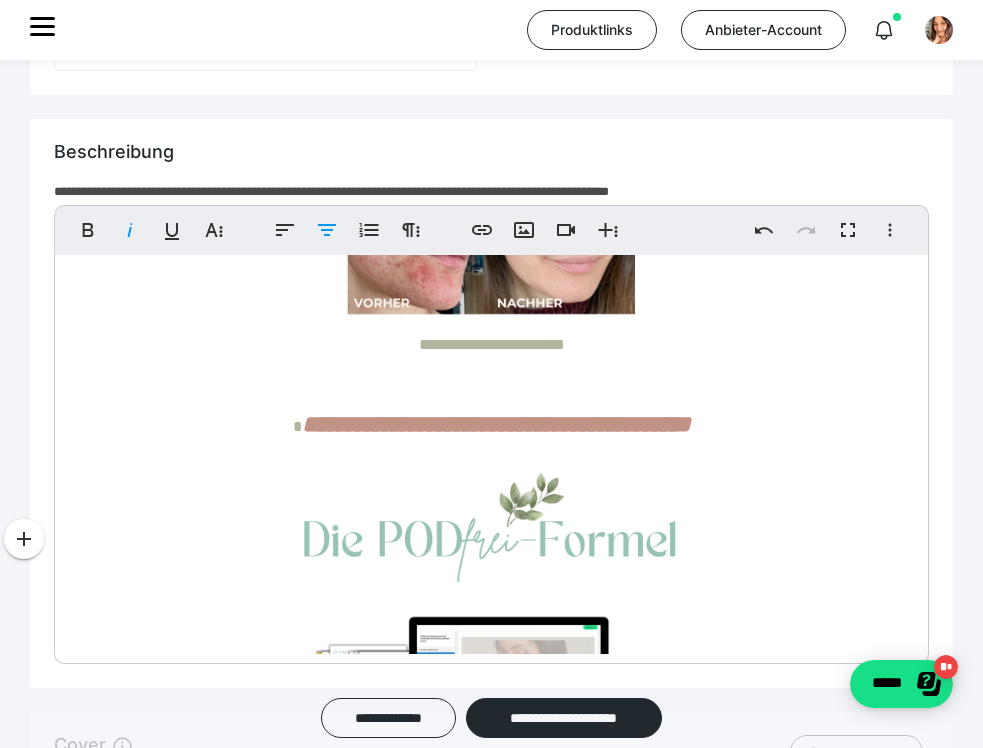 scroll, scrollTop: 2566, scrollLeft: 0, axis: vertical 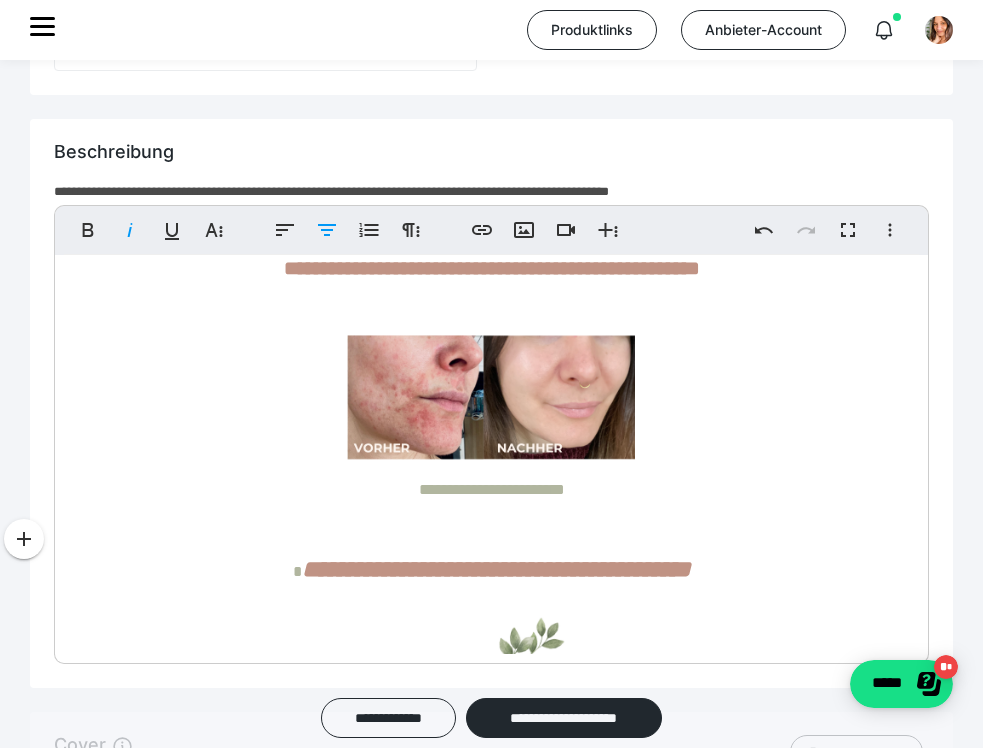 click on "**********" at bounding box center (491, 4162) 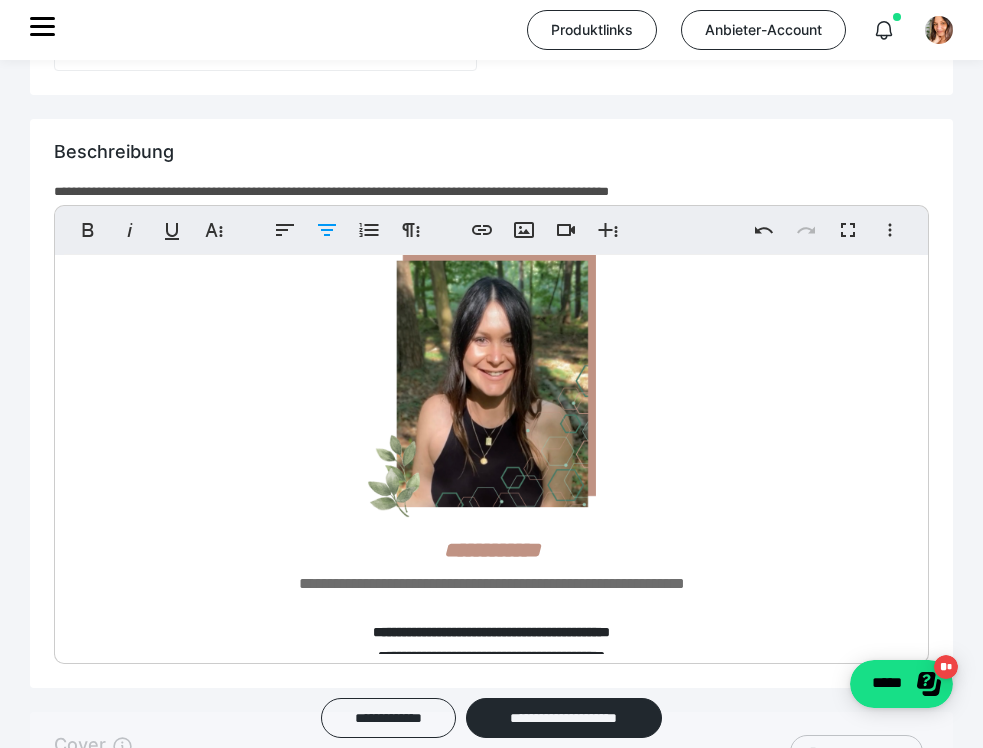 scroll, scrollTop: 1706, scrollLeft: 0, axis: vertical 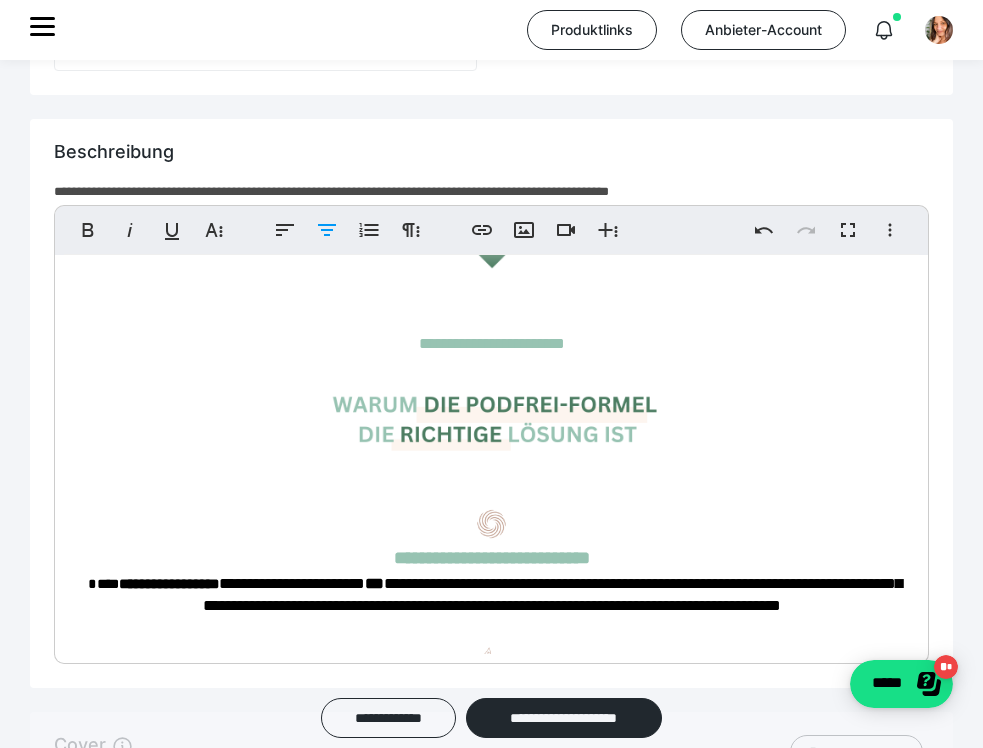 click on "**********" at bounding box center (491, 5742) 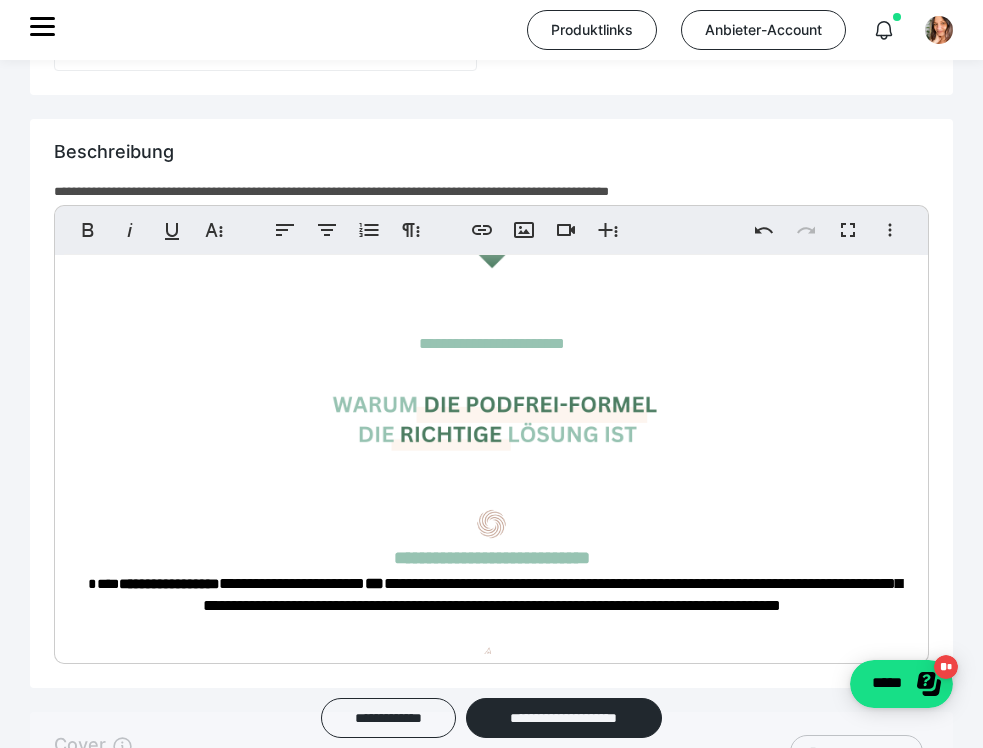 click on "**********" at bounding box center (491, 5742) 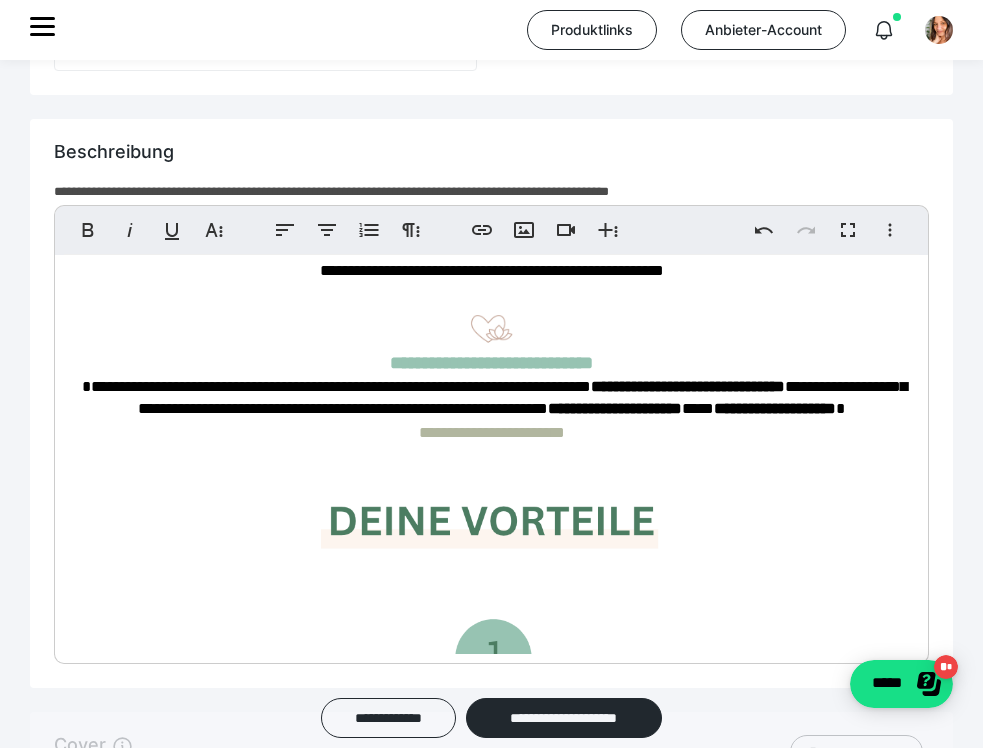 scroll, scrollTop: 5497, scrollLeft: 0, axis: vertical 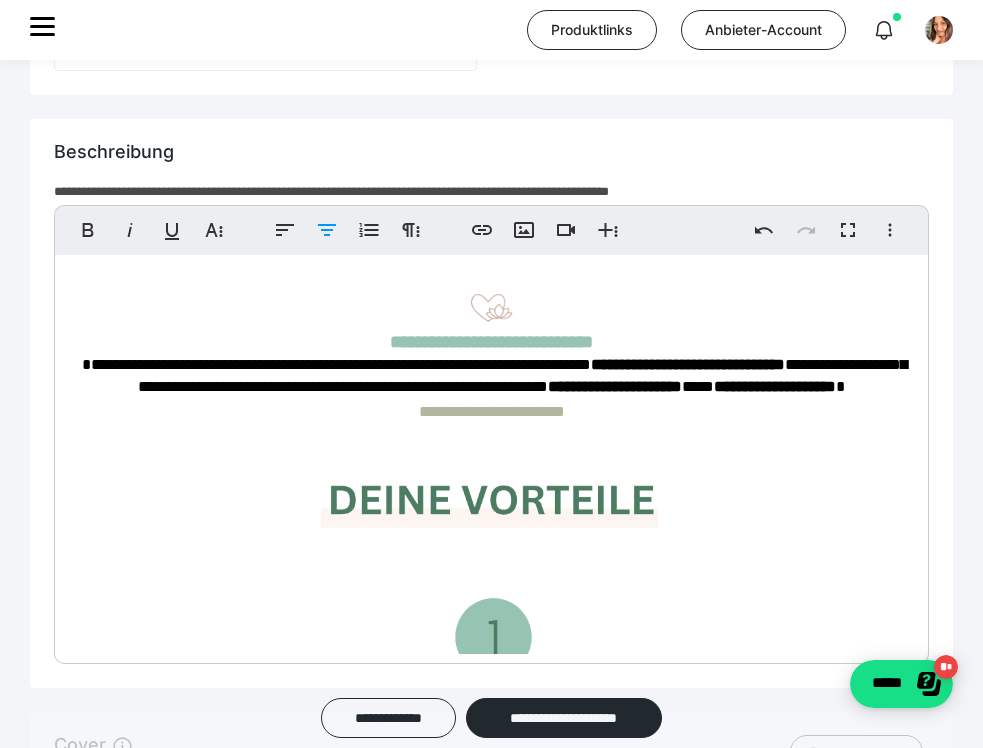 drag, startPoint x: 389, startPoint y: 366, endPoint x: 455, endPoint y: 582, distance: 225.85837 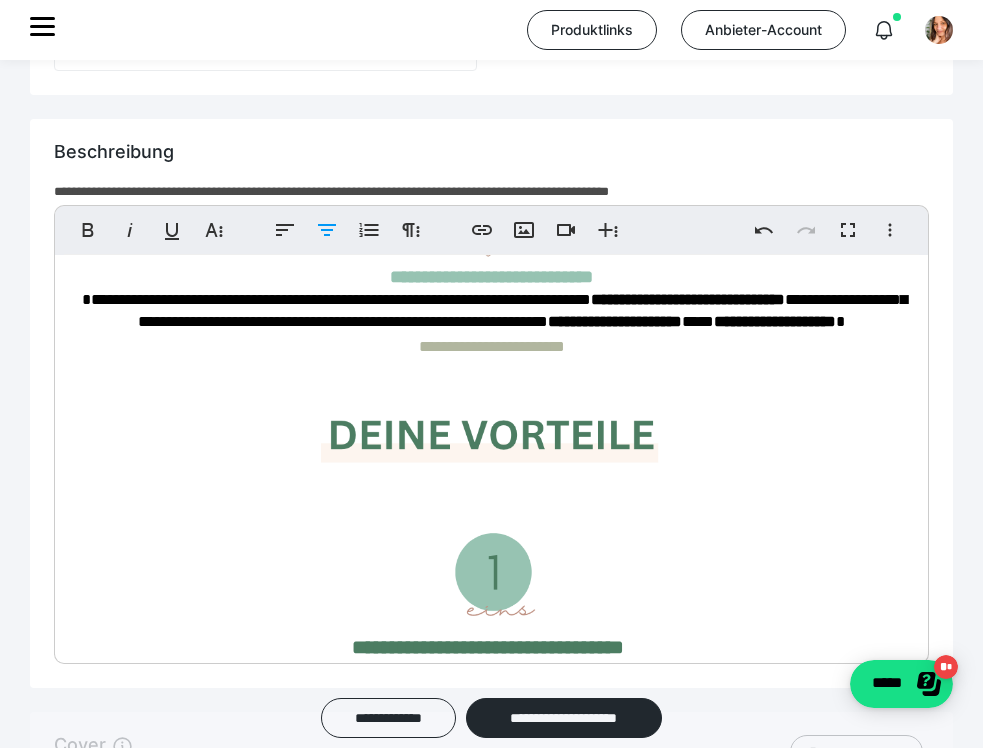 scroll, scrollTop: 5466, scrollLeft: 0, axis: vertical 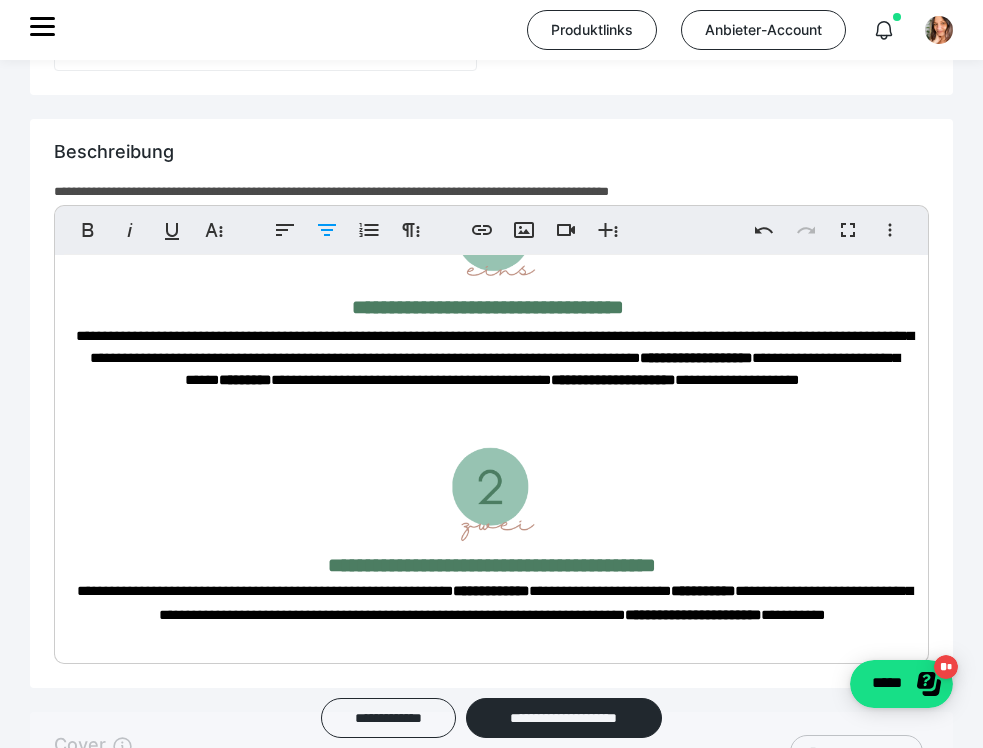drag, startPoint x: 378, startPoint y: 310, endPoint x: 632, endPoint y: 474, distance: 302.34418 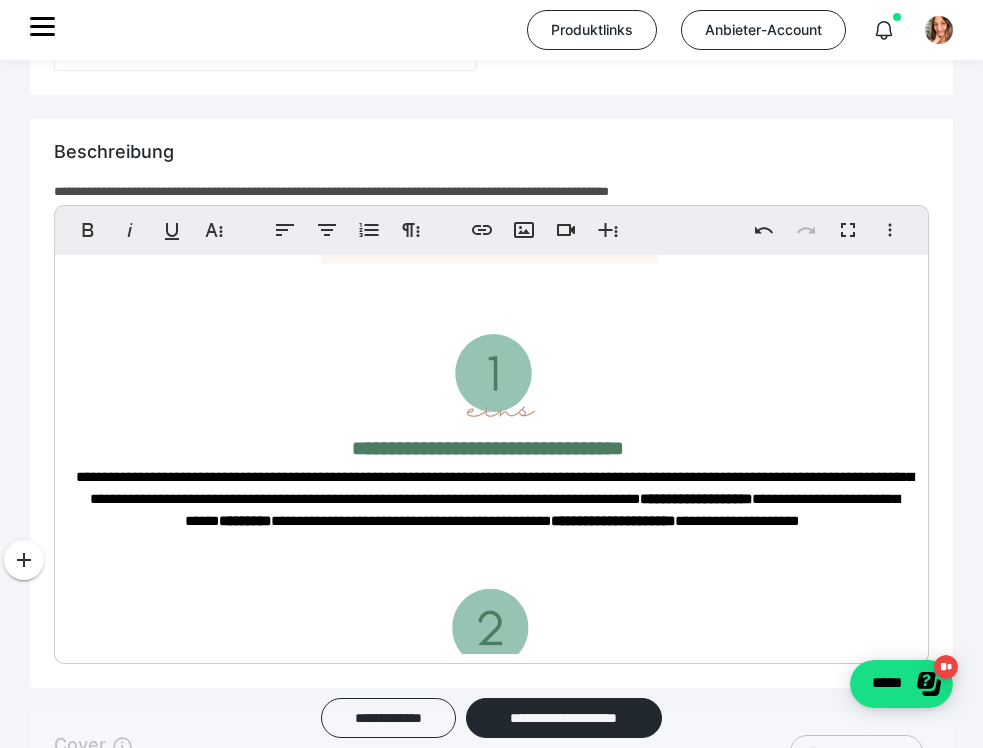 scroll, scrollTop: 5233, scrollLeft: 0, axis: vertical 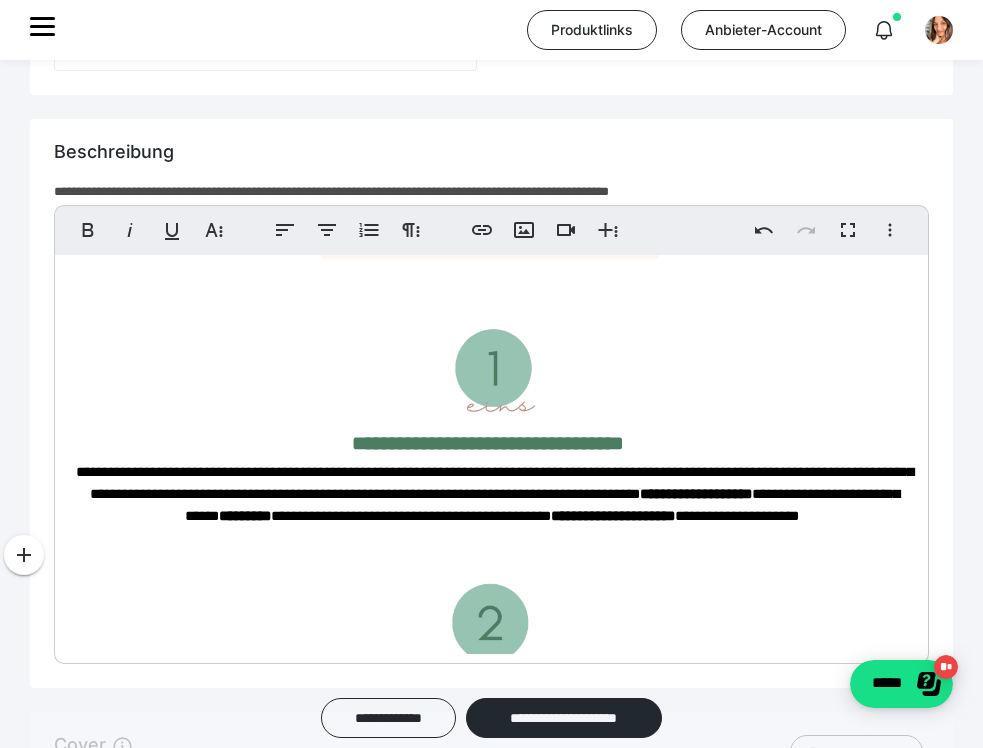 drag, startPoint x: 617, startPoint y: 483, endPoint x: 462, endPoint y: 385, distance: 183.38211 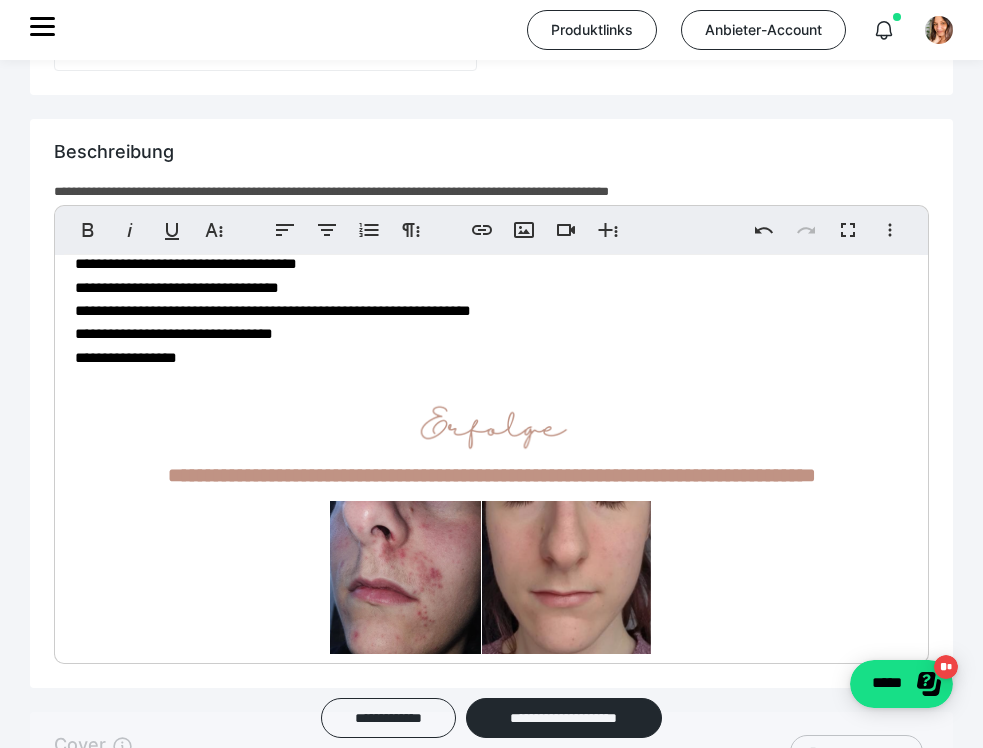 scroll, scrollTop: 6684, scrollLeft: 0, axis: vertical 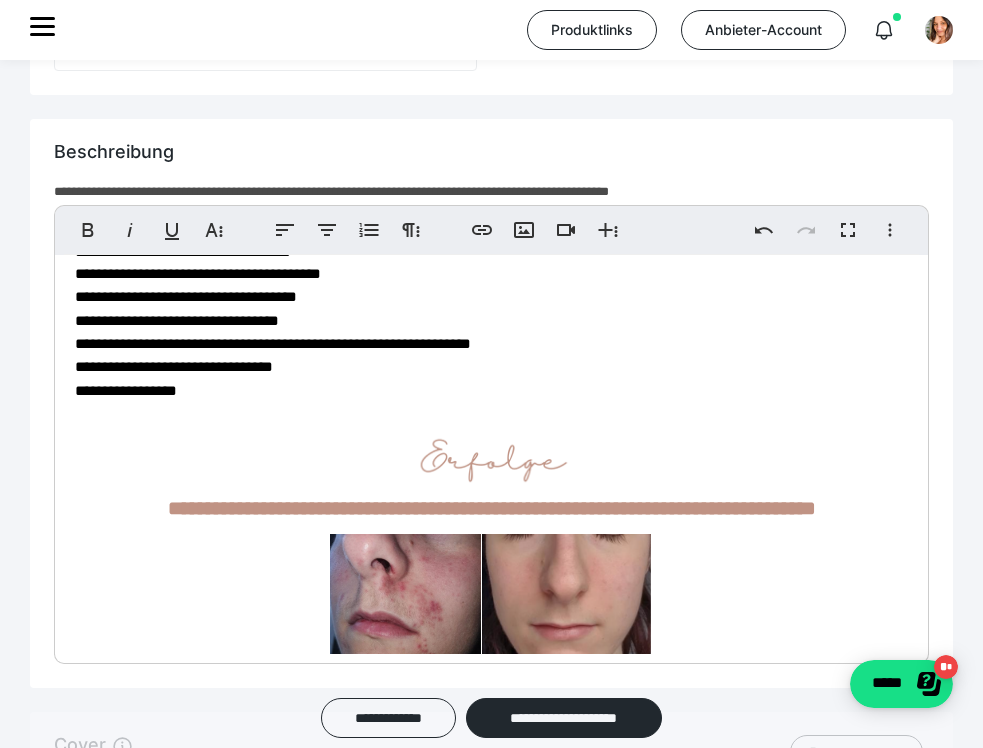 click on "**********" at bounding box center (491, -173) 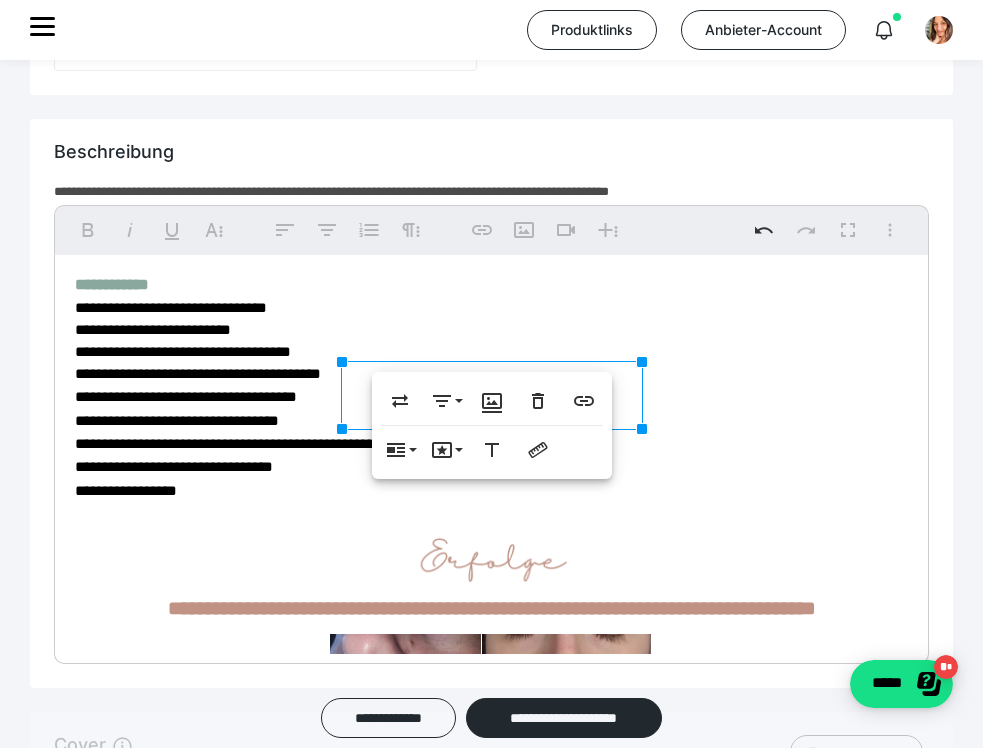 click at bounding box center [491, -88] 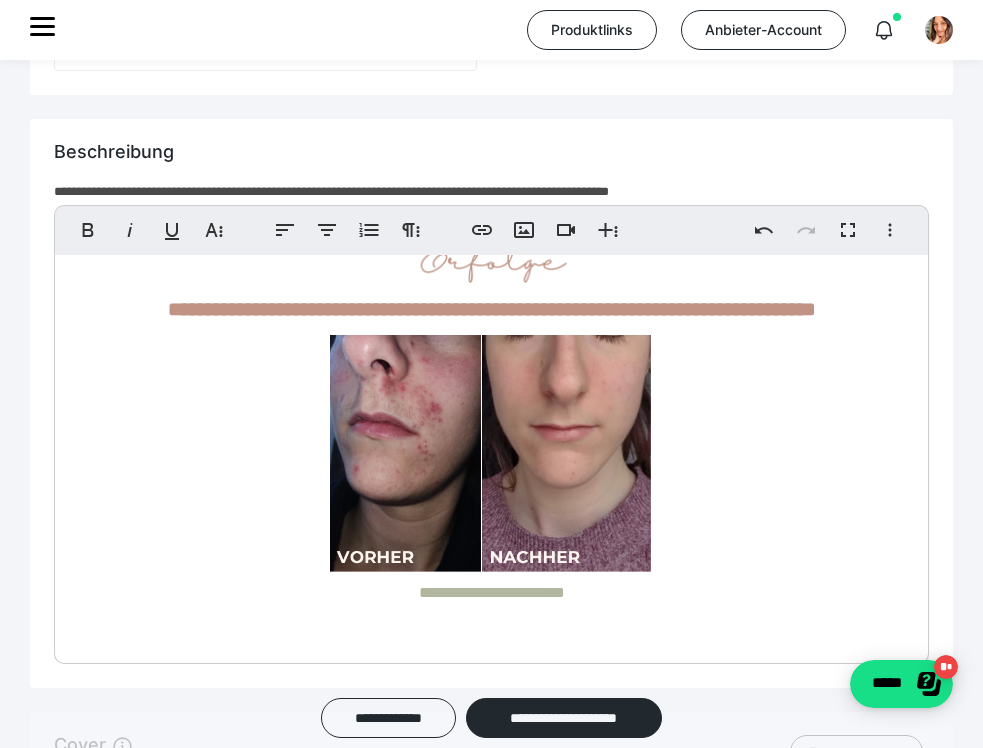 scroll, scrollTop: 6843, scrollLeft: 0, axis: vertical 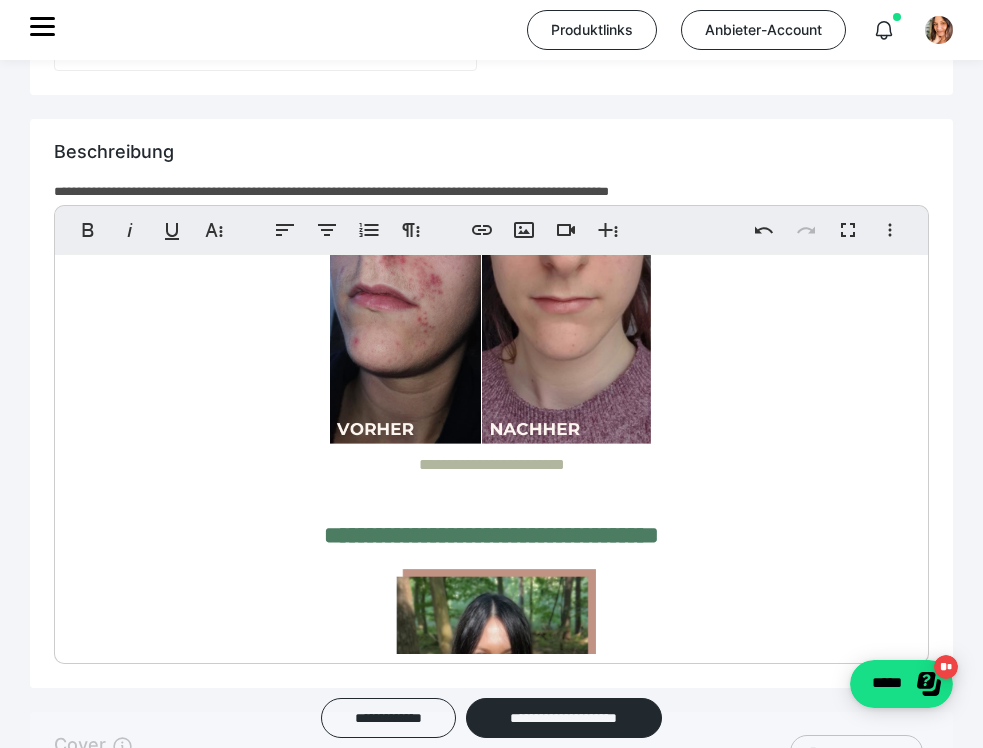 click on "**********" at bounding box center [491, -767] 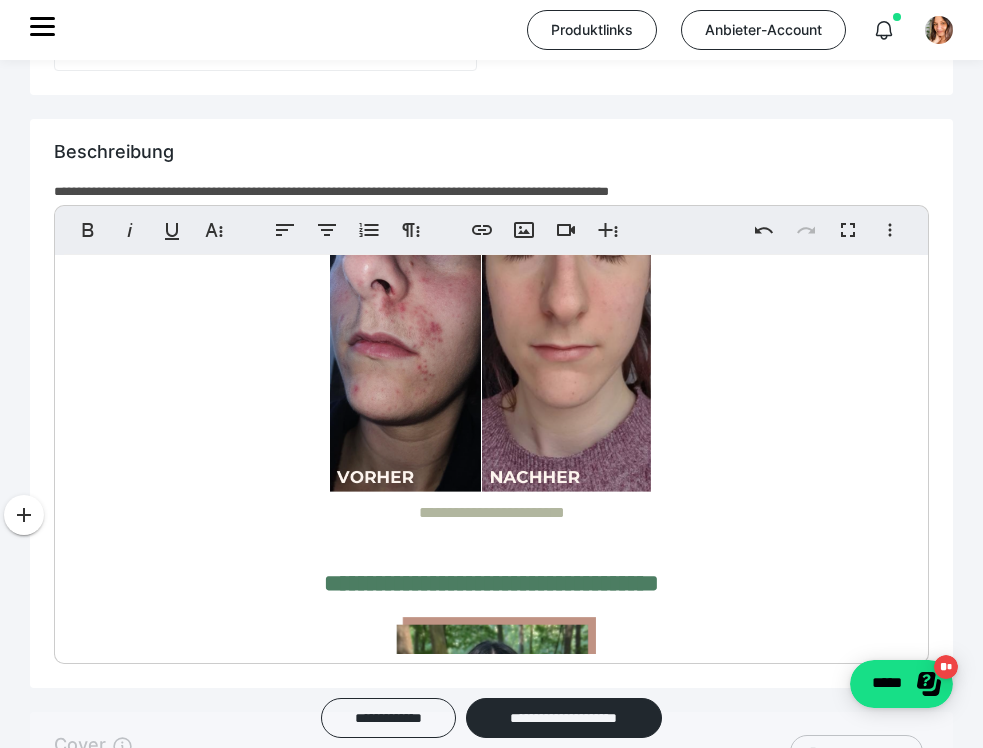 click at bounding box center [492, 85] 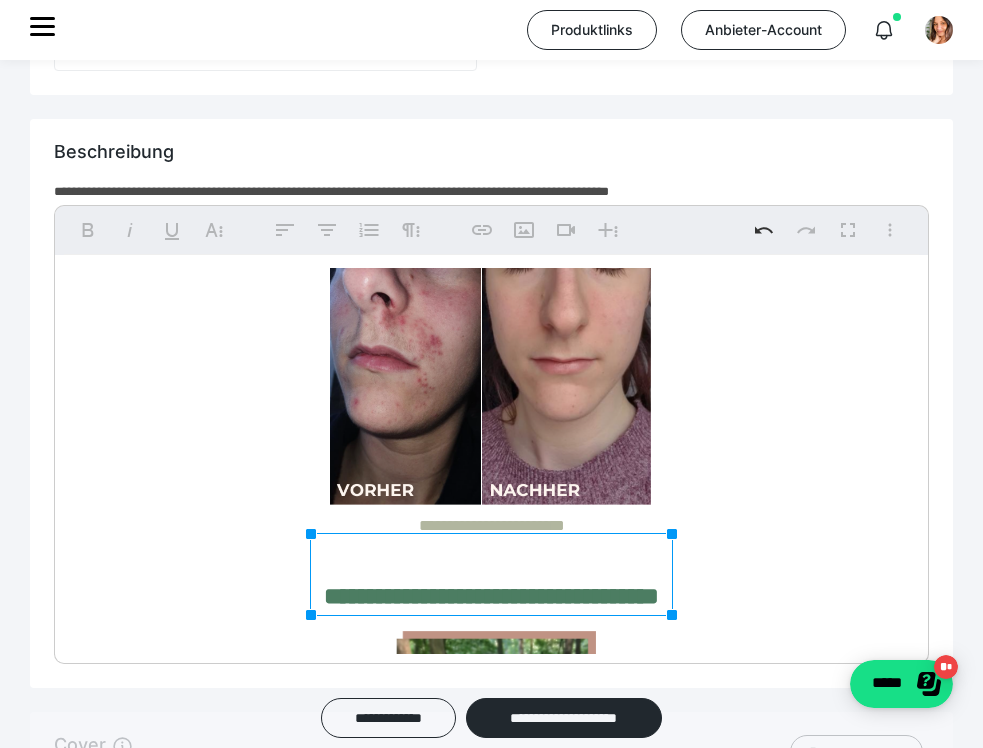 drag, startPoint x: 337, startPoint y: 530, endPoint x: 276, endPoint y: 488, distance: 74.06078 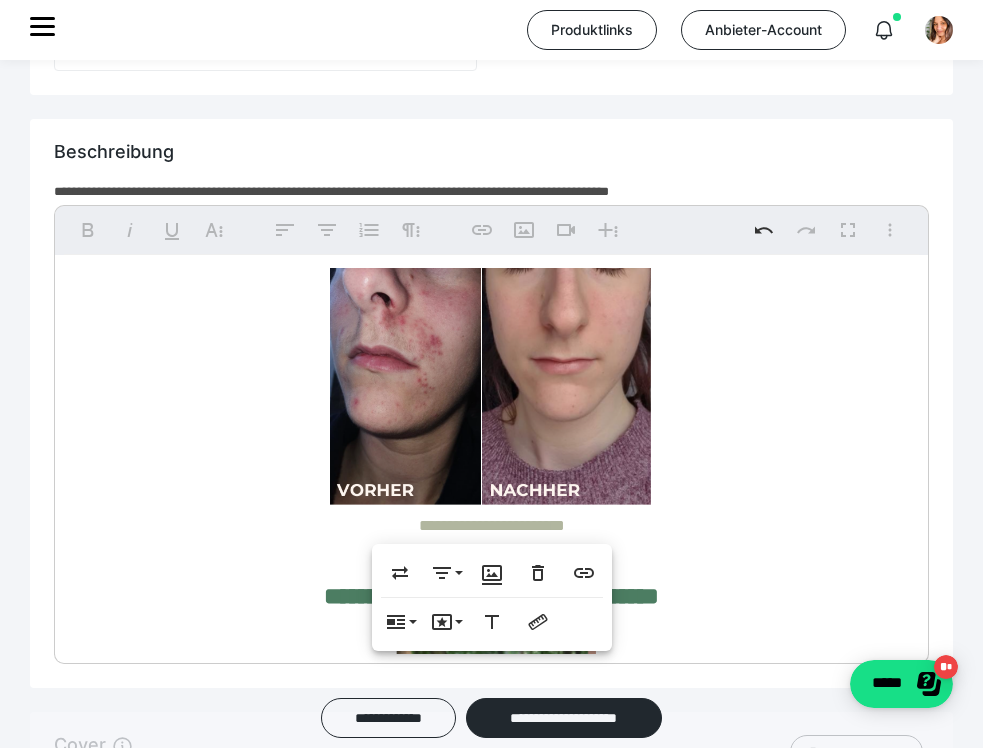 click on "**********" at bounding box center (491, -60) 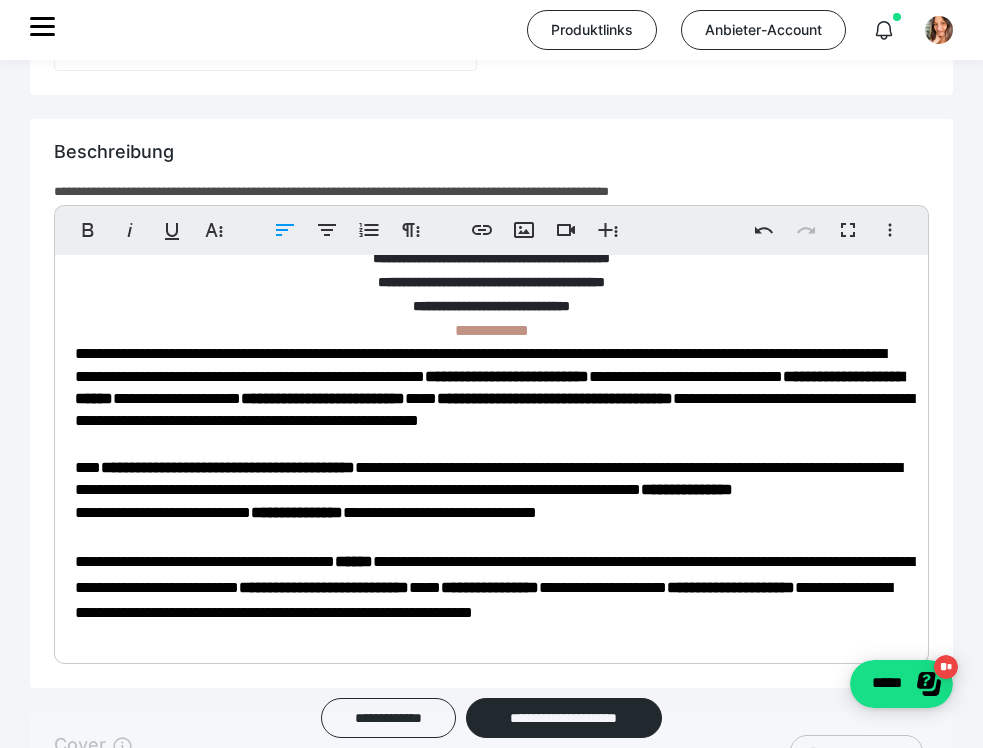 scroll, scrollTop: 7863, scrollLeft: 0, axis: vertical 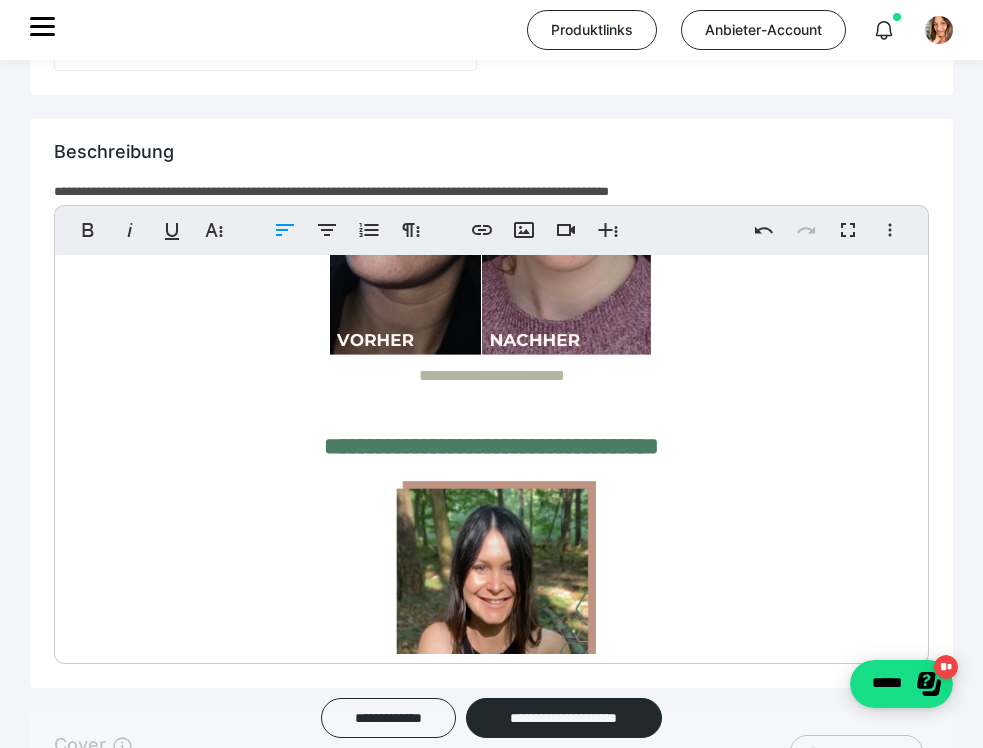 click on "**********" at bounding box center (491, -886) 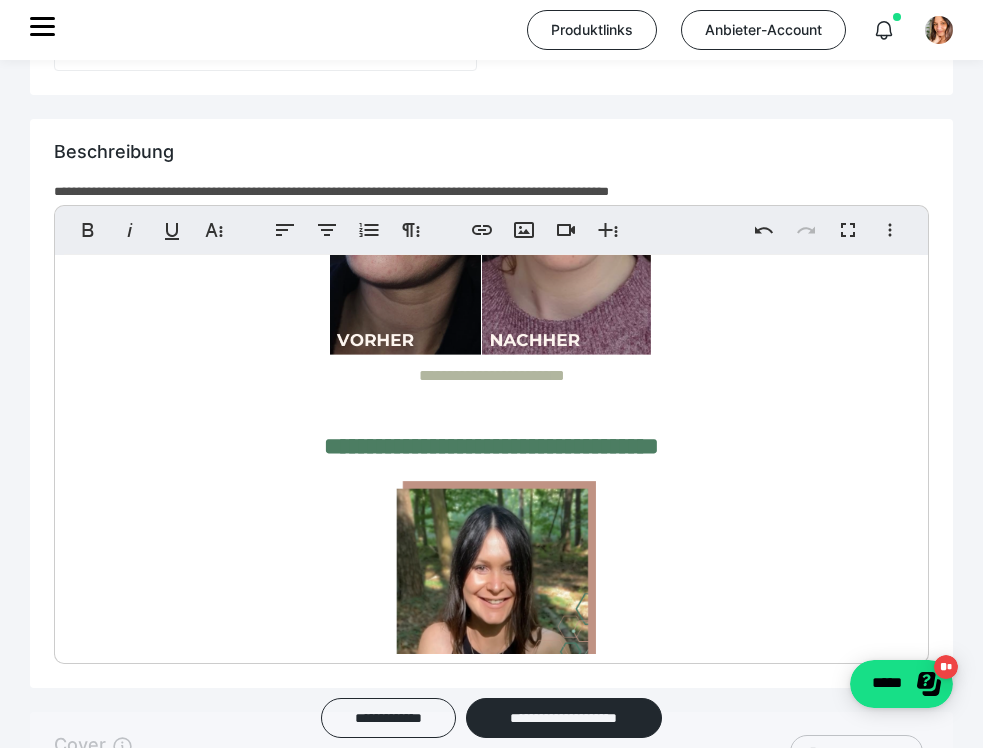 click on "**********" at bounding box center (491, -886) 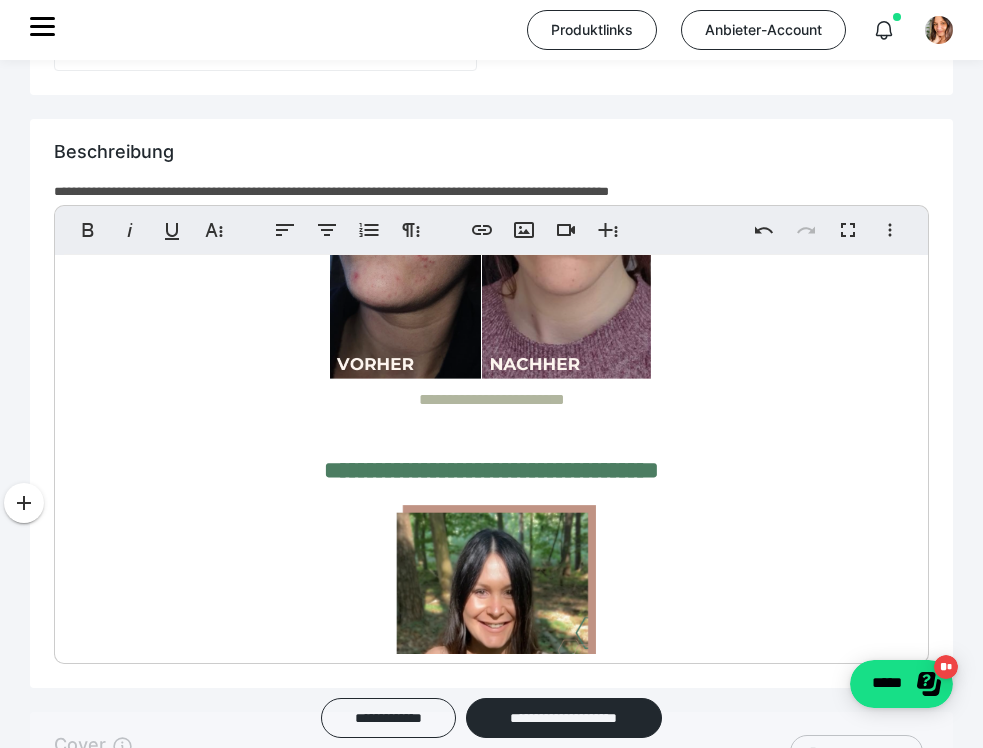 click on "**********" at bounding box center (491, -874) 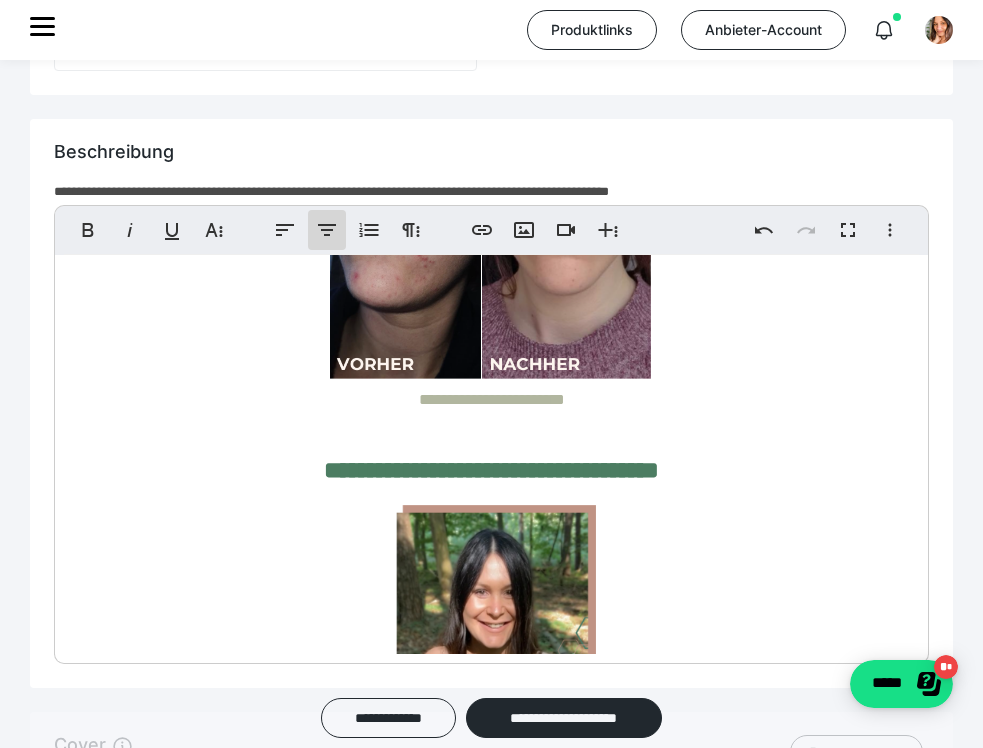 click 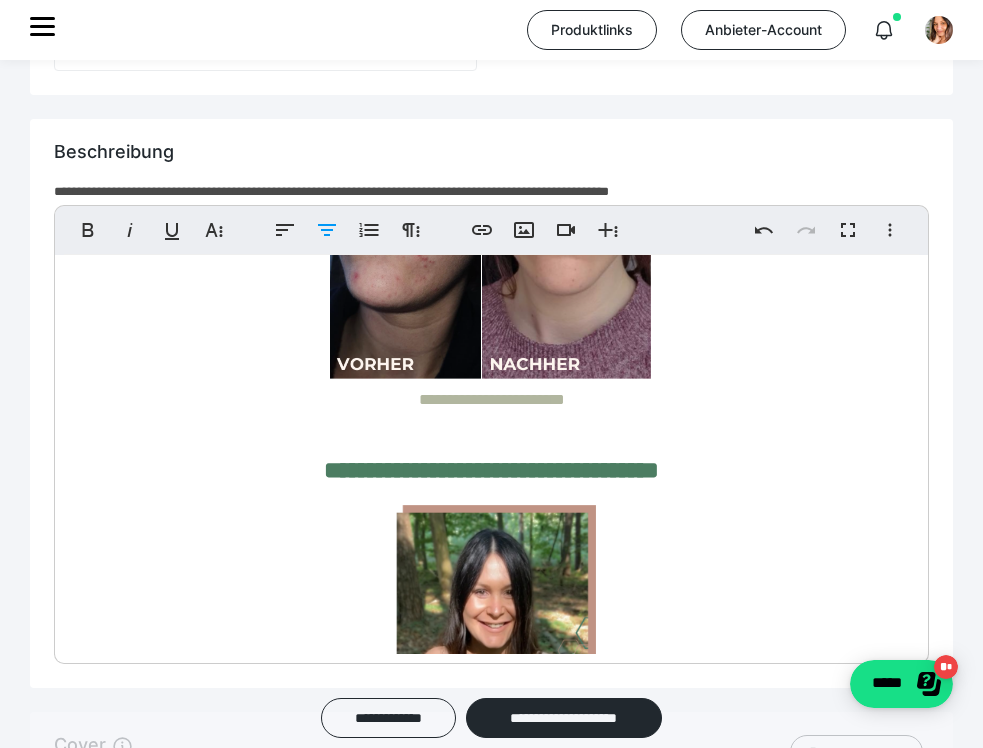 click on "**********" at bounding box center [491, -874] 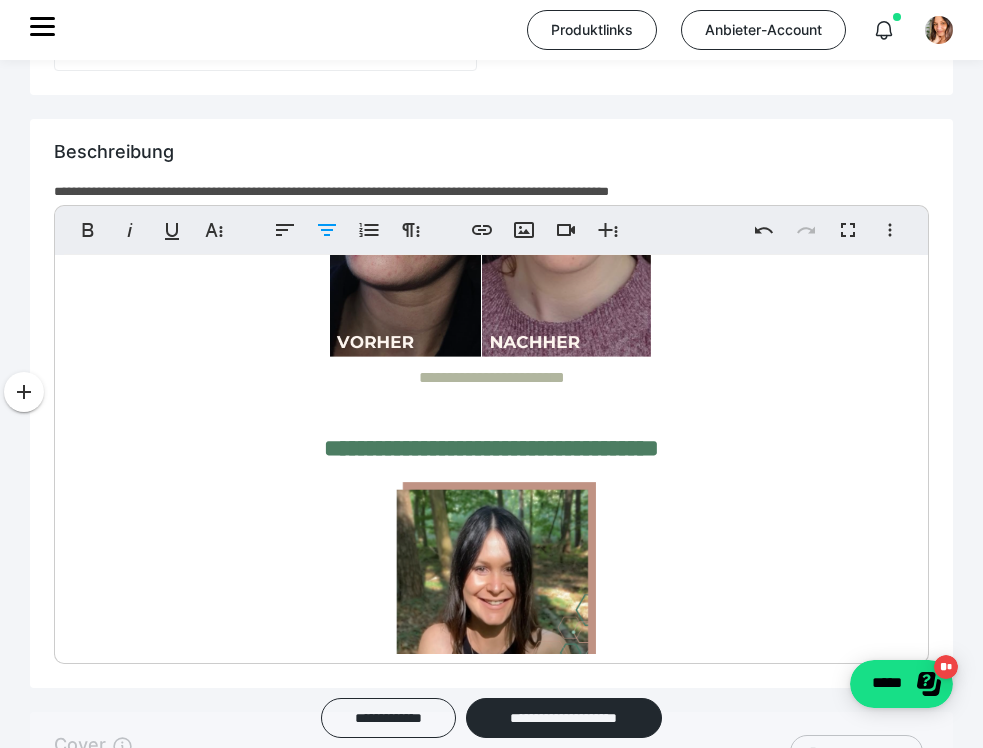 click on "**********" at bounding box center (491, 49) 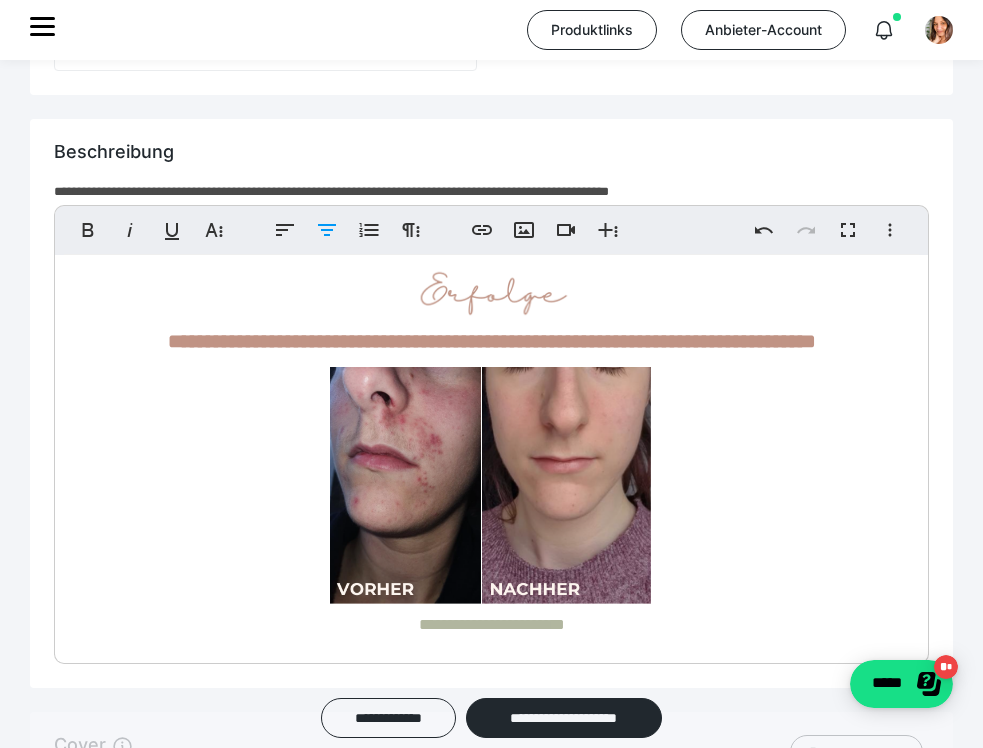 scroll, scrollTop: 7129, scrollLeft: 0, axis: vertical 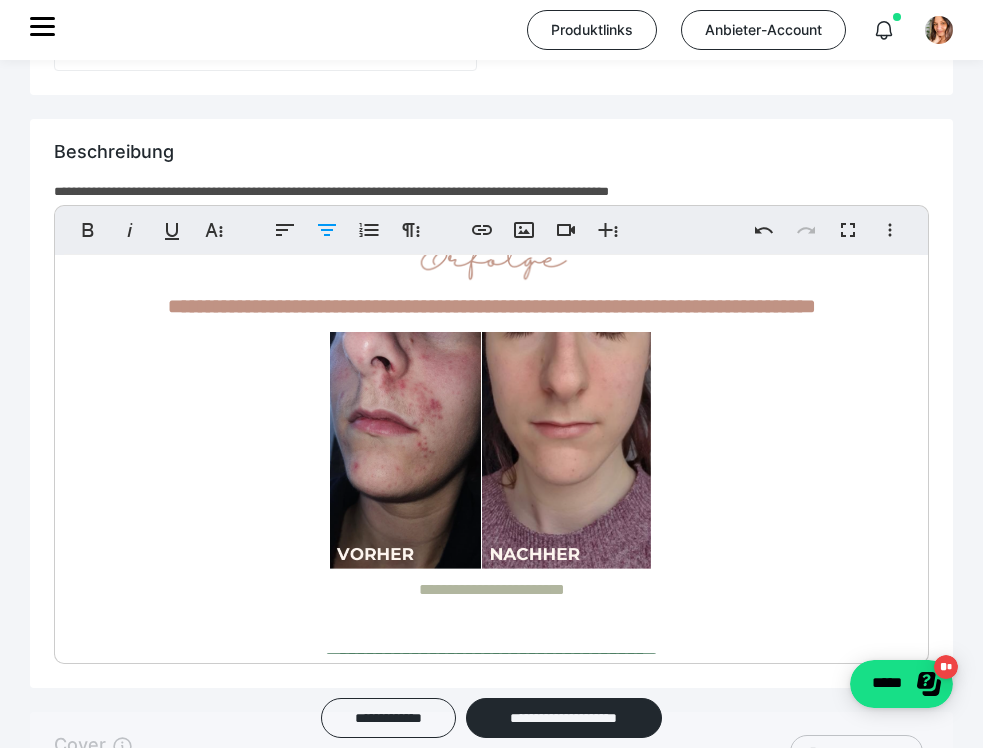 drag, startPoint x: 721, startPoint y: 621, endPoint x: 442, endPoint y: 563, distance: 284.9649 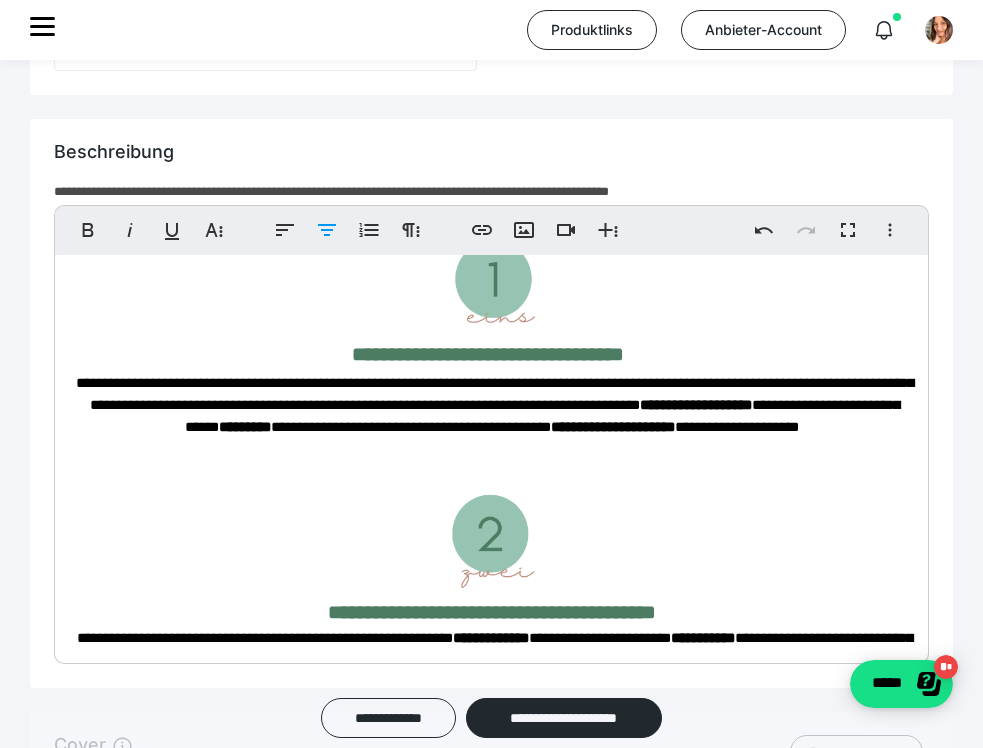 scroll, scrollTop: 5159, scrollLeft: 0, axis: vertical 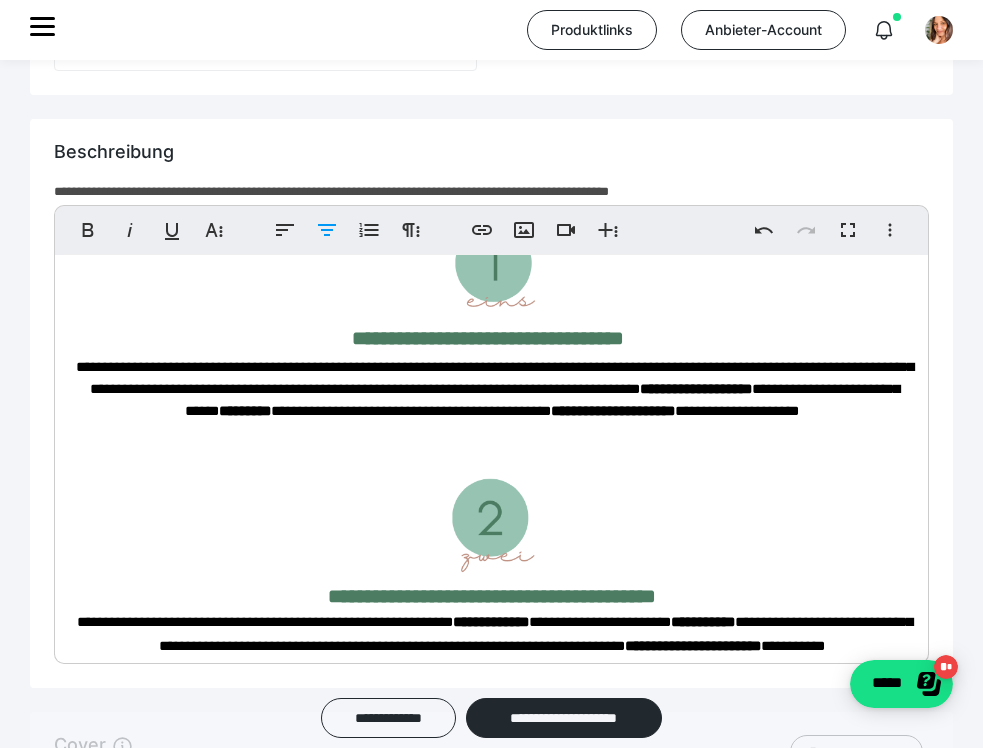 click on "**********" at bounding box center [491, 1261] 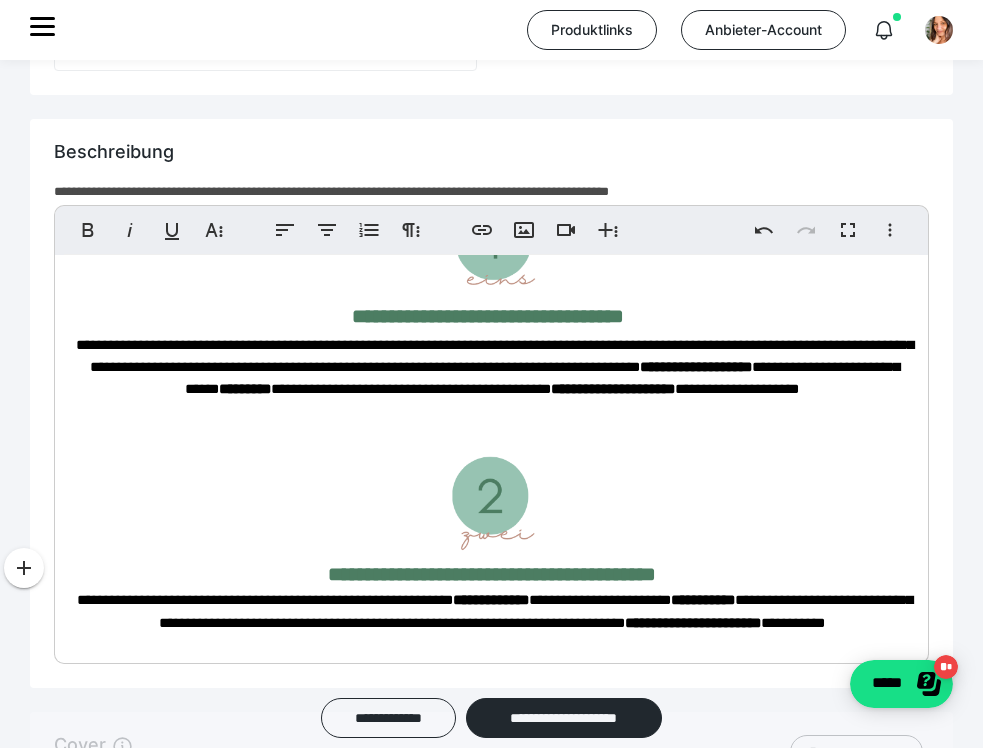 scroll, scrollTop: 5135, scrollLeft: 0, axis: vertical 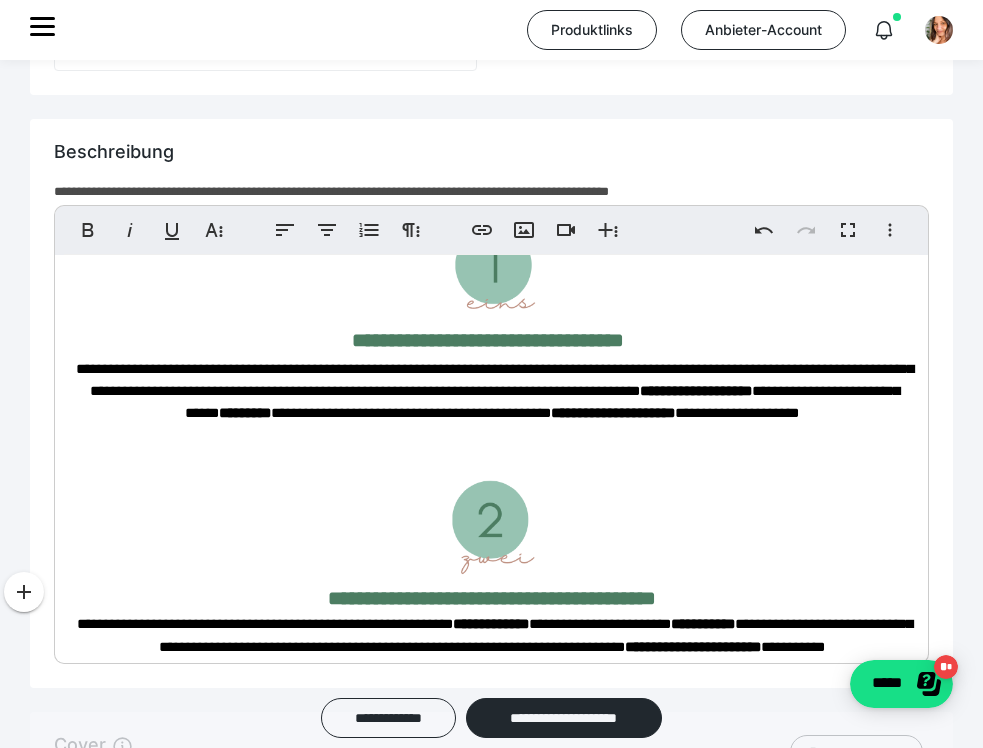 click on "**********" at bounding box center [491, 1274] 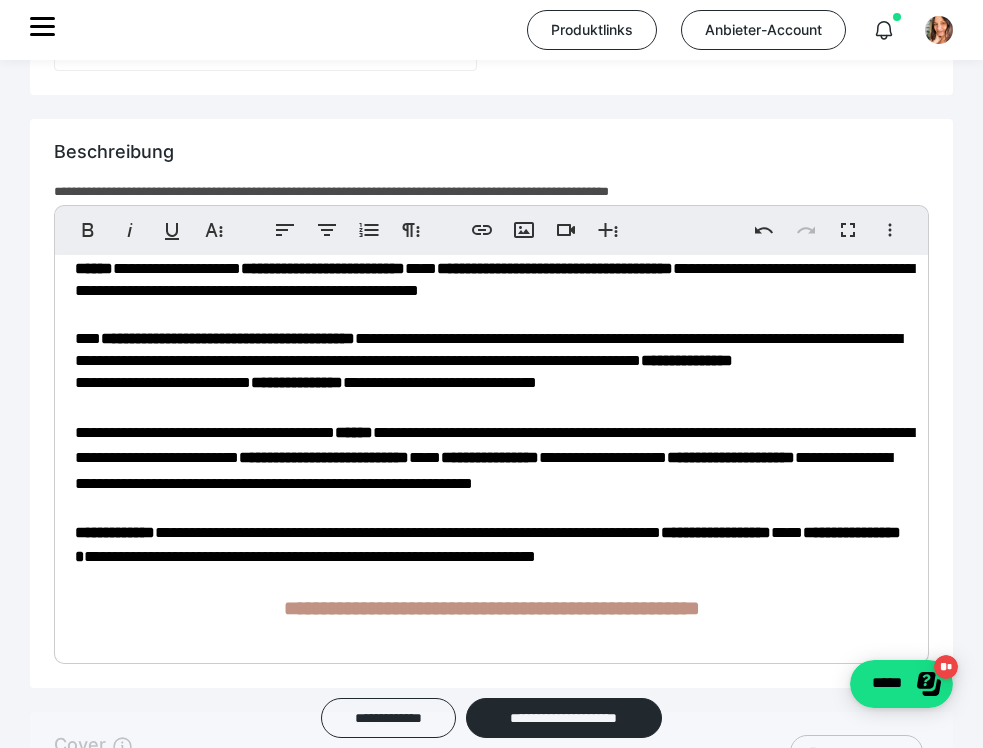scroll, scrollTop: 7995, scrollLeft: 0, axis: vertical 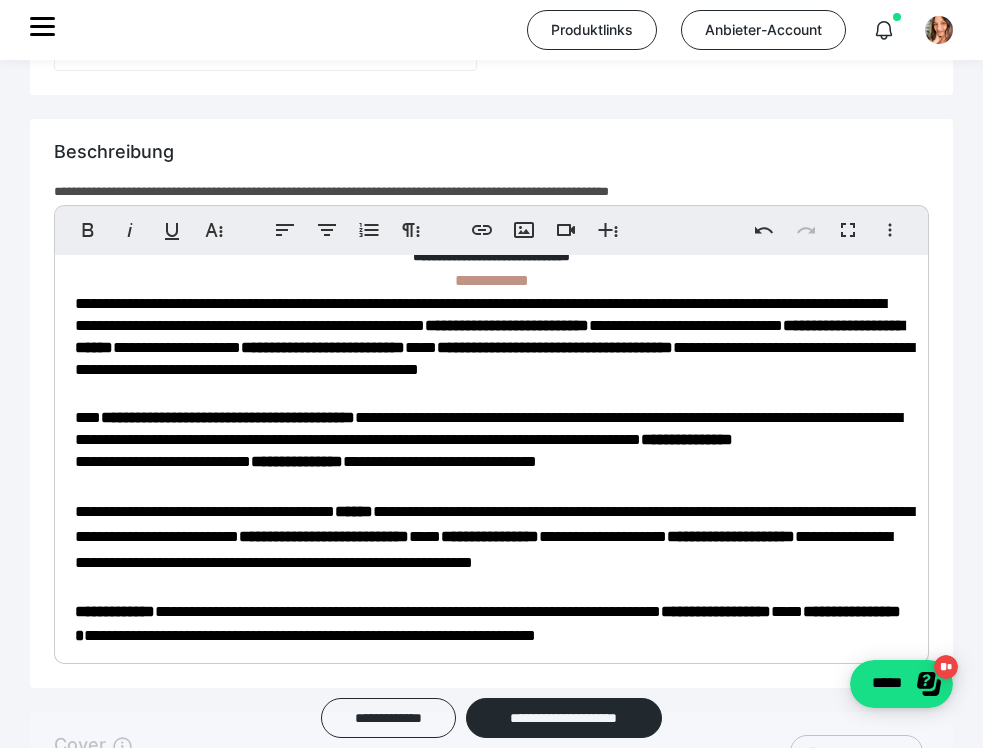 drag, startPoint x: 215, startPoint y: 298, endPoint x: 468, endPoint y: 503, distance: 325.62863 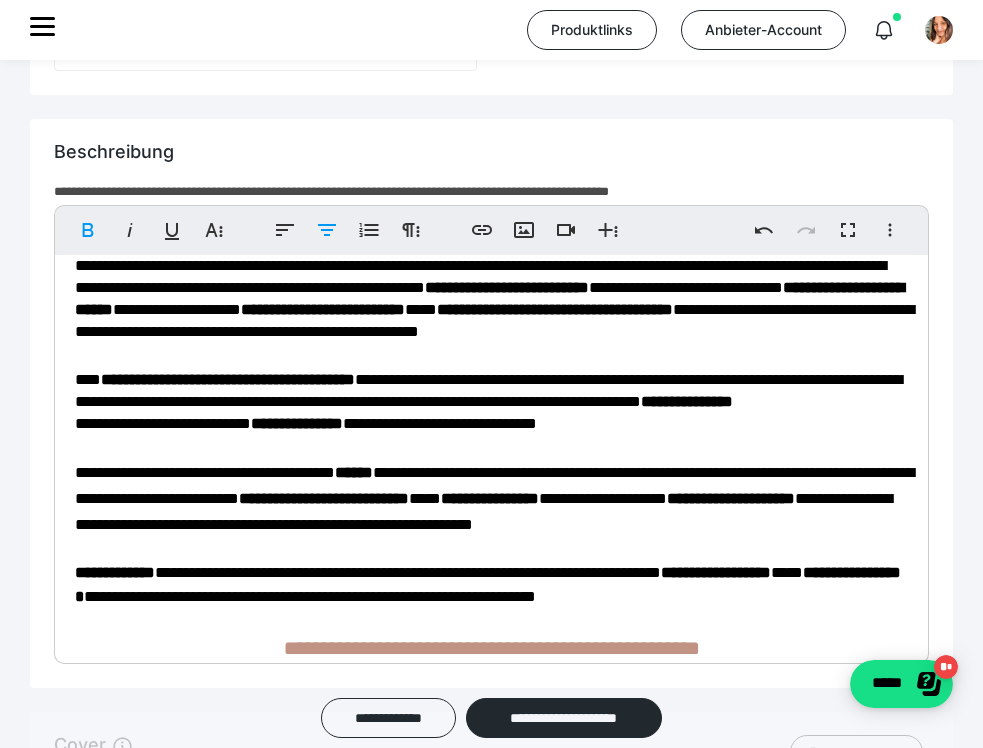click at bounding box center (492, -5913) 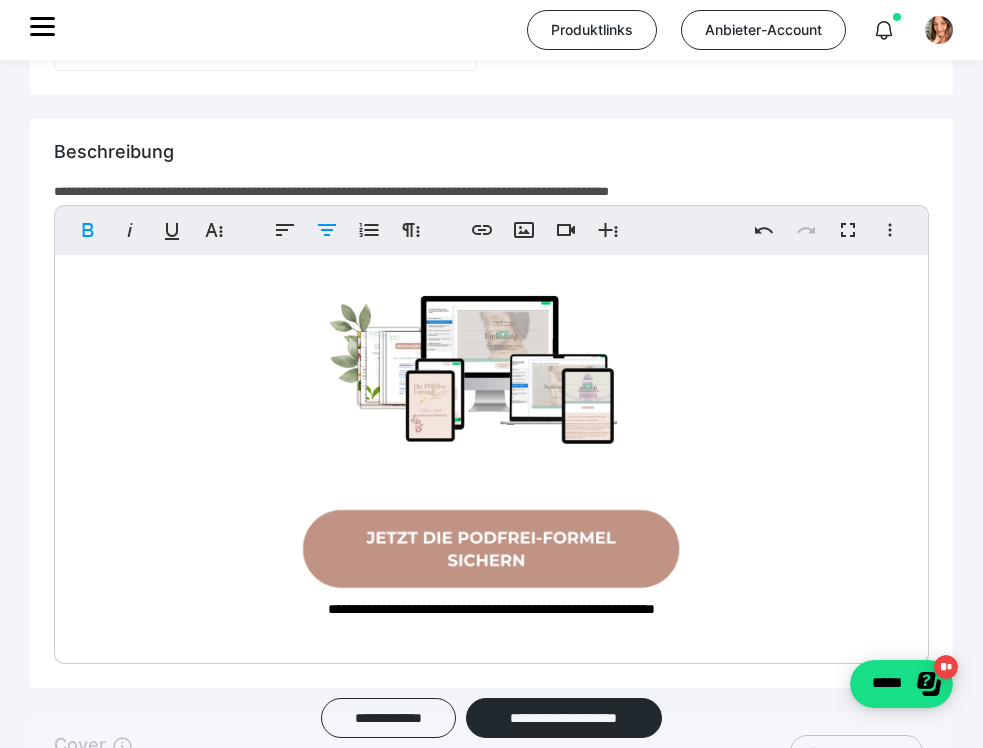 scroll, scrollTop: 8681, scrollLeft: 0, axis: vertical 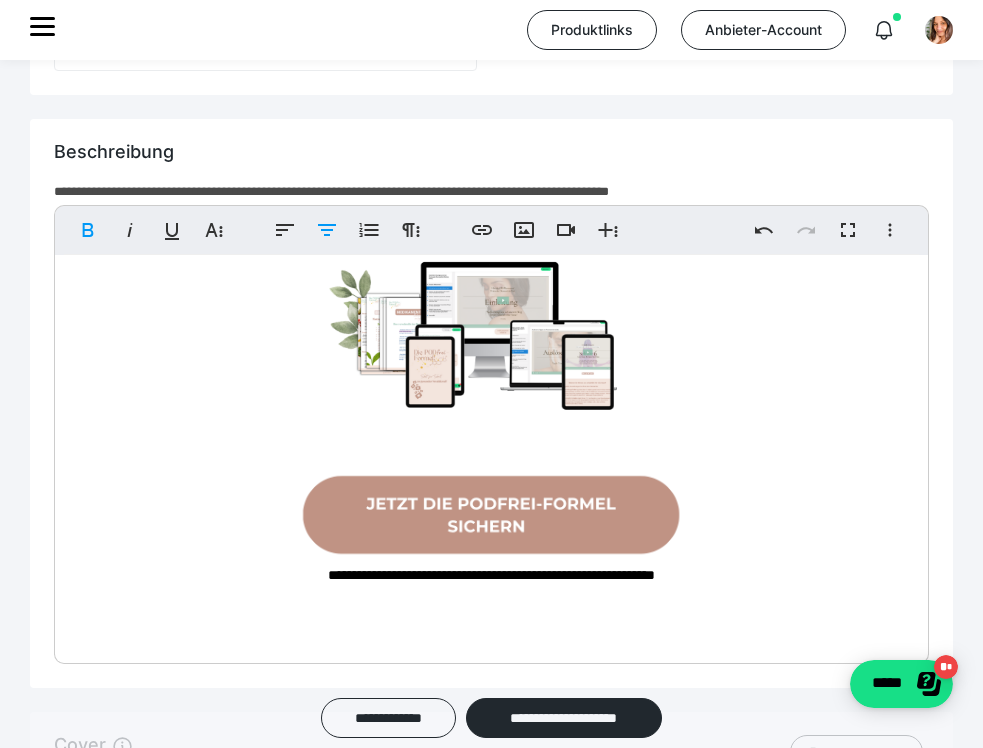 drag, startPoint x: 410, startPoint y: 304, endPoint x: 600, endPoint y: 495, distance: 269.4086 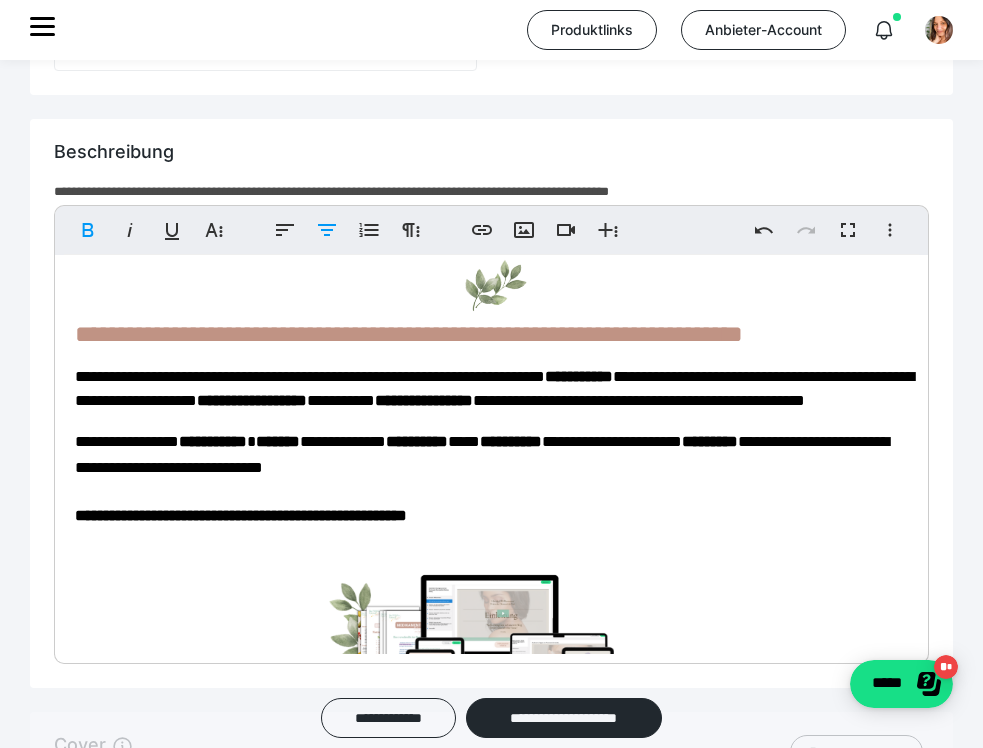 scroll, scrollTop: 7463, scrollLeft: 0, axis: vertical 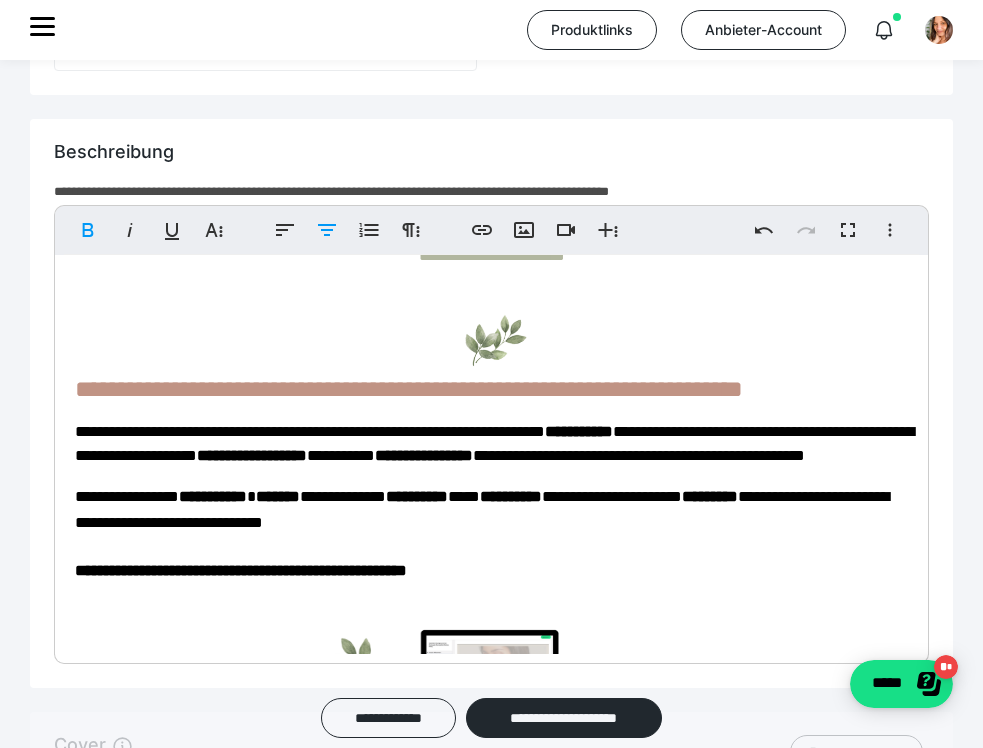 click on "**********" at bounding box center [491, -109] 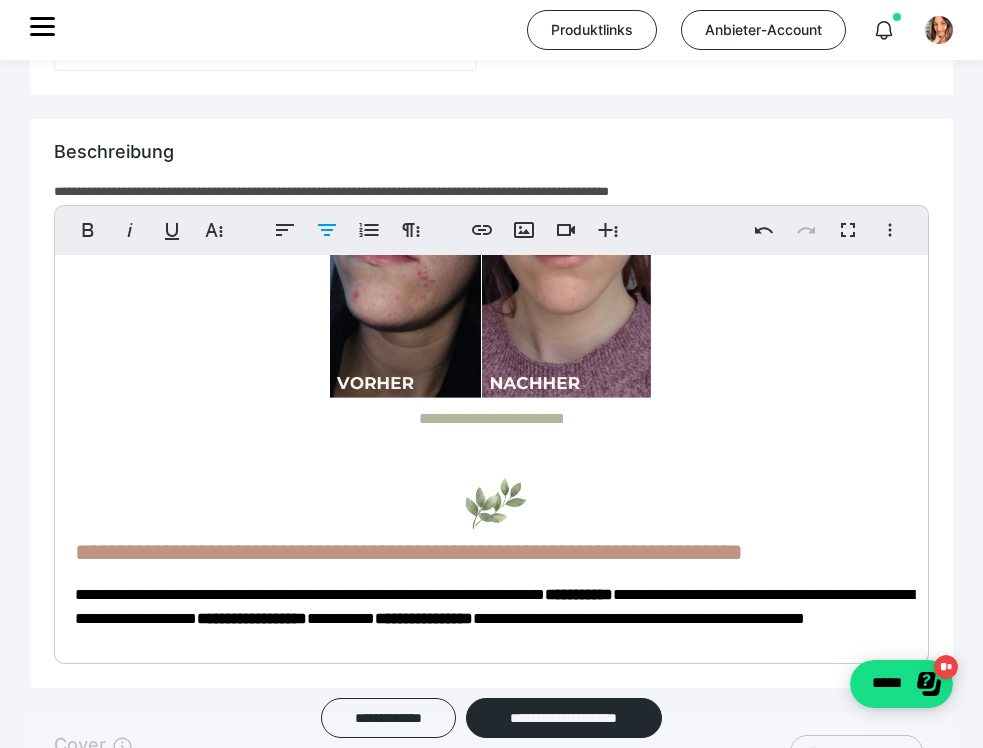 scroll, scrollTop: 7107, scrollLeft: 0, axis: vertical 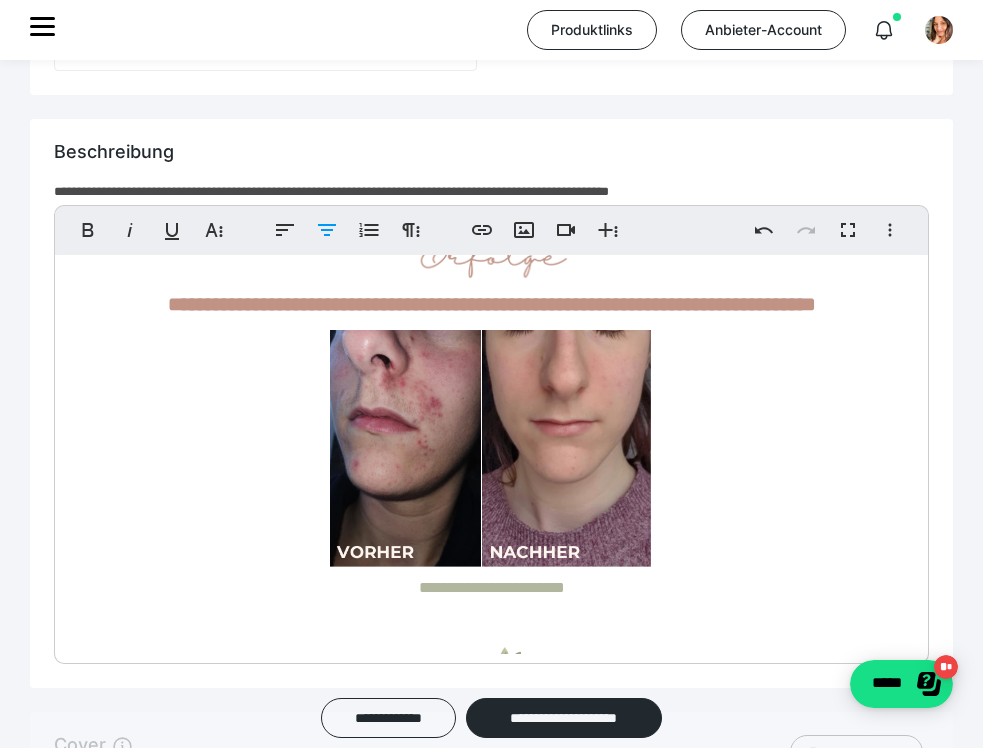 click at bounding box center [491, 104] 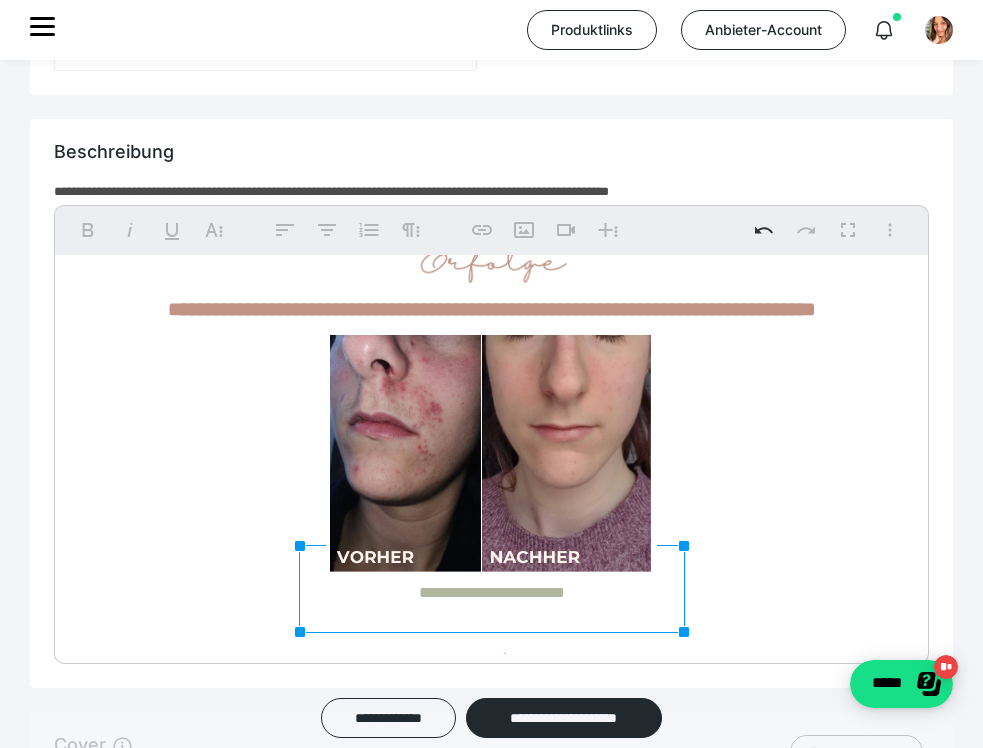 drag, startPoint x: 672, startPoint y: 544, endPoint x: 695, endPoint y: 541, distance: 23.194826 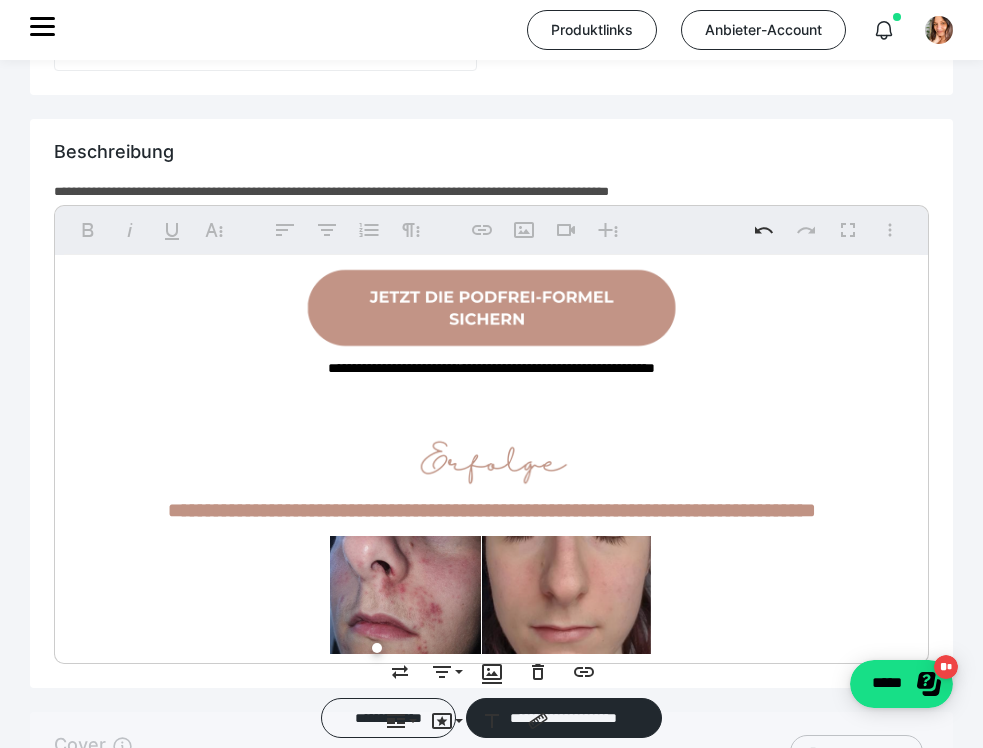 scroll, scrollTop: 7088, scrollLeft: 0, axis: vertical 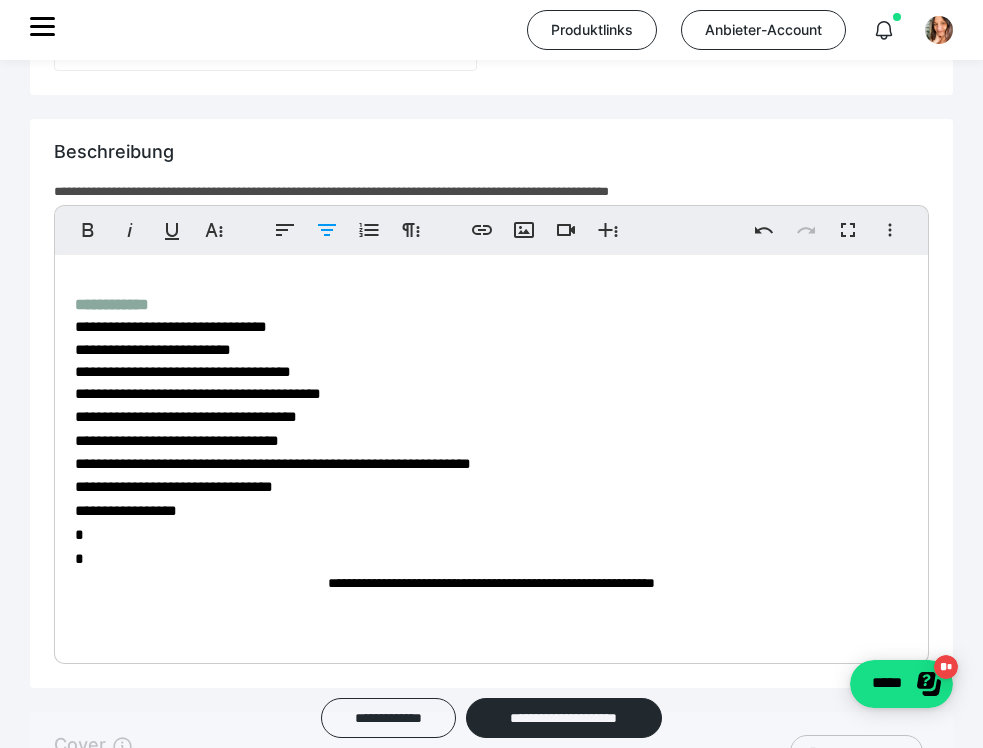 click at bounding box center (492, -28) 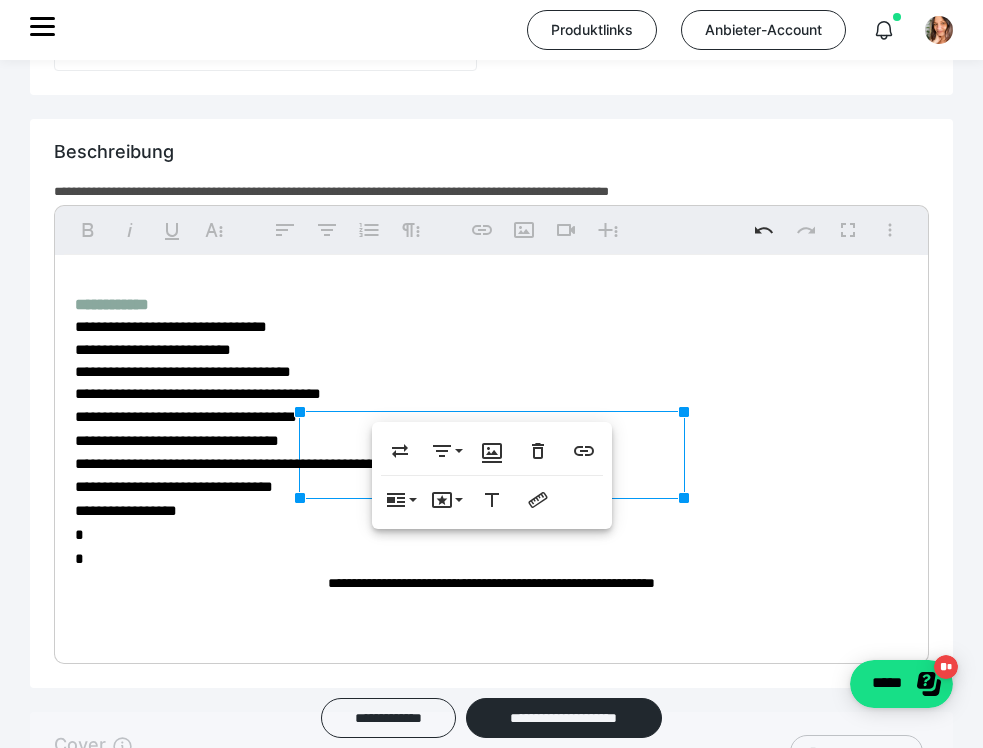drag, startPoint x: 685, startPoint y: 402, endPoint x: 697, endPoint y: 401, distance: 12.0415945 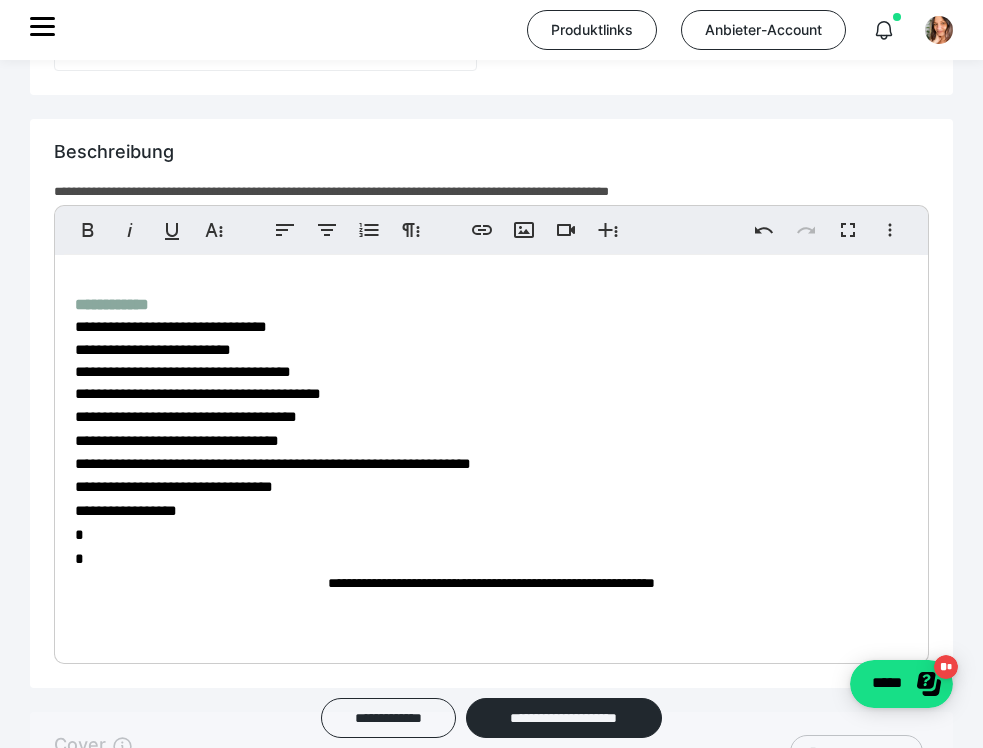 click at bounding box center [491, 87] 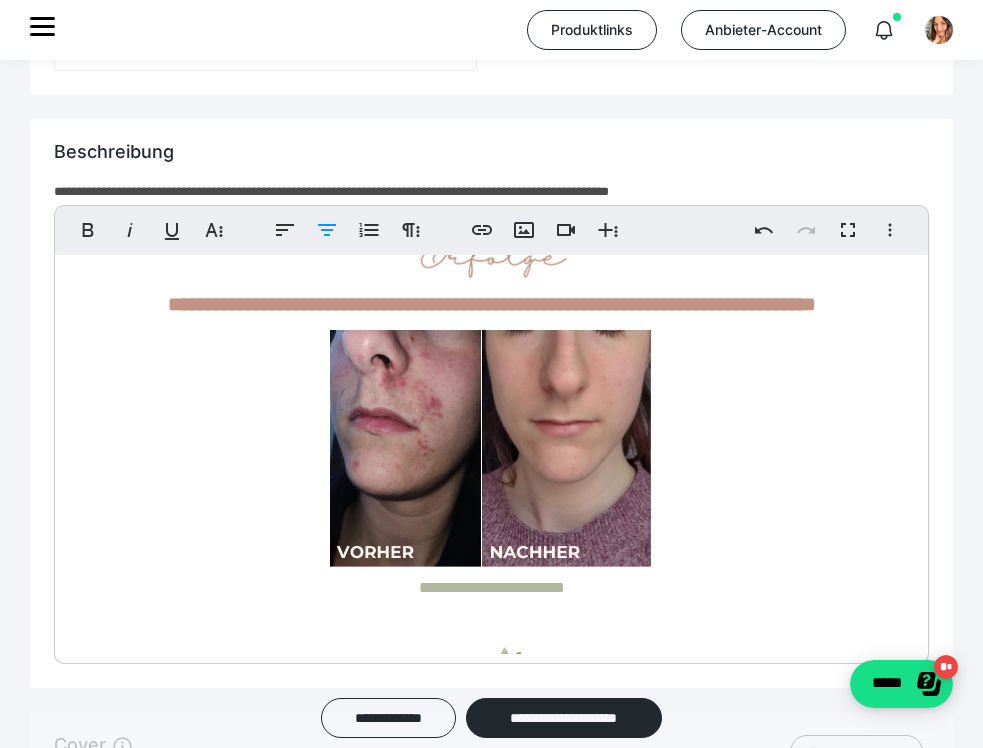 scroll, scrollTop: 7319, scrollLeft: 0, axis: vertical 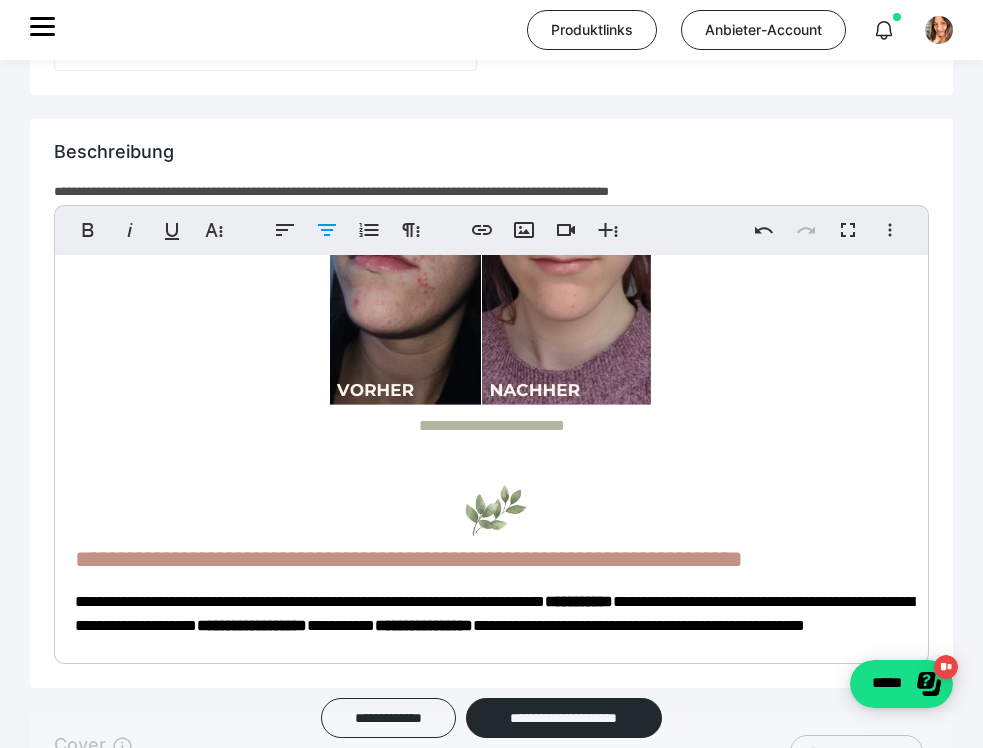 drag, startPoint x: 691, startPoint y: 476, endPoint x: 260, endPoint y: 472, distance: 431.01855 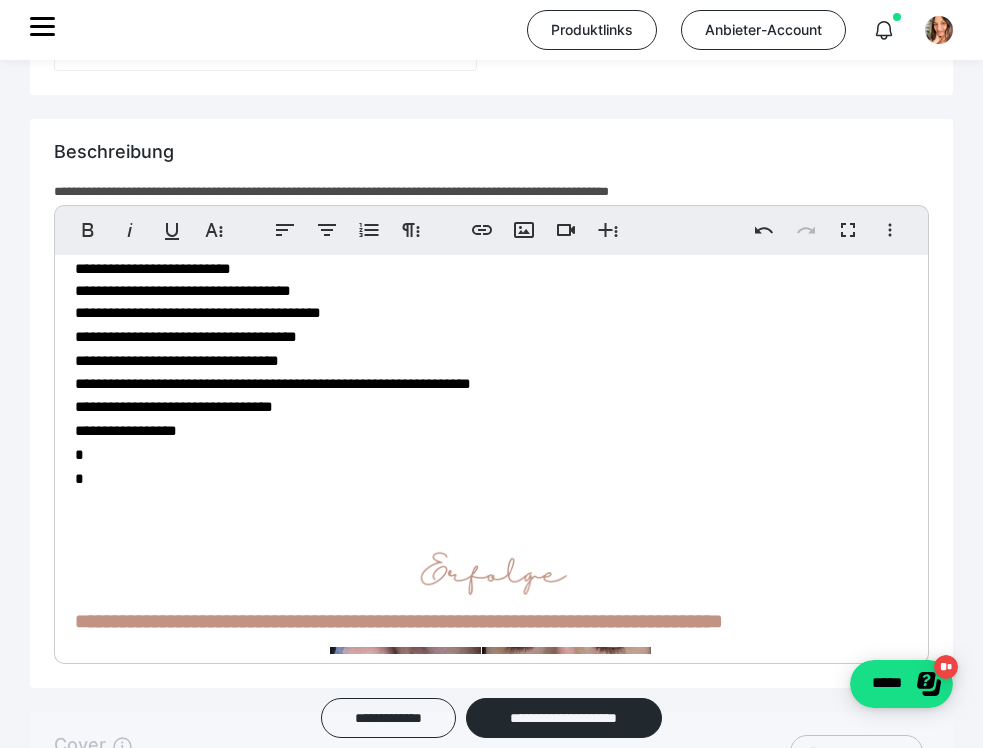 scroll, scrollTop: 6778, scrollLeft: 0, axis: vertical 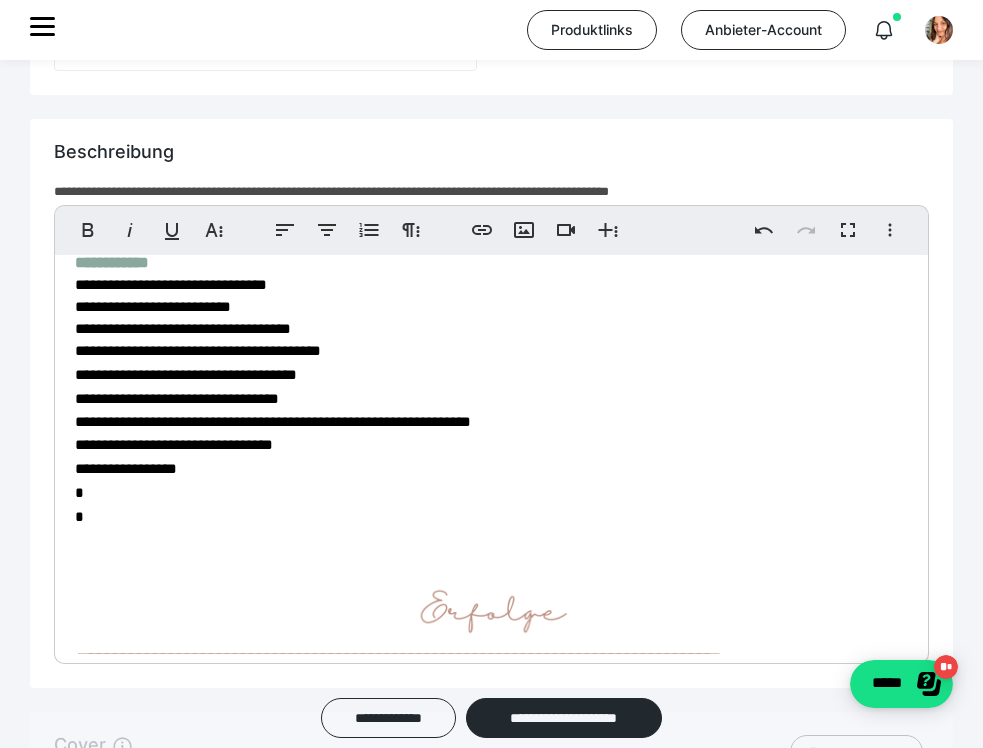 click at bounding box center (491, 20) 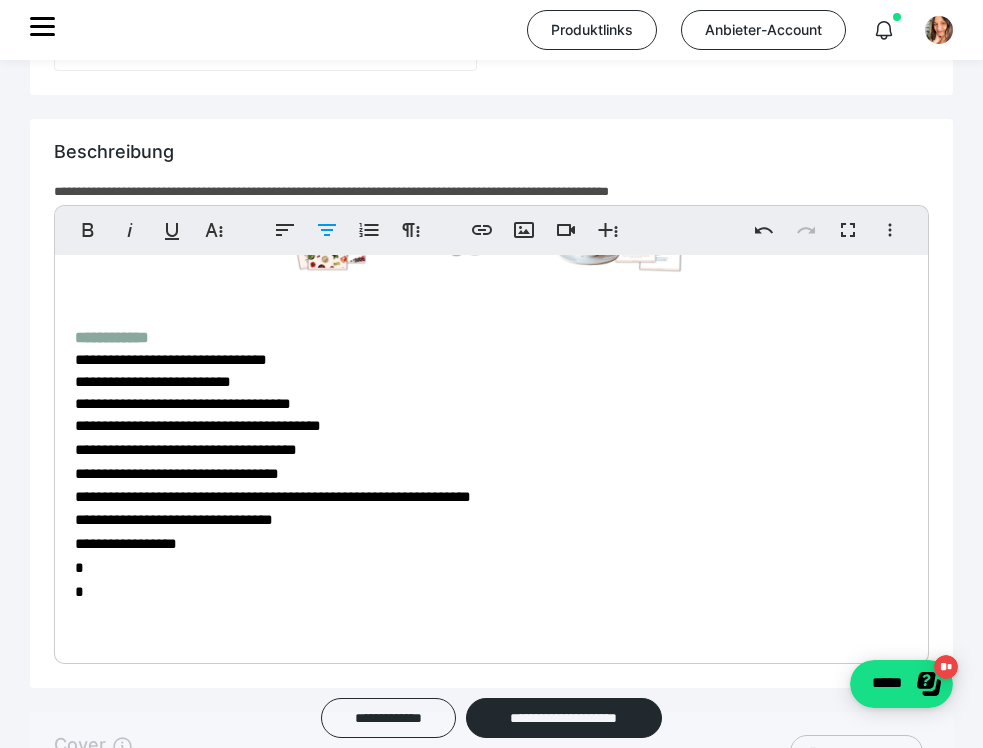 scroll, scrollTop: 6705, scrollLeft: 0, axis: vertical 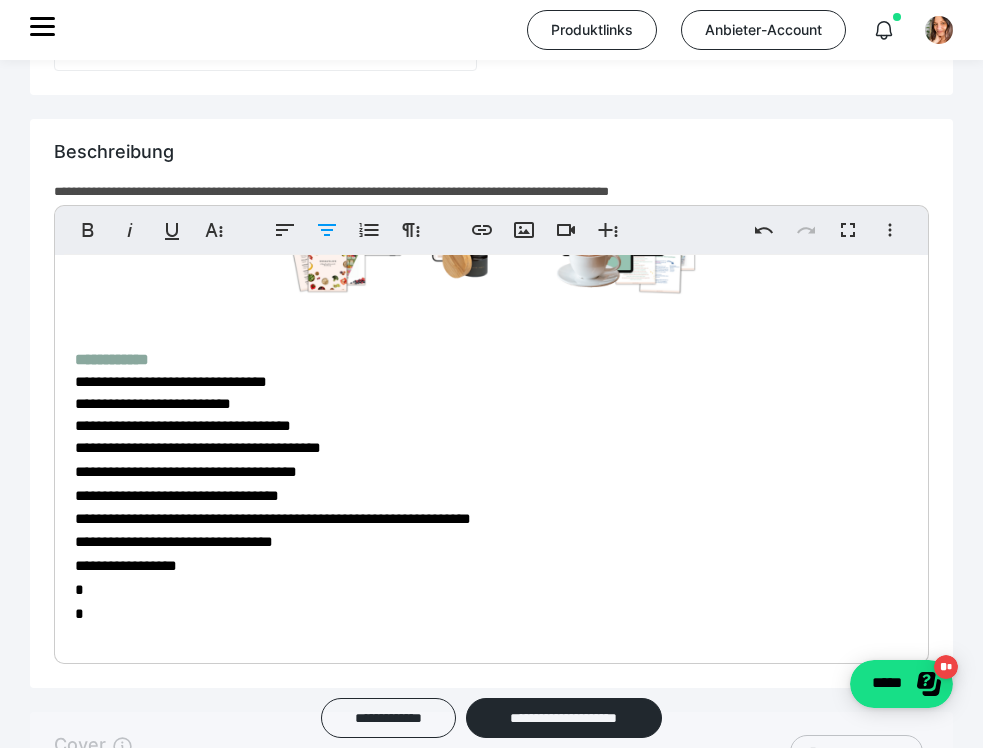 click on "**********" at bounding box center [491, -886] 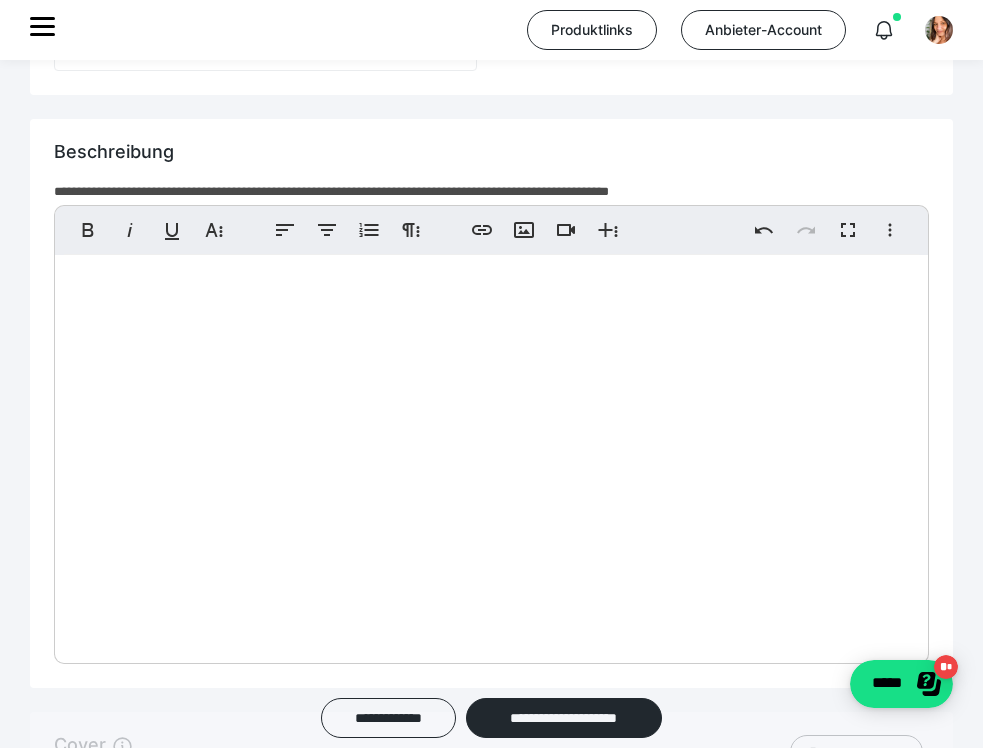 scroll, scrollTop: 10707, scrollLeft: 0, axis: vertical 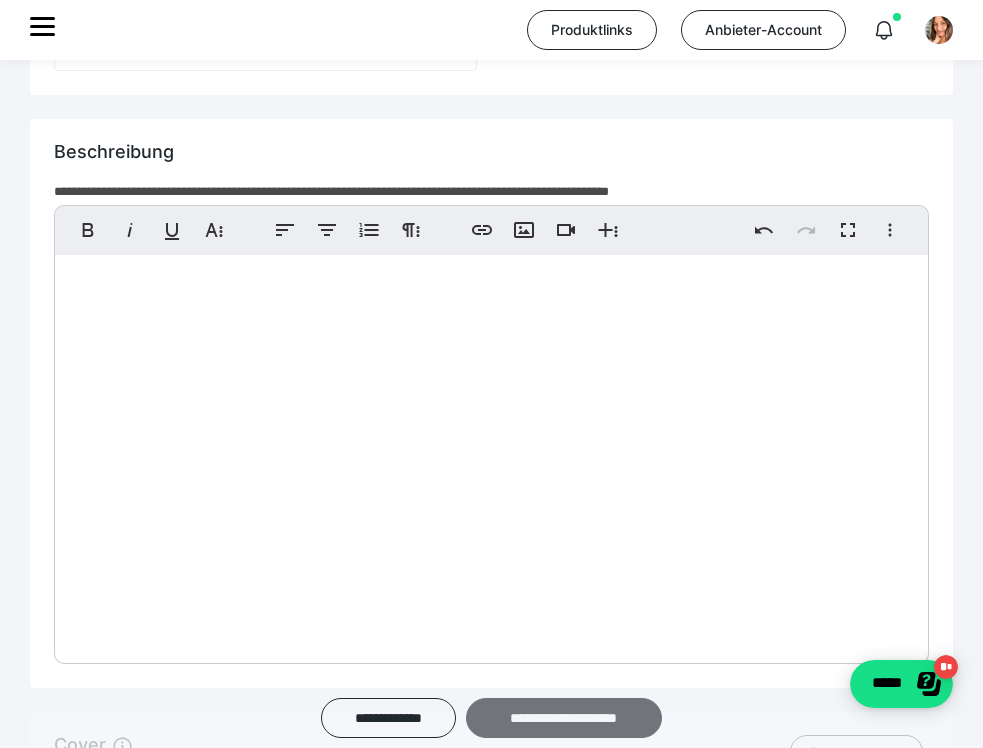 click on "**********" at bounding box center [564, 718] 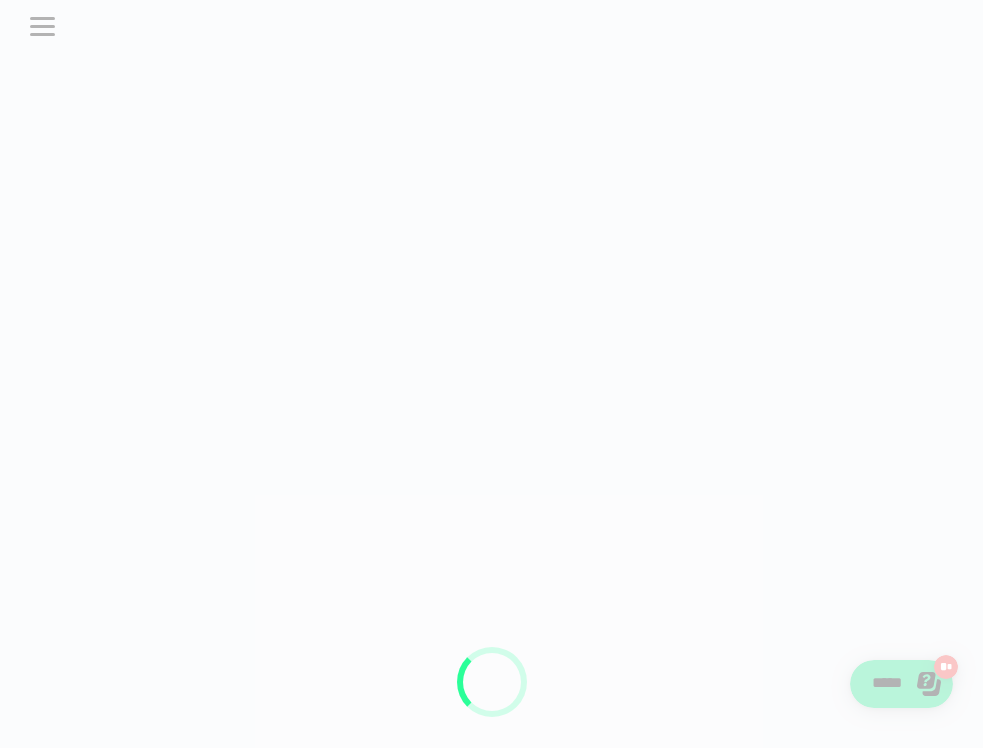 scroll, scrollTop: 0, scrollLeft: 0, axis: both 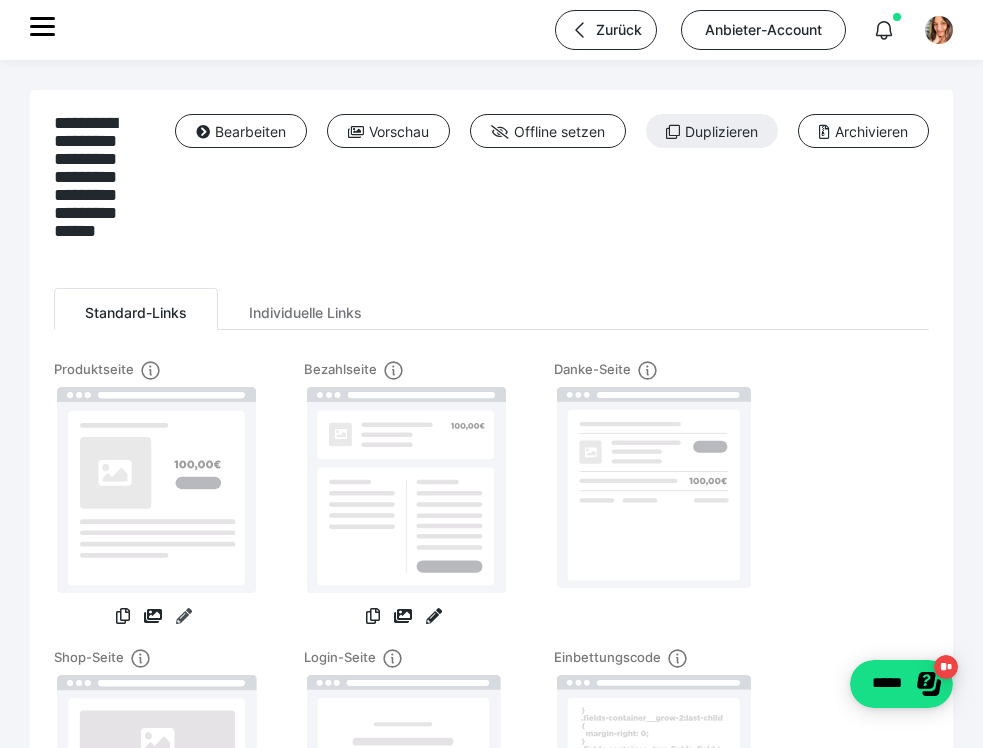 click at bounding box center [184, 616] 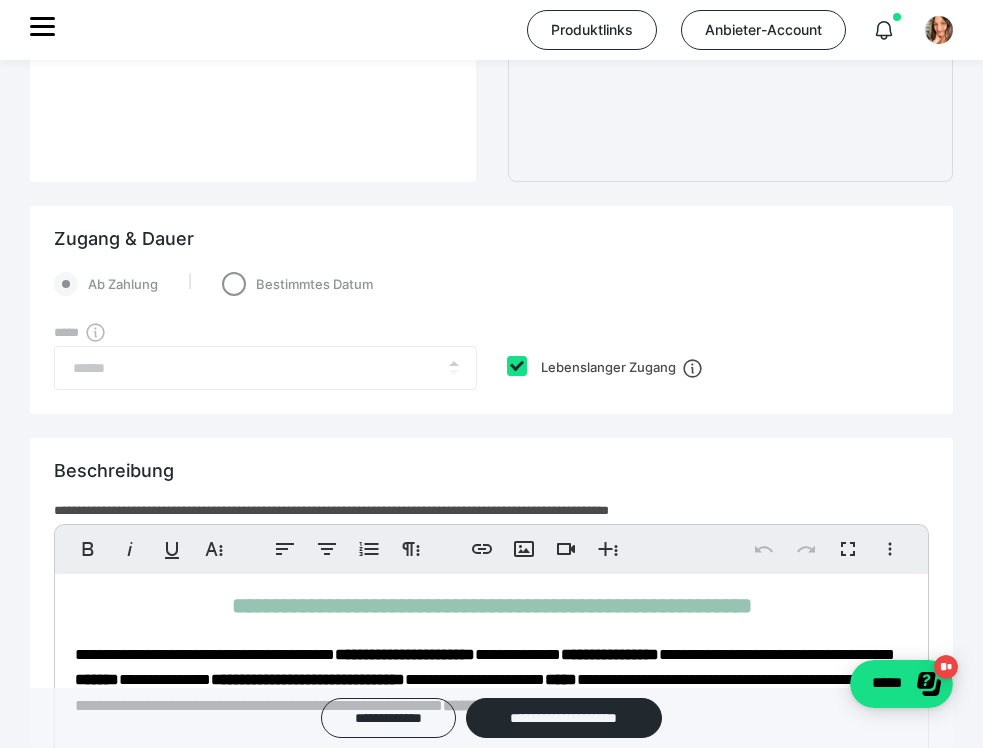 scroll, scrollTop: 1087, scrollLeft: 0, axis: vertical 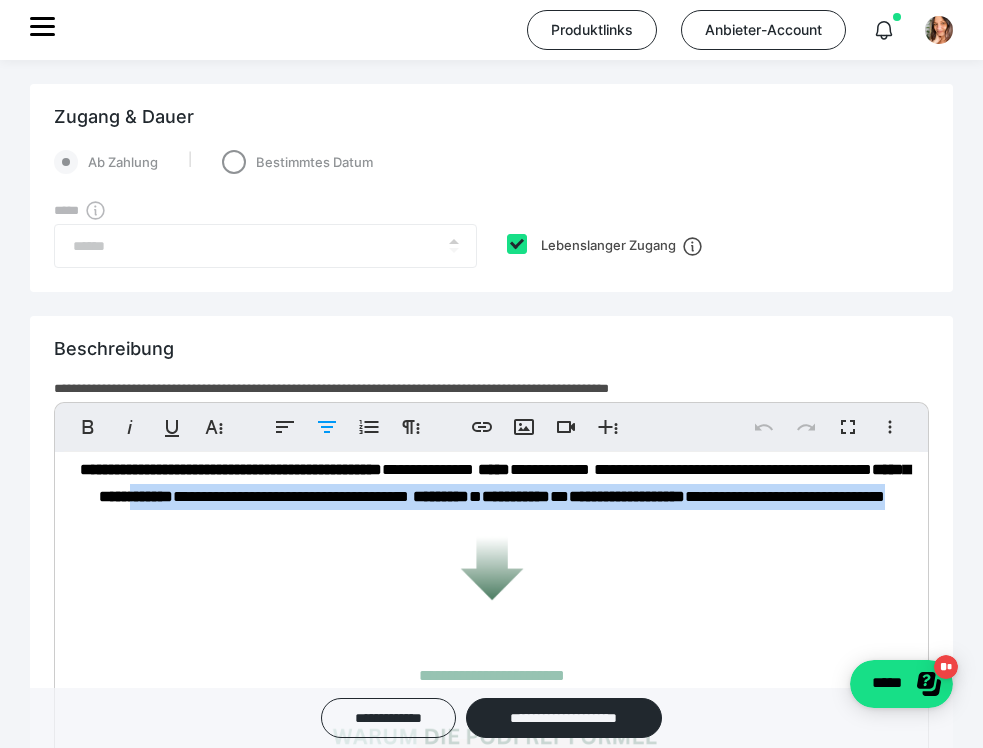 drag, startPoint x: 801, startPoint y: 546, endPoint x: 537, endPoint y: 517, distance: 265.588 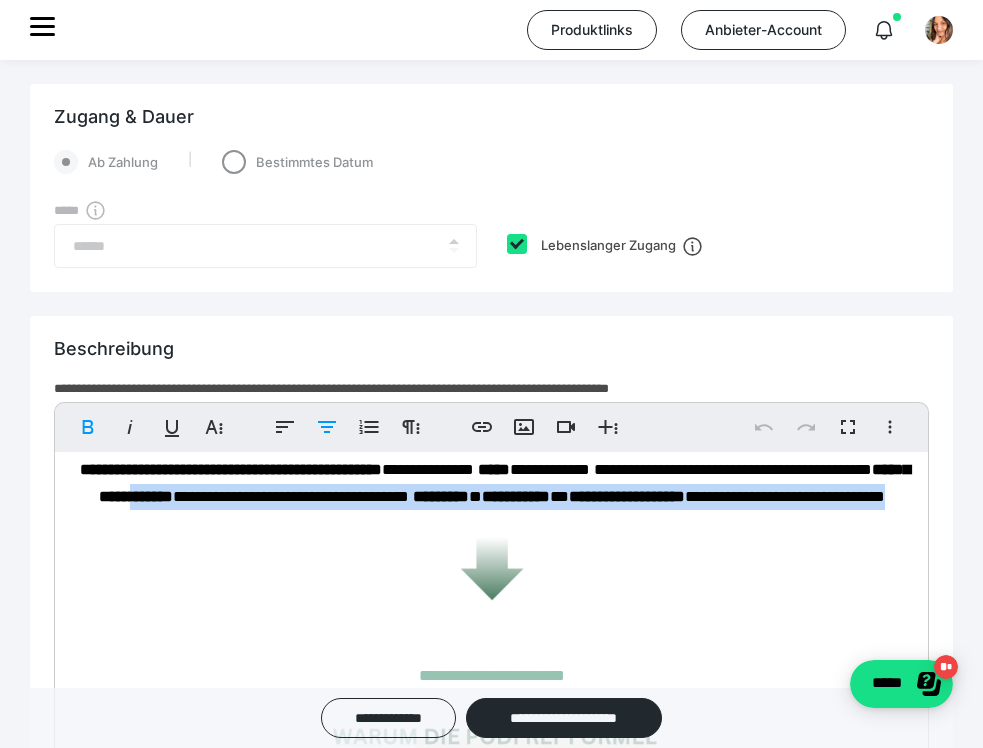 copy on "**********" 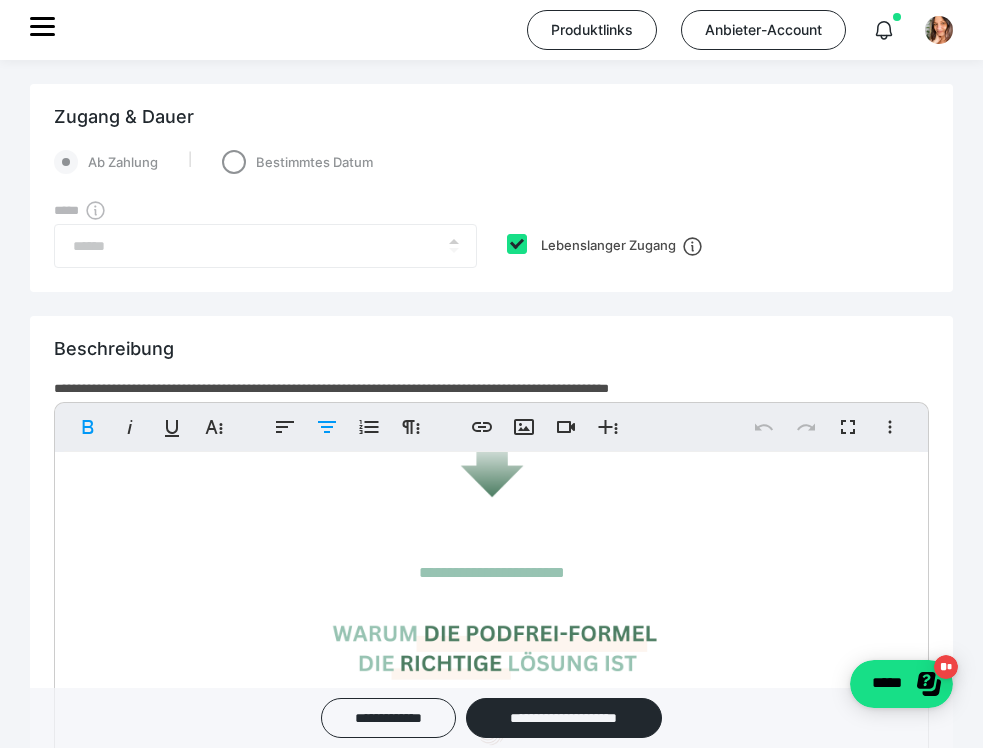 scroll, scrollTop: 968, scrollLeft: 0, axis: vertical 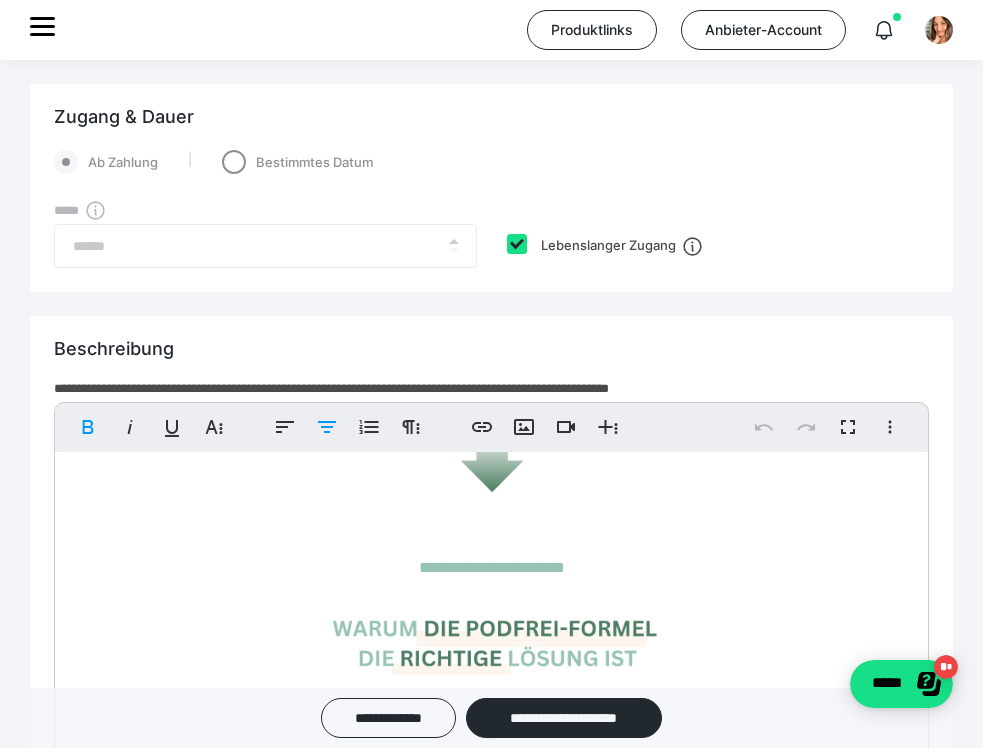 click on "**********" at bounding box center (491, 5036) 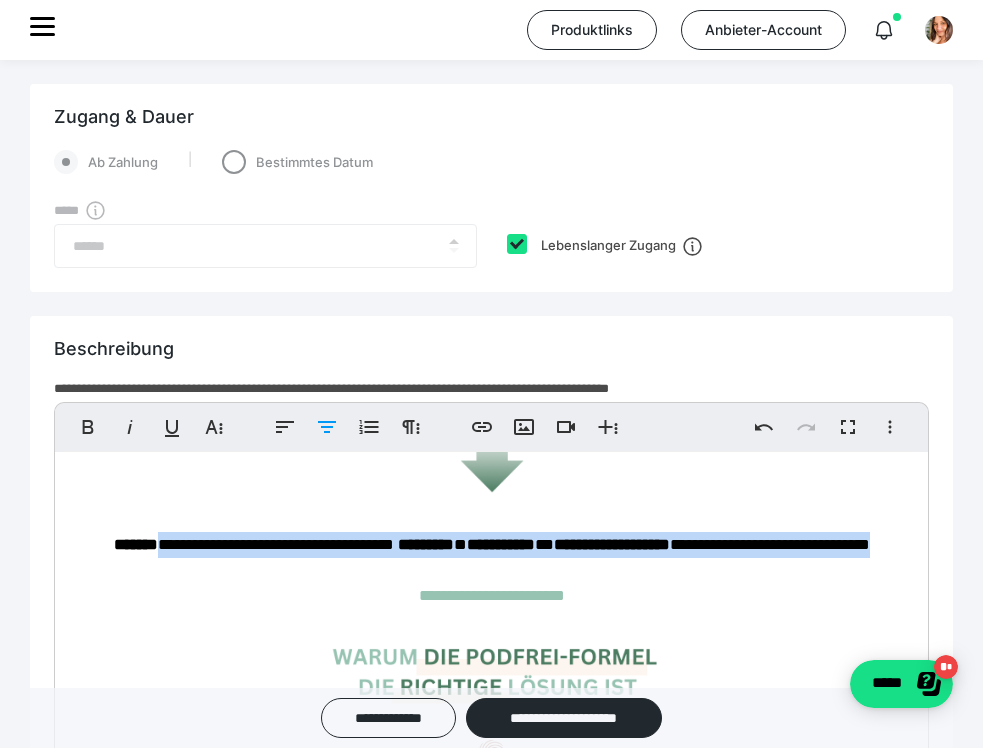 drag, startPoint x: 603, startPoint y: 614, endPoint x: 169, endPoint y: 592, distance: 434.55725 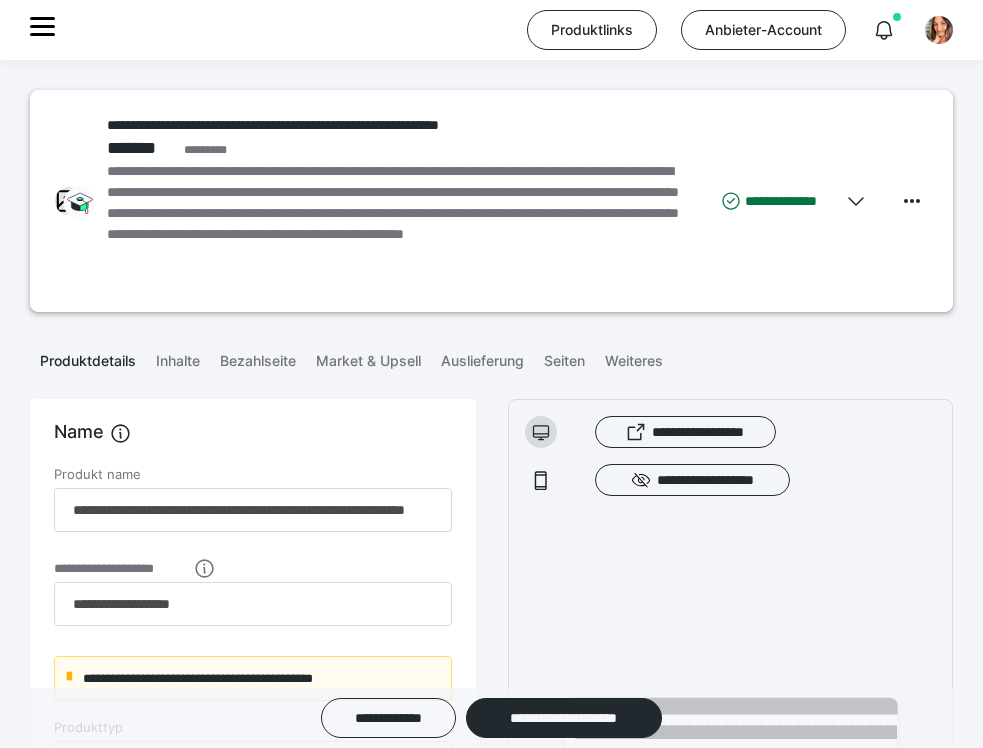 scroll, scrollTop: 1087, scrollLeft: 0, axis: vertical 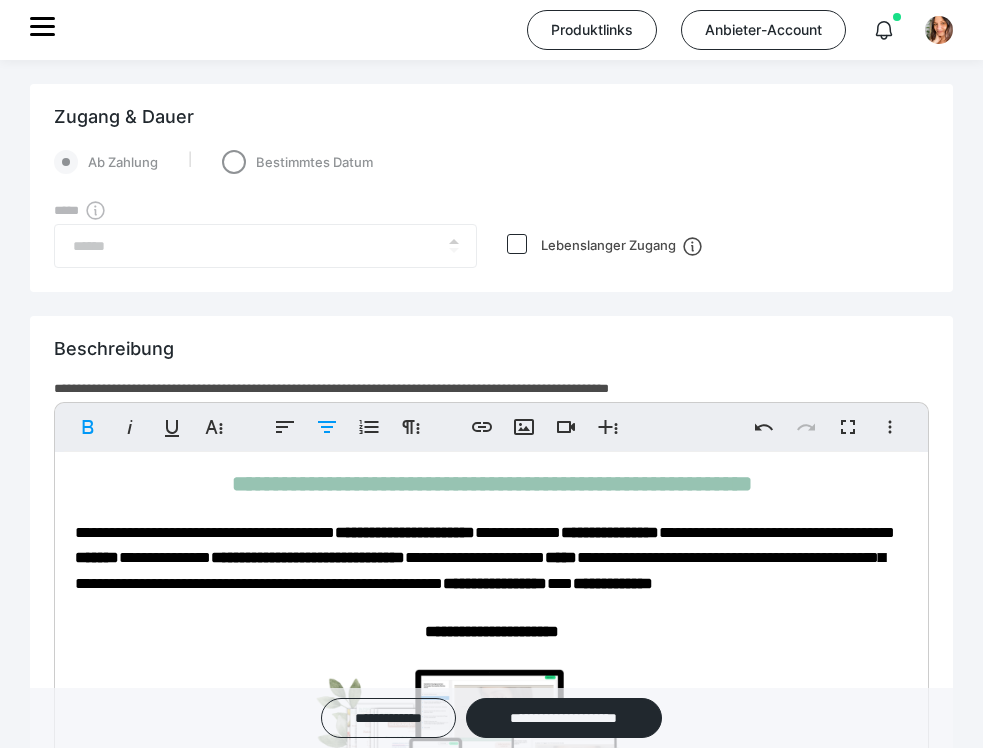 type 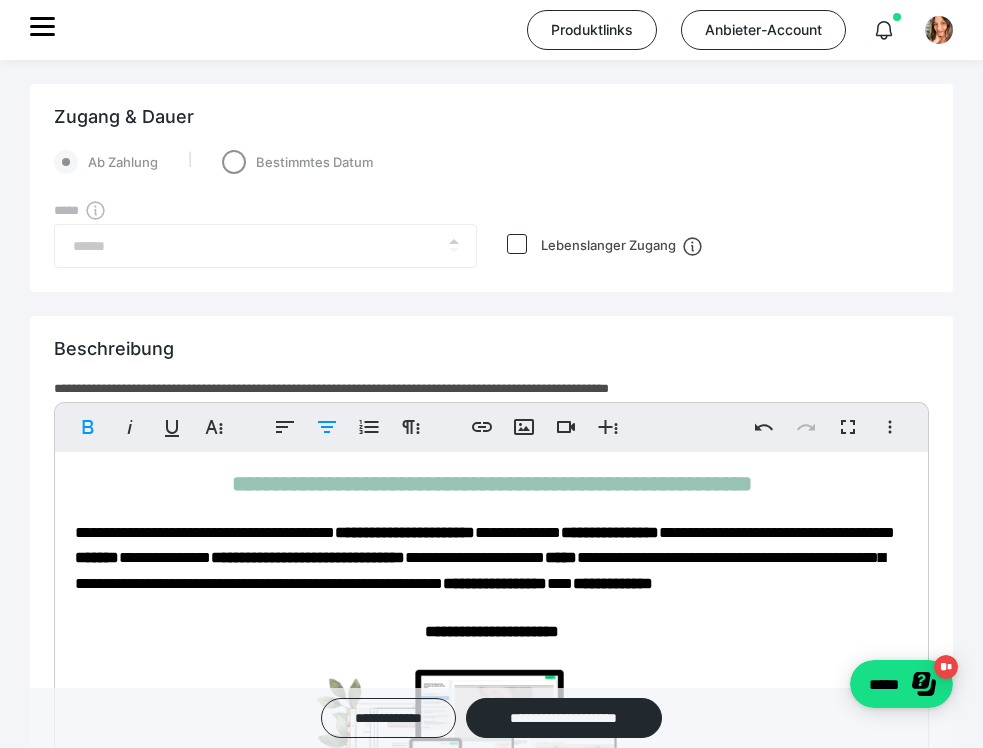 scroll, scrollTop: 968, scrollLeft: 0, axis: vertical 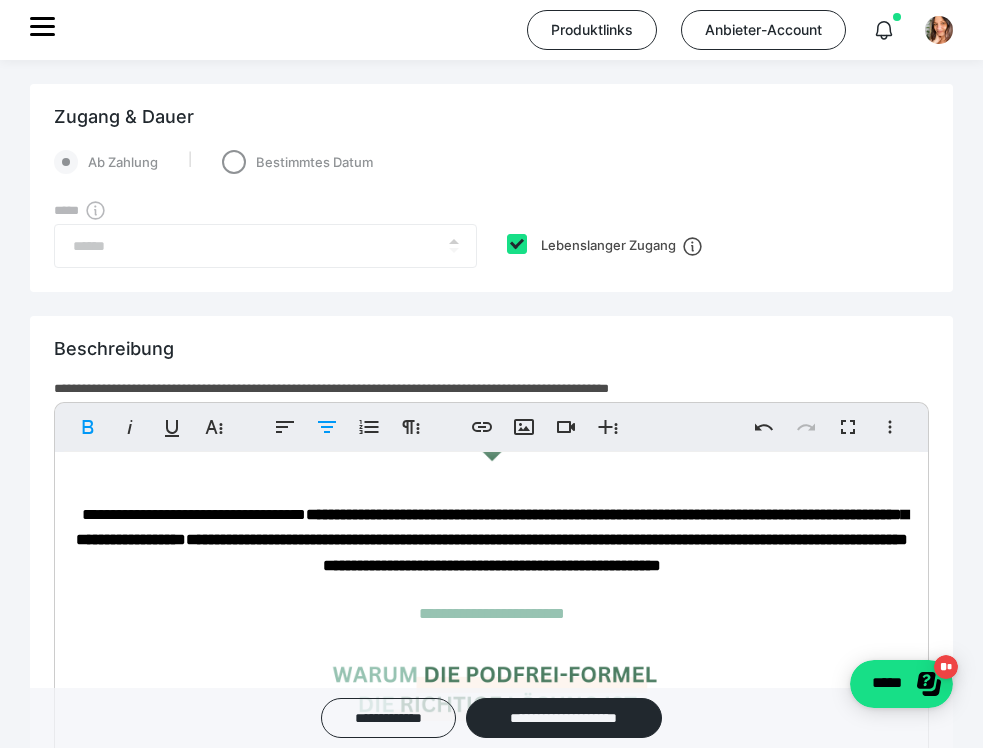 click on "**********" at bounding box center [492, 540] 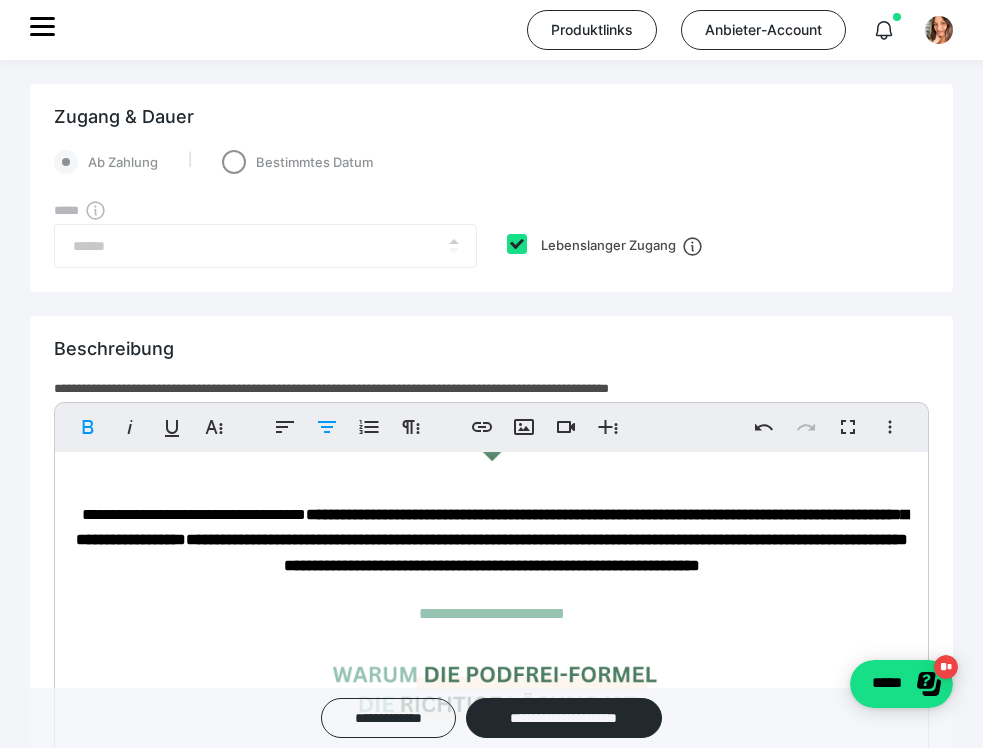 click on "**********" at bounding box center (491, 564) 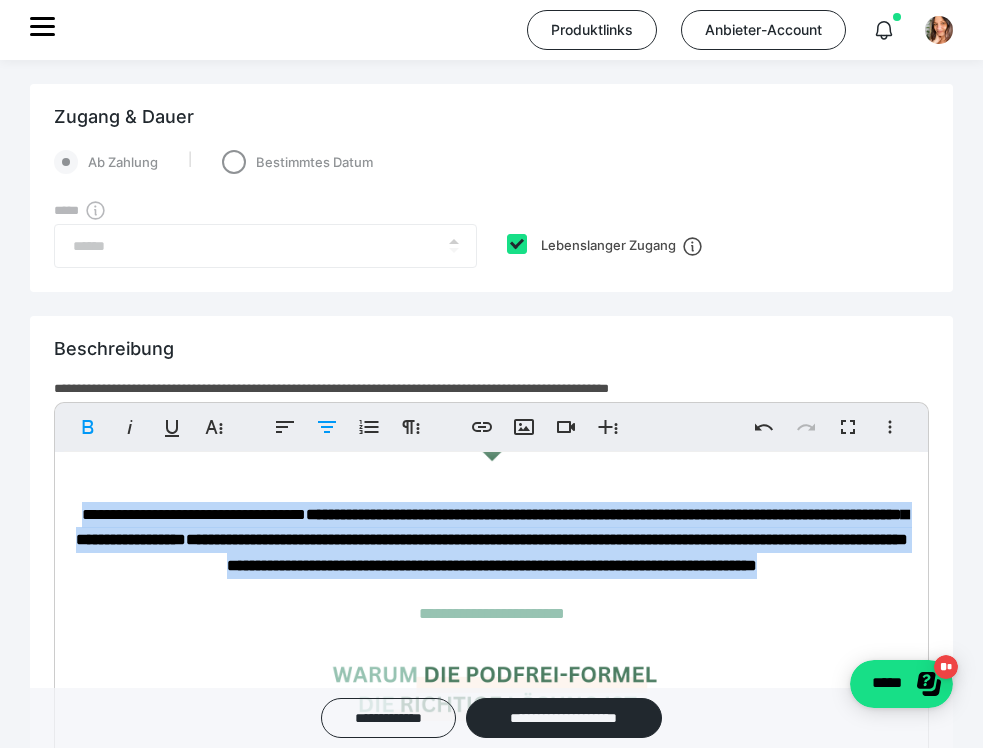 drag, startPoint x: 694, startPoint y: 661, endPoint x: 73, endPoint y: 589, distance: 625.16 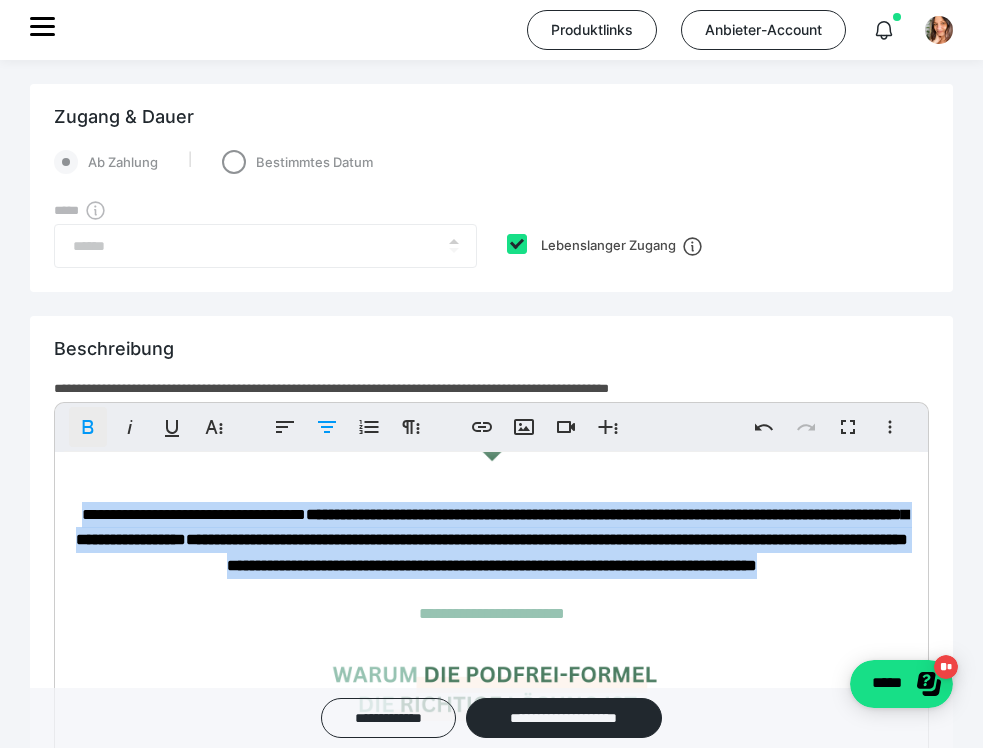 click 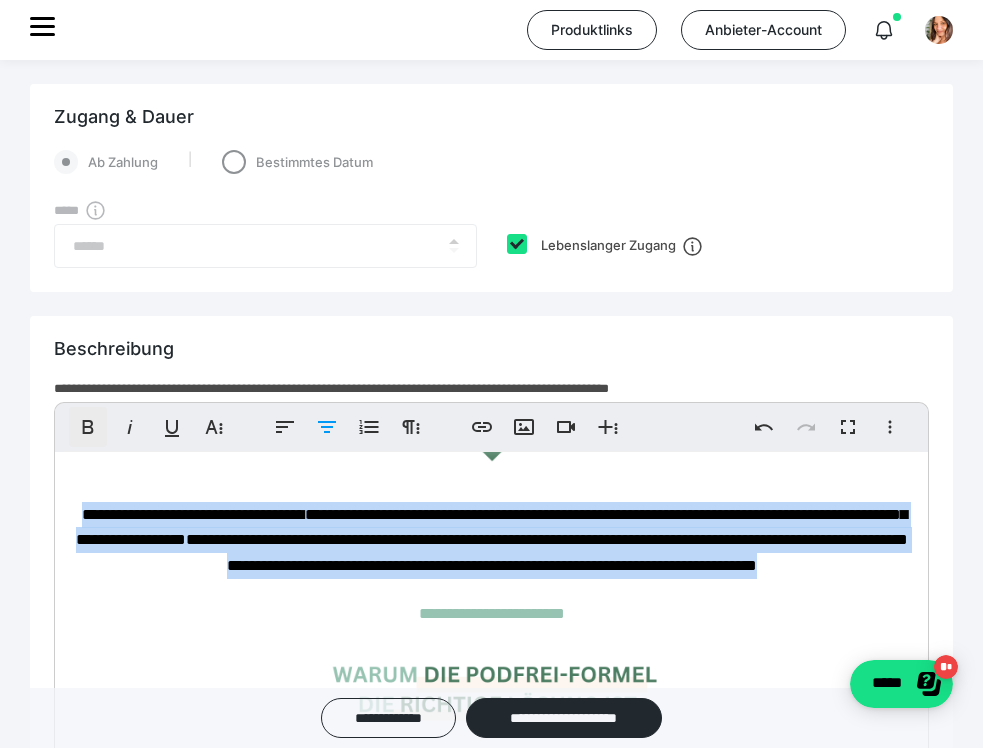 click 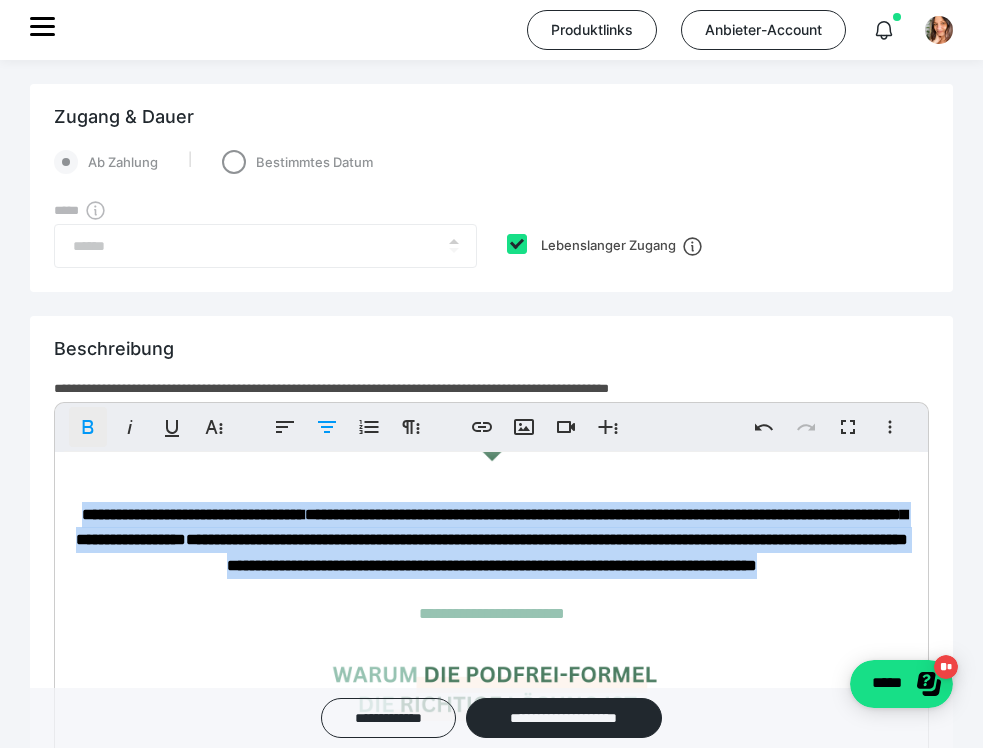 click 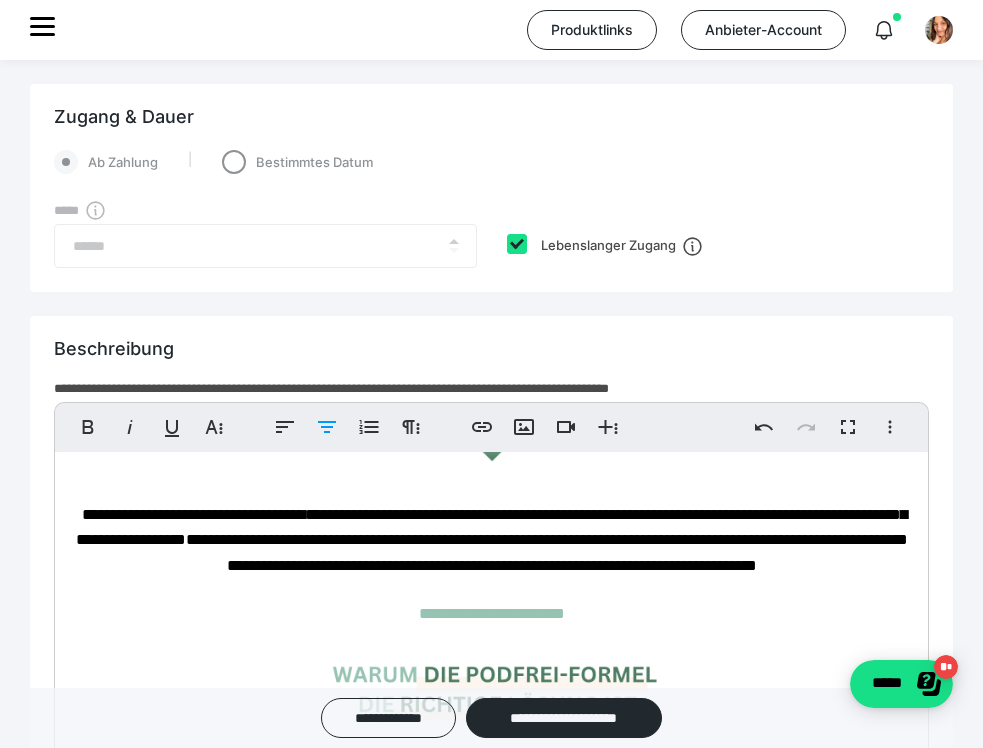click on "**********" at bounding box center [491, 4799] 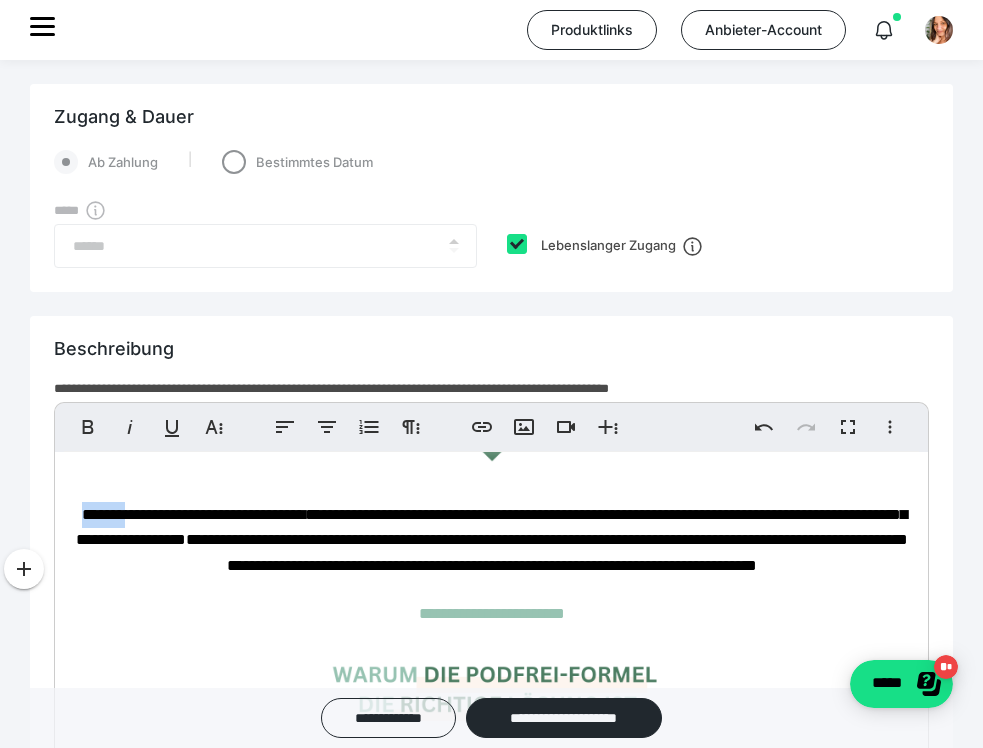 drag, startPoint x: 141, startPoint y: 592, endPoint x: 71, endPoint y: 589, distance: 70.064255 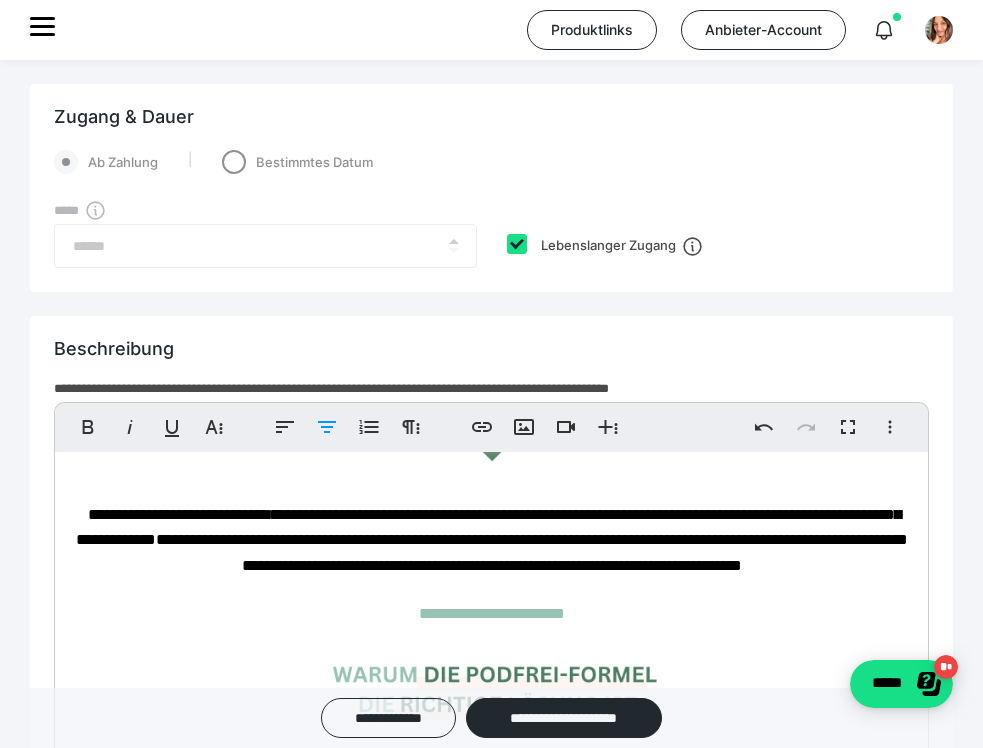 click on "**********" at bounding box center [489, 527] 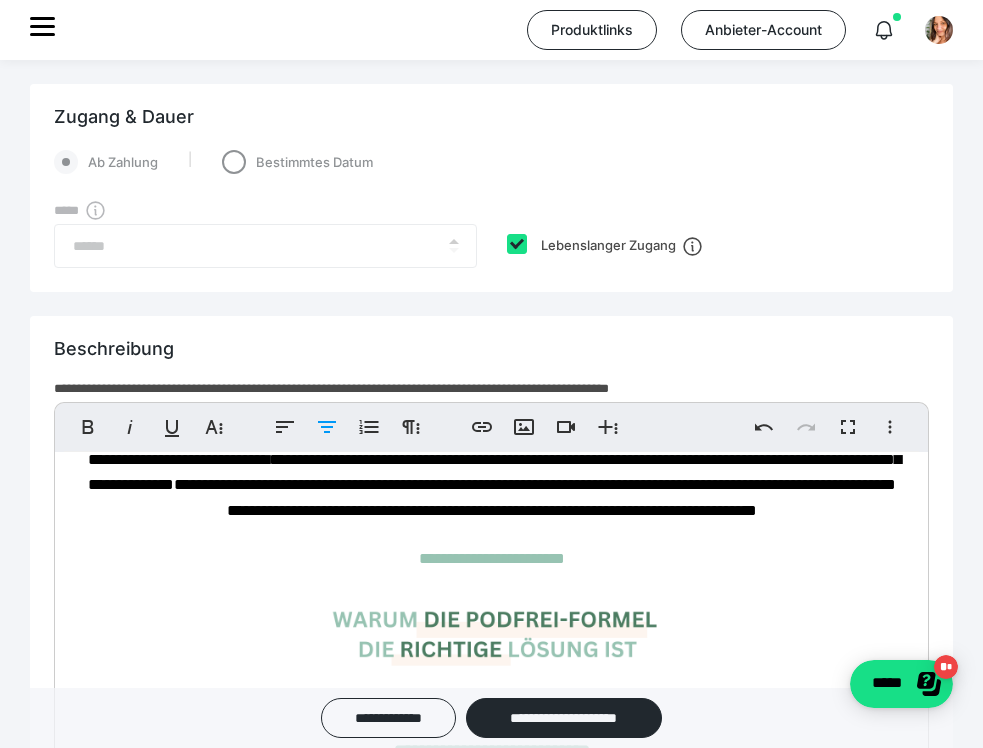 scroll, scrollTop: 1028, scrollLeft: 0, axis: vertical 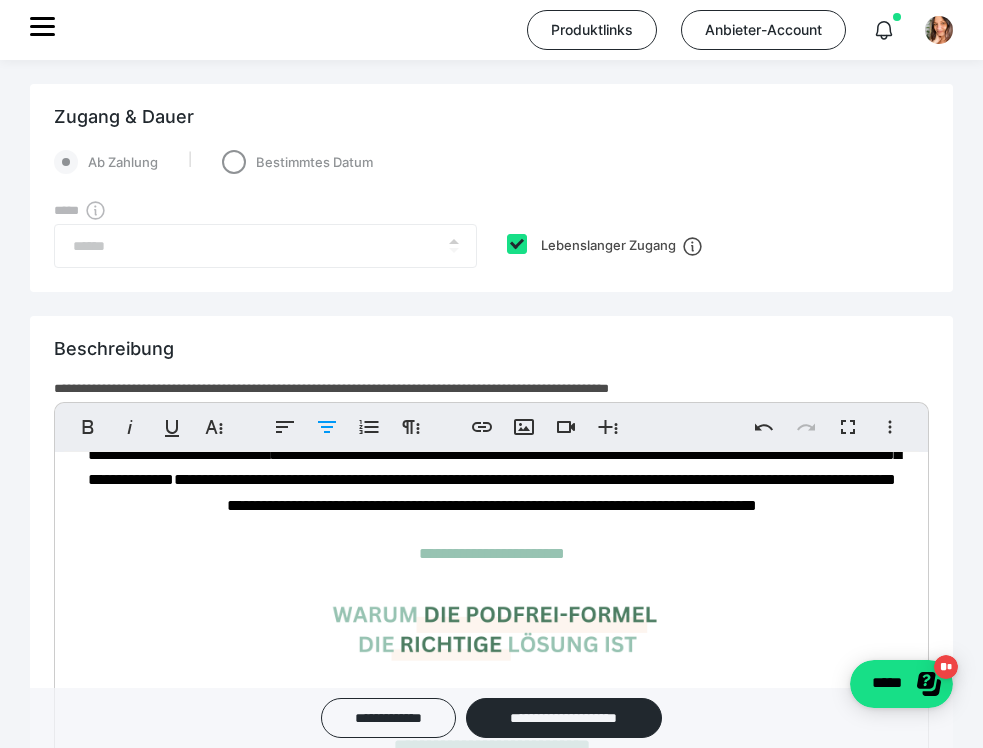 click on "**********" at bounding box center [495, 480] 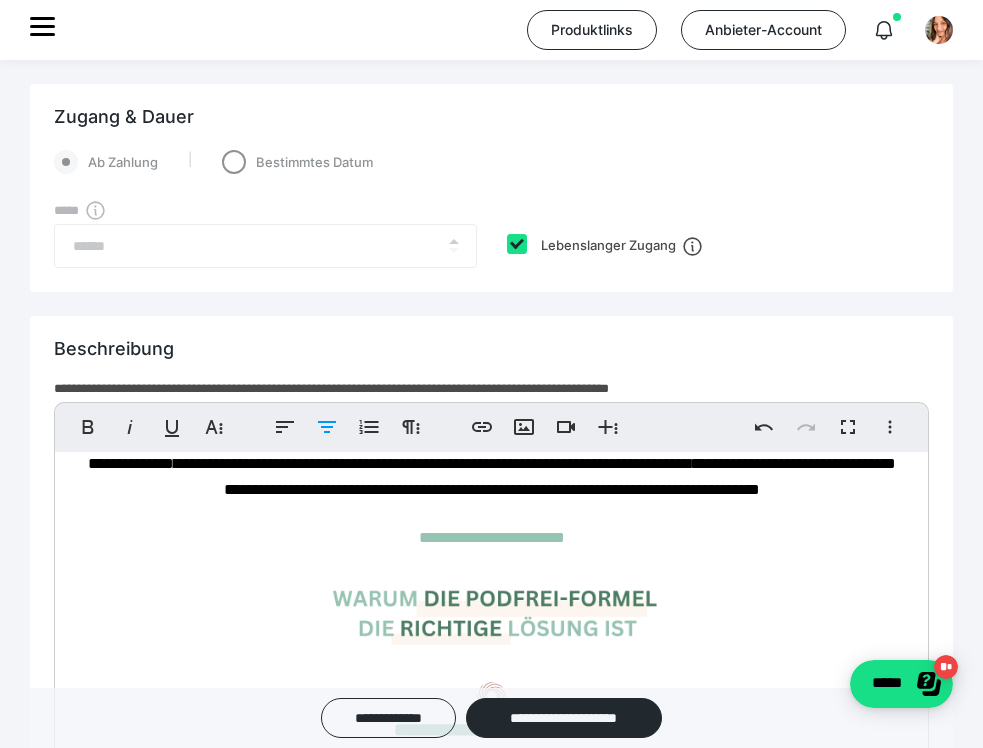 scroll, scrollTop: 1050, scrollLeft: 0, axis: vertical 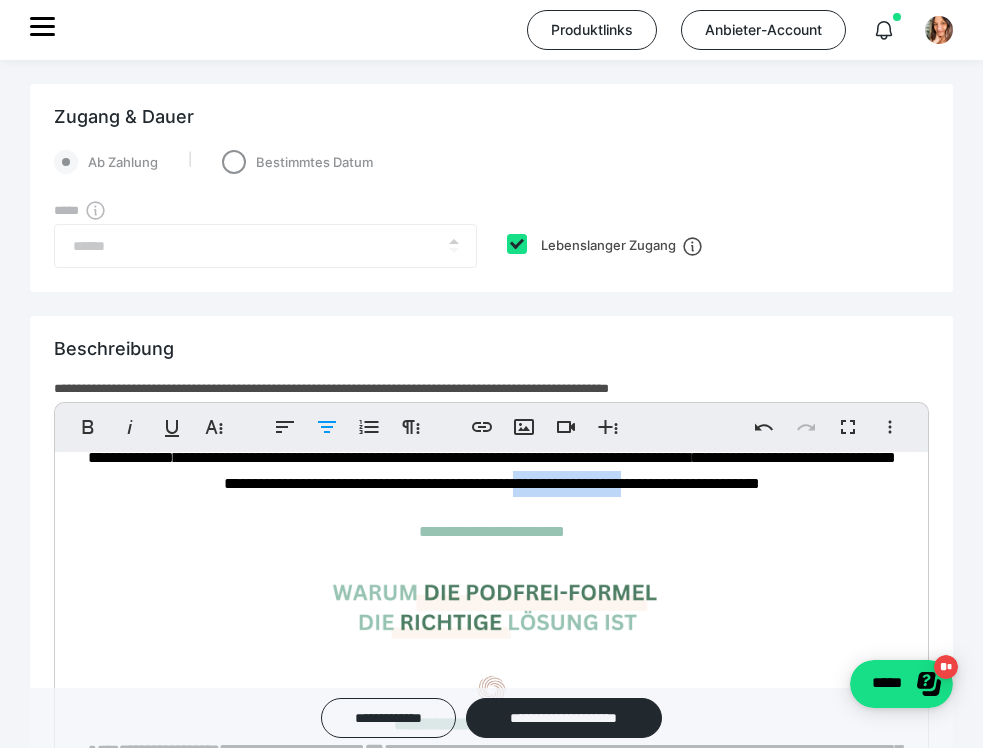 drag, startPoint x: 822, startPoint y: 558, endPoint x: 432, endPoint y: 588, distance: 391.15213 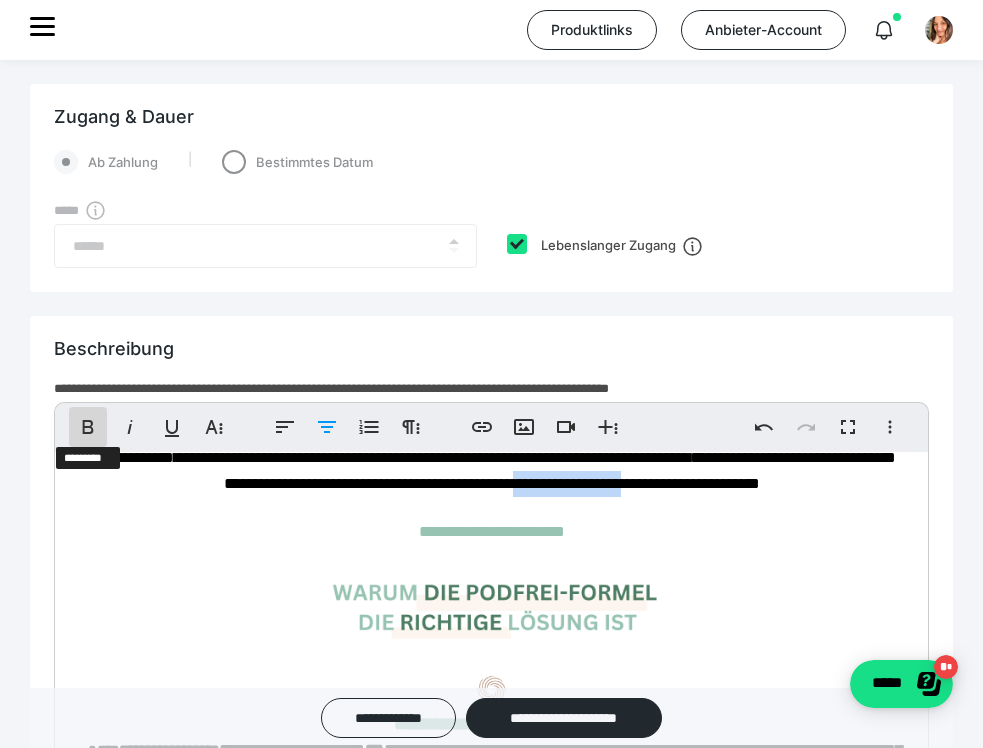 click 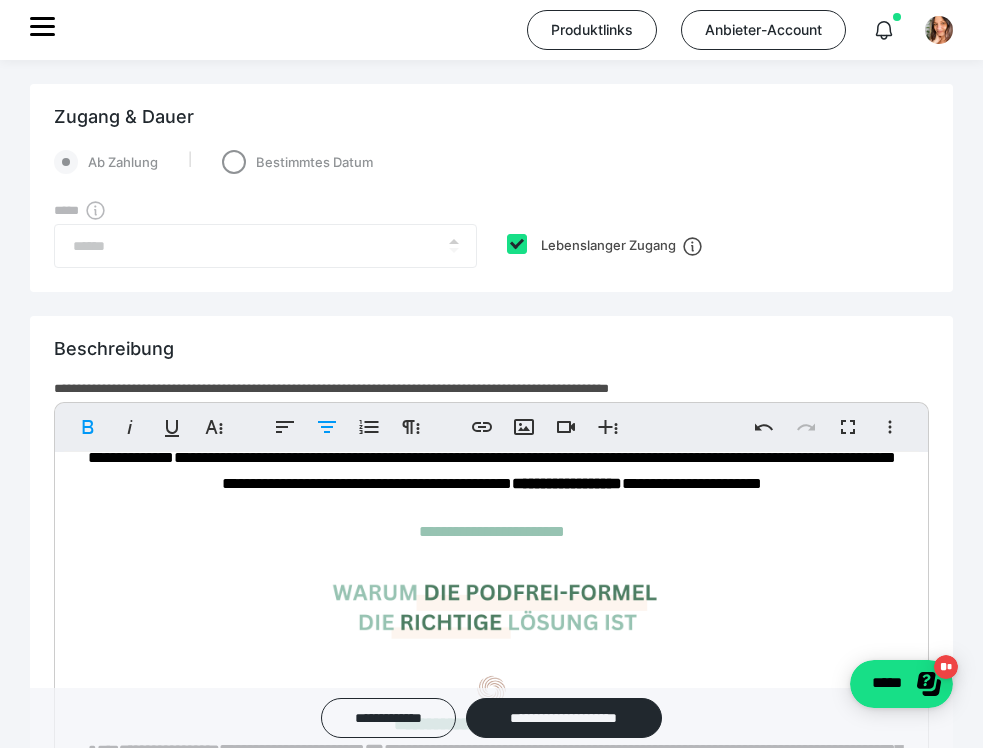 click on "**********" at bounding box center [495, 458] 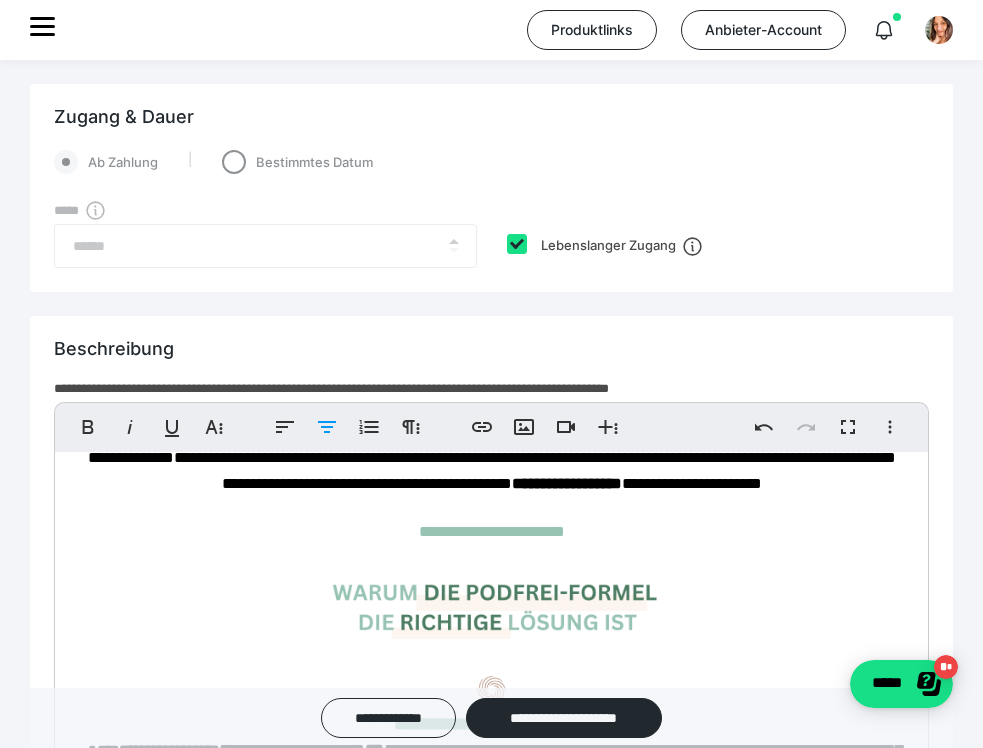 click on "**********" at bounding box center [567, 483] 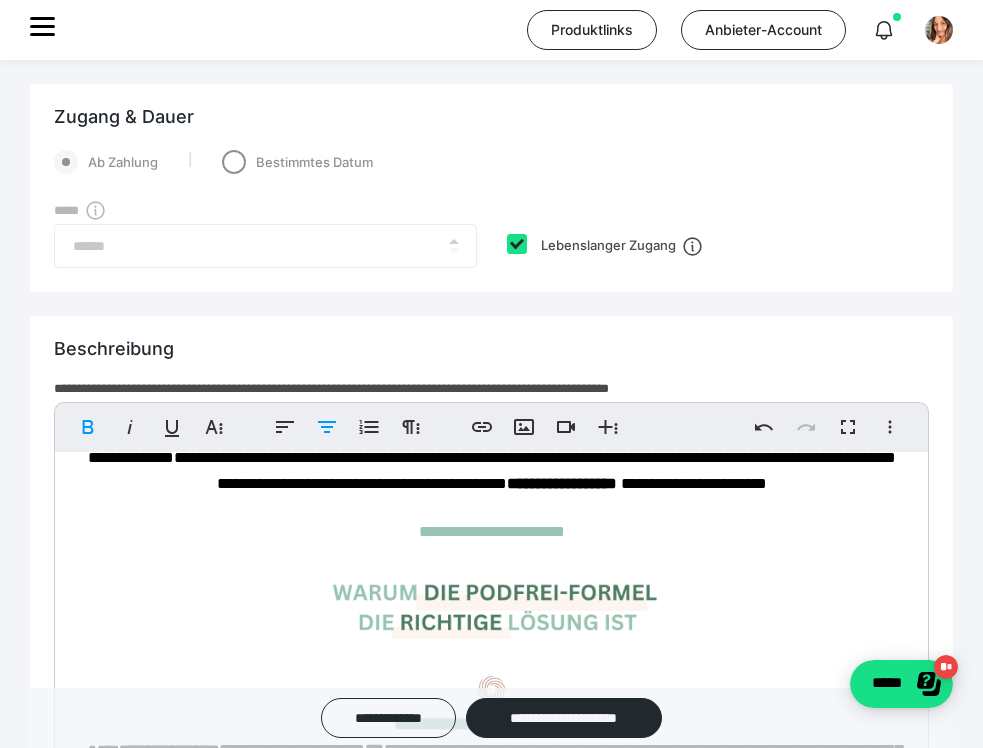click on "**********" at bounding box center (495, 458) 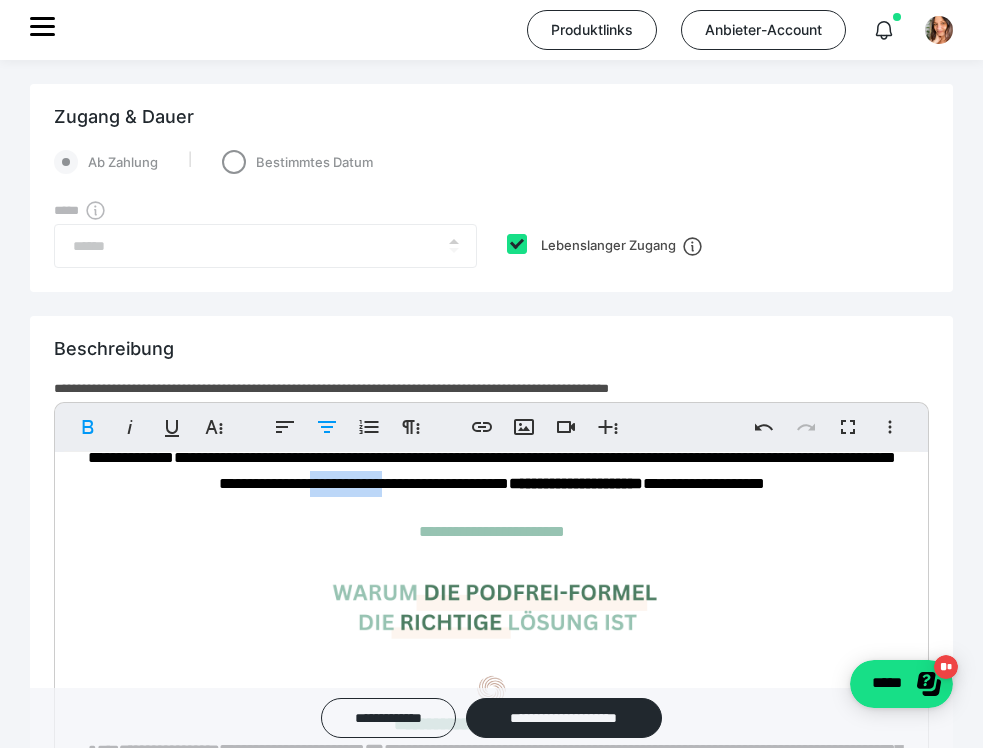 drag, startPoint x: 658, startPoint y: 558, endPoint x: 573, endPoint y: 559, distance: 85.00588 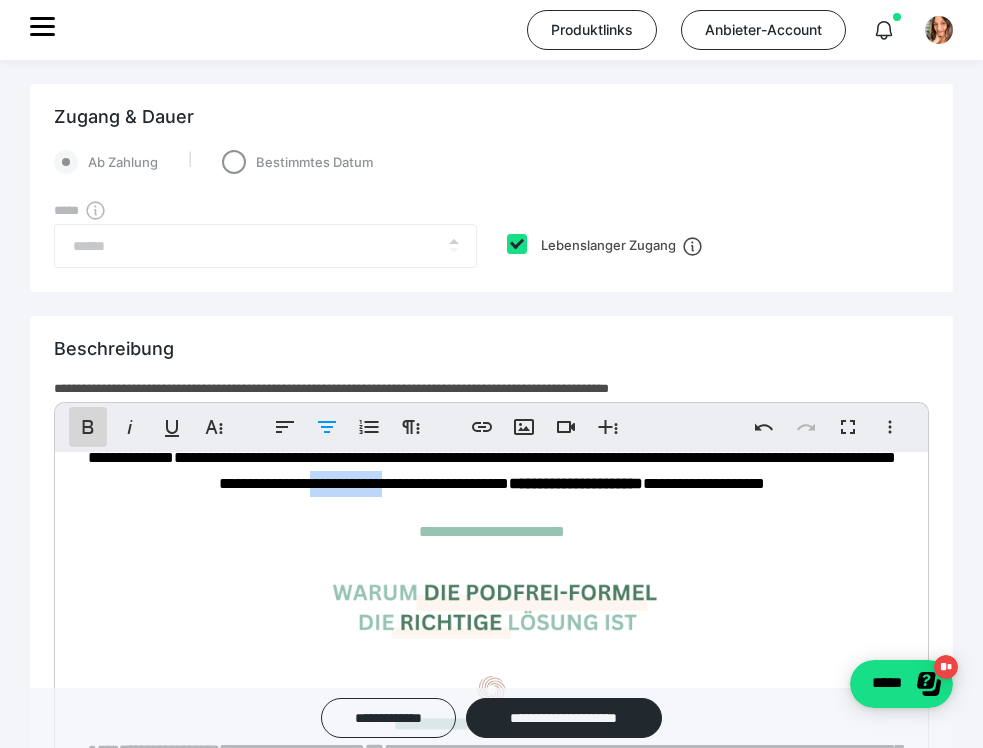 click 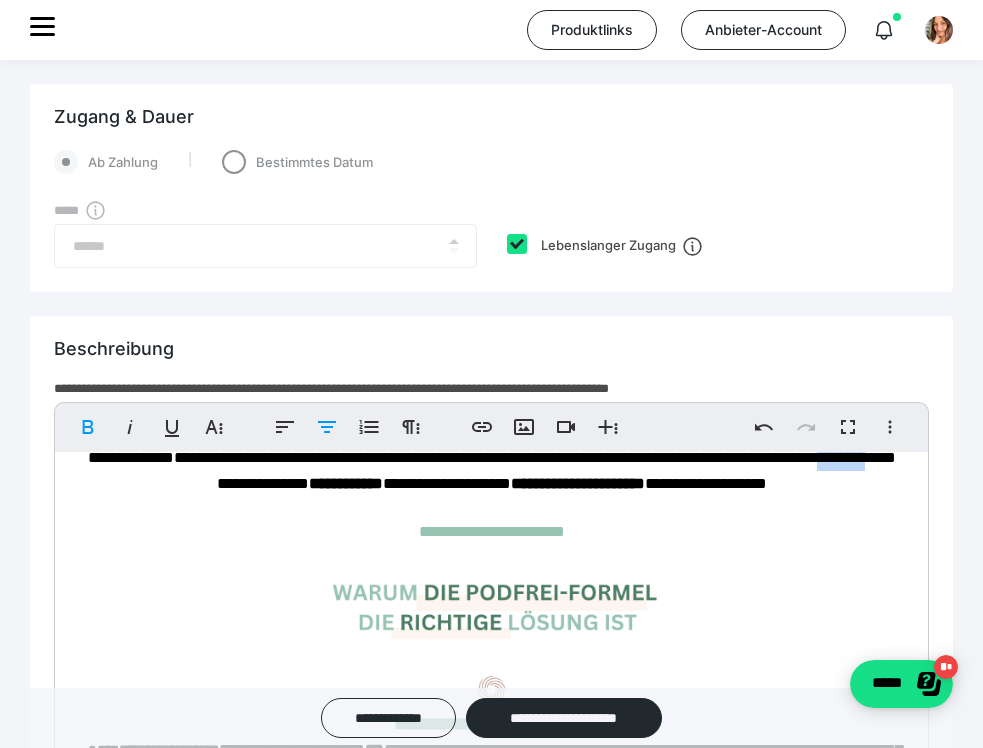 drag, startPoint x: 407, startPoint y: 561, endPoint x: 338, endPoint y: 558, distance: 69.065186 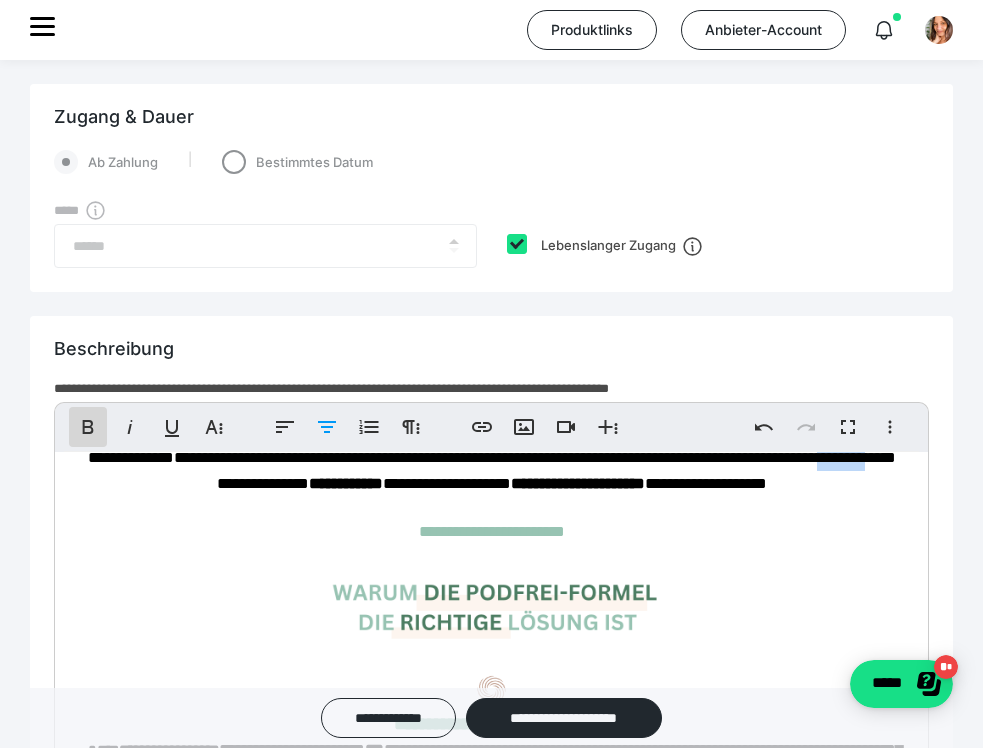 click 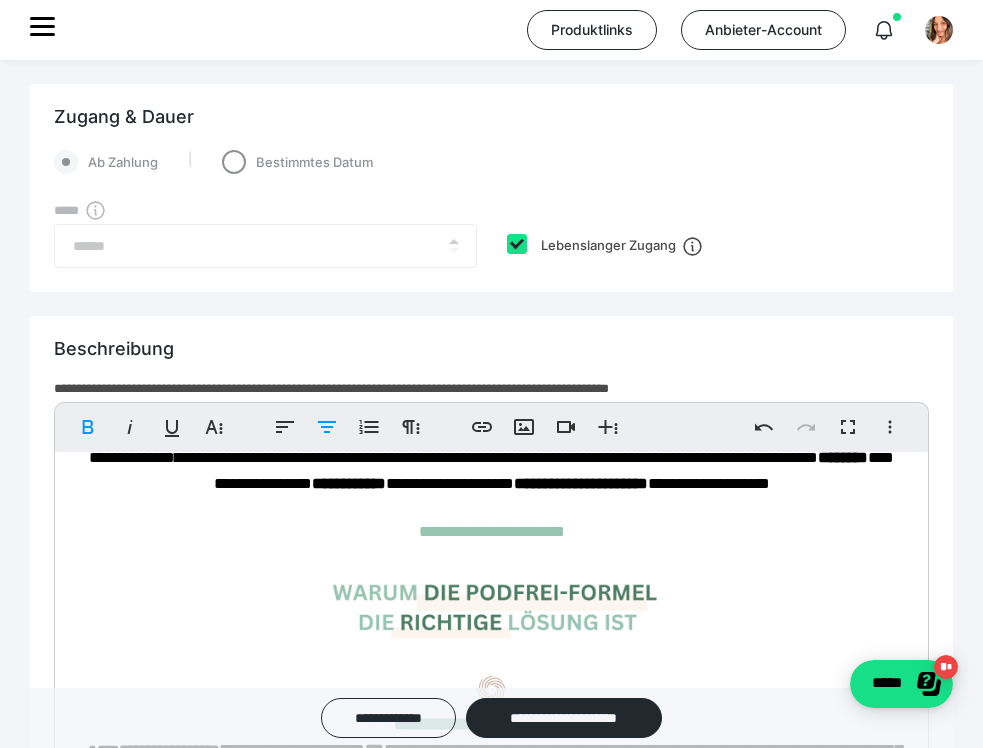 drag, startPoint x: 782, startPoint y: 508, endPoint x: 904, endPoint y: 508, distance: 122 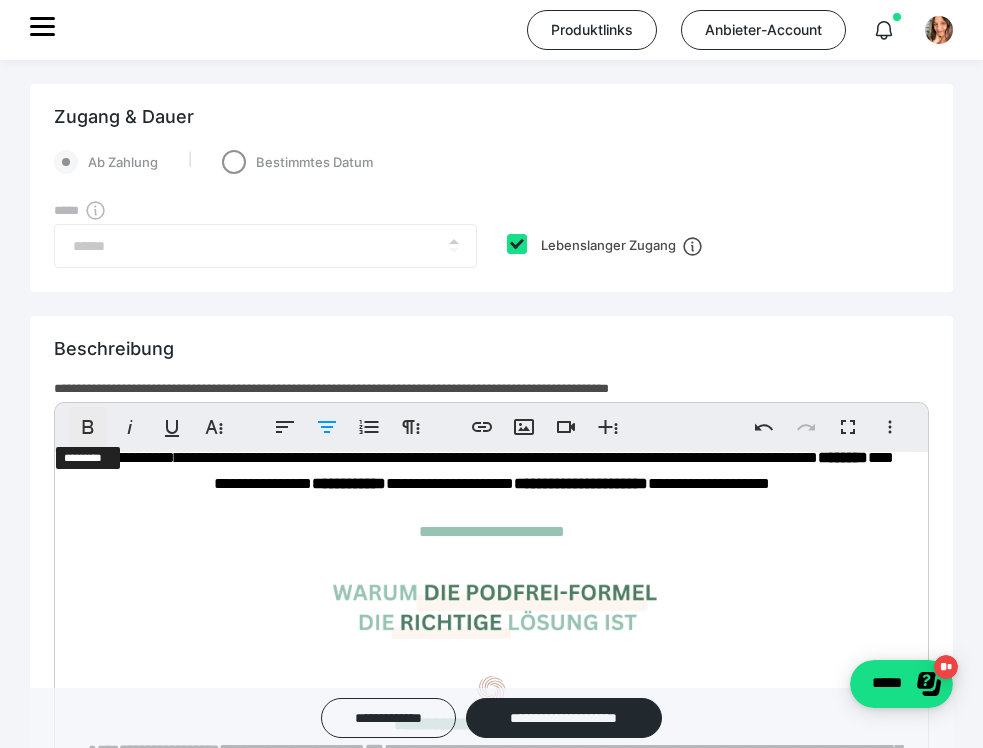 click 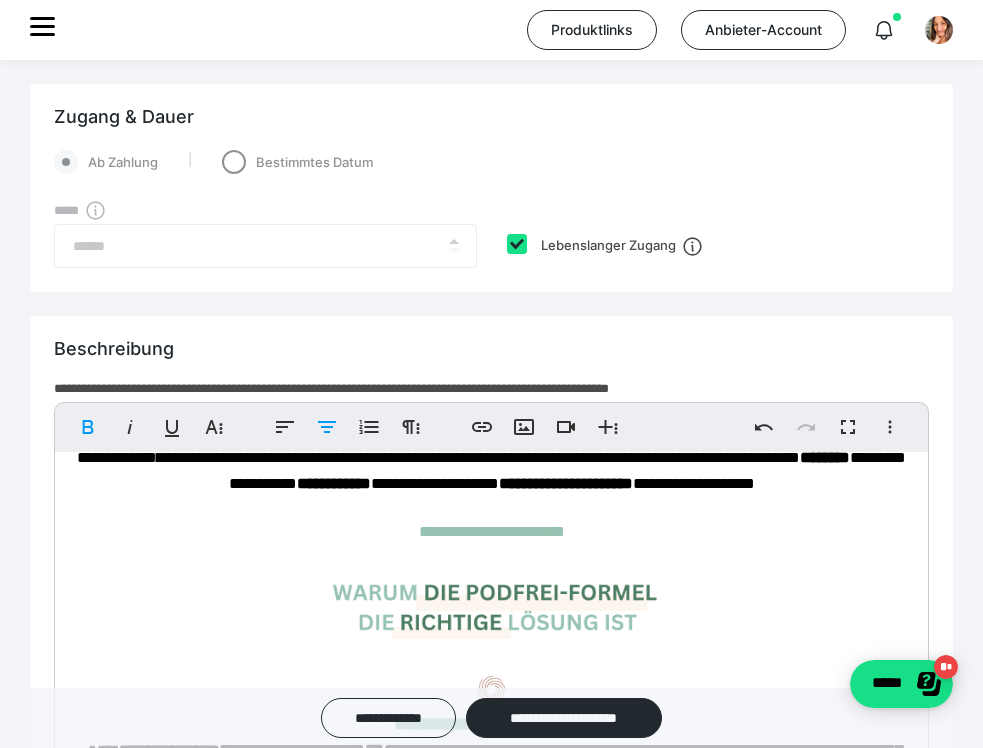 click on "**********" at bounding box center [491, 4717] 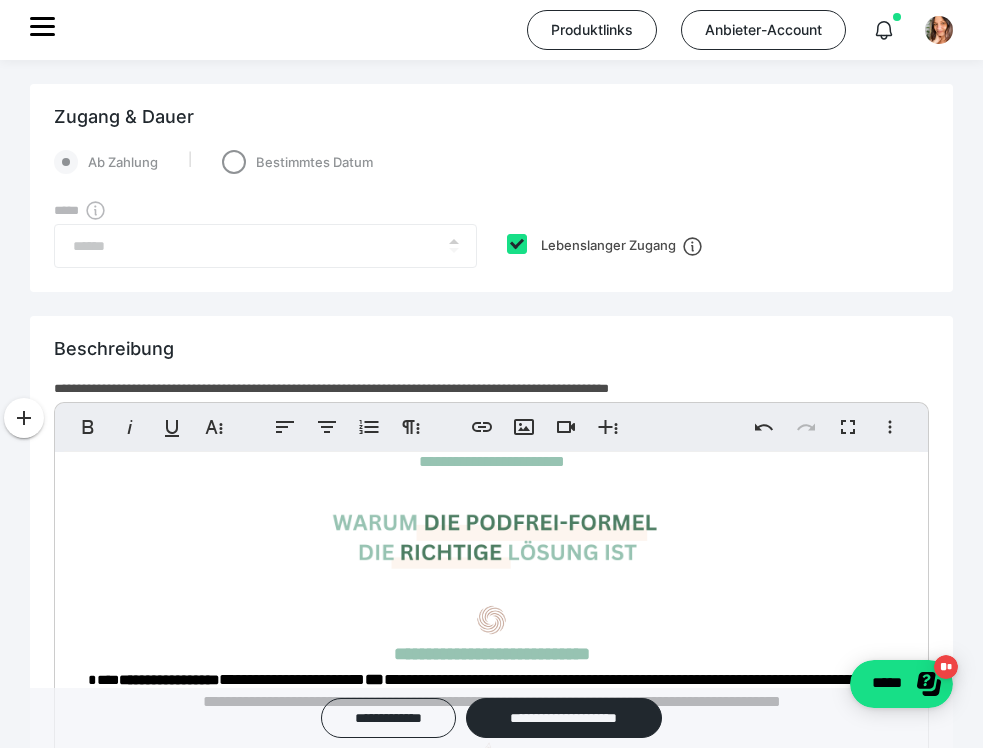scroll, scrollTop: 1121, scrollLeft: 0, axis: vertical 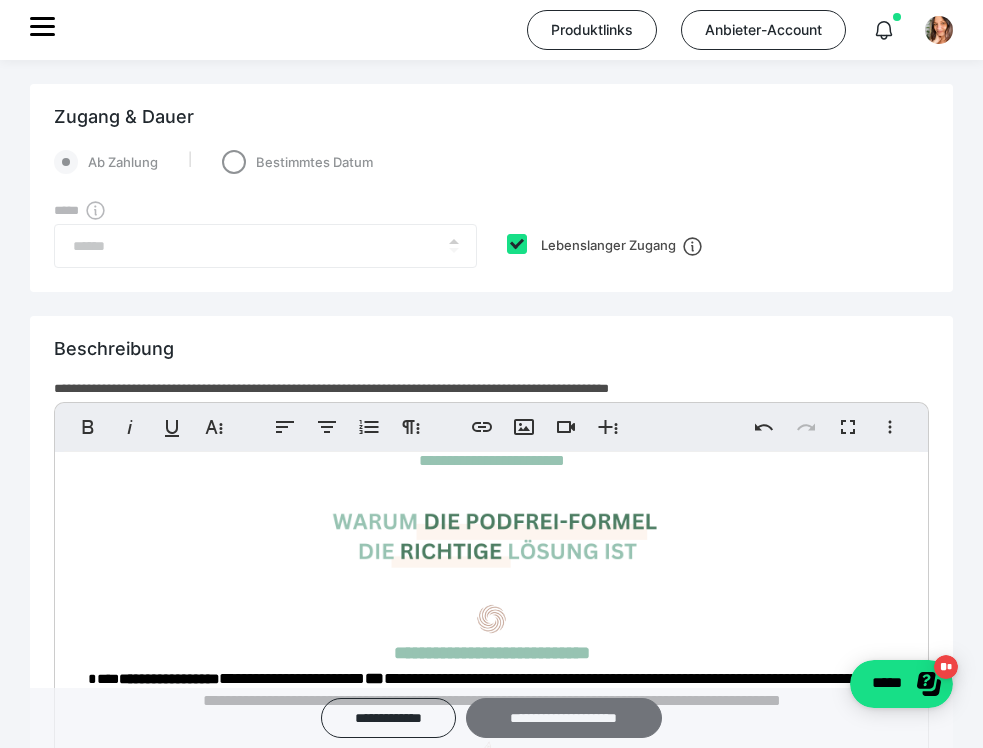 click on "**********" at bounding box center (564, 718) 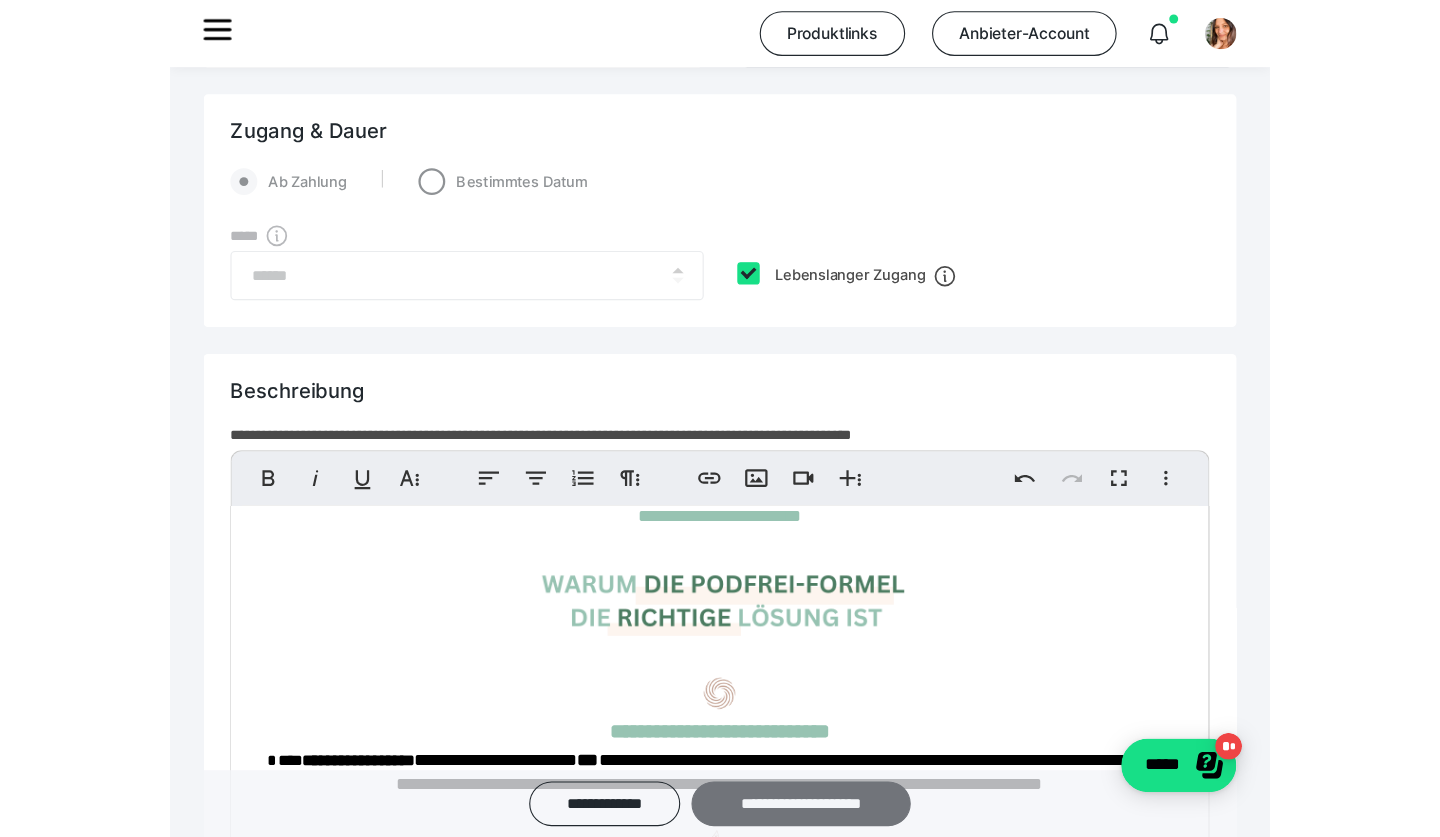 scroll, scrollTop: 0, scrollLeft: 0, axis: both 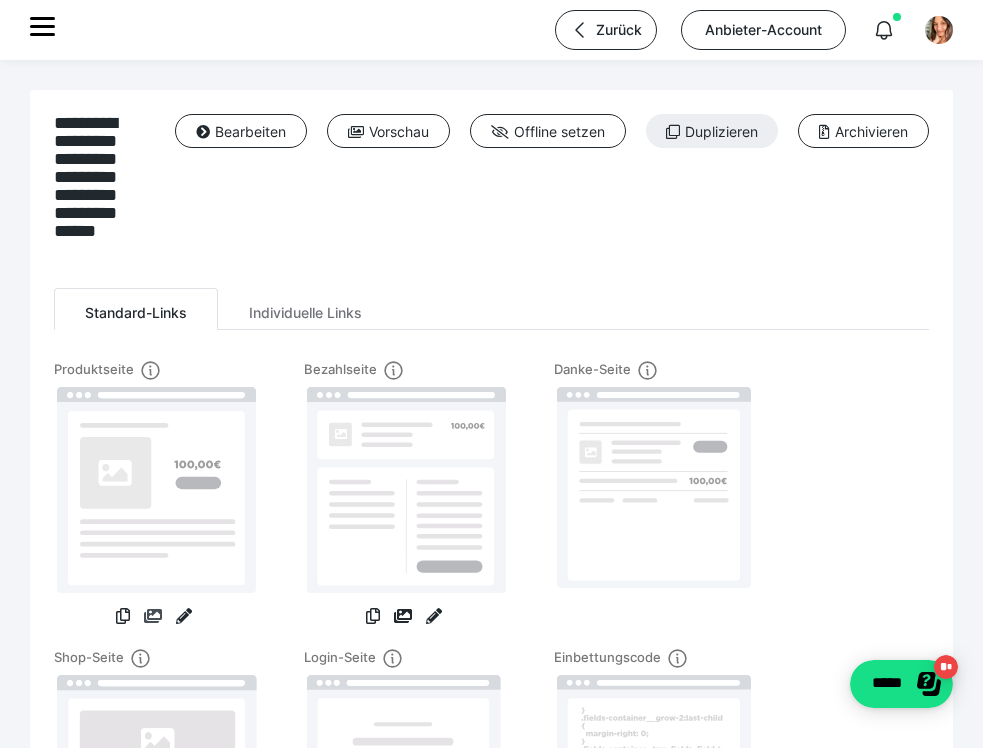 click at bounding box center [153, 616] 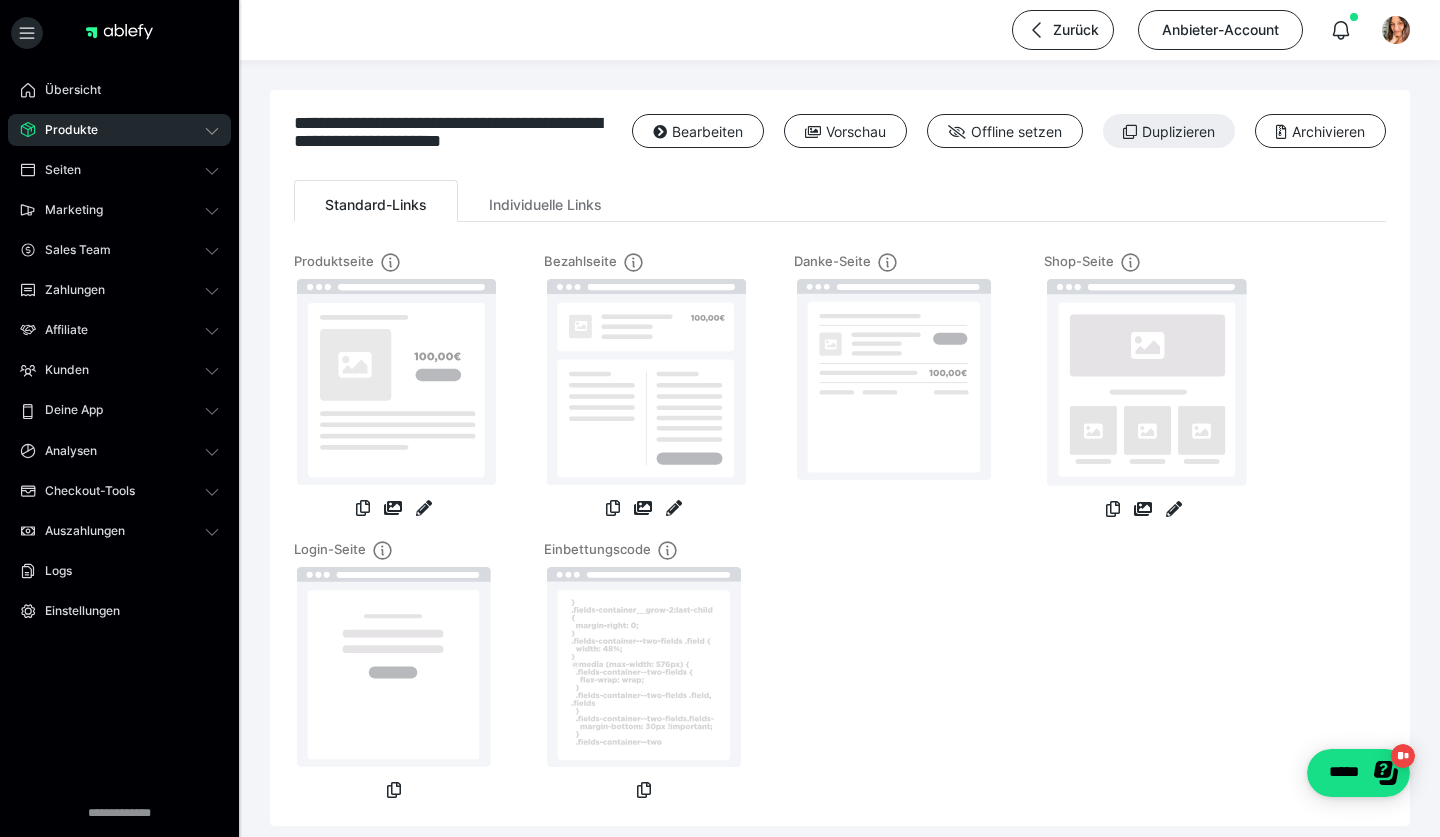 click on "Produkte" at bounding box center (64, 130) 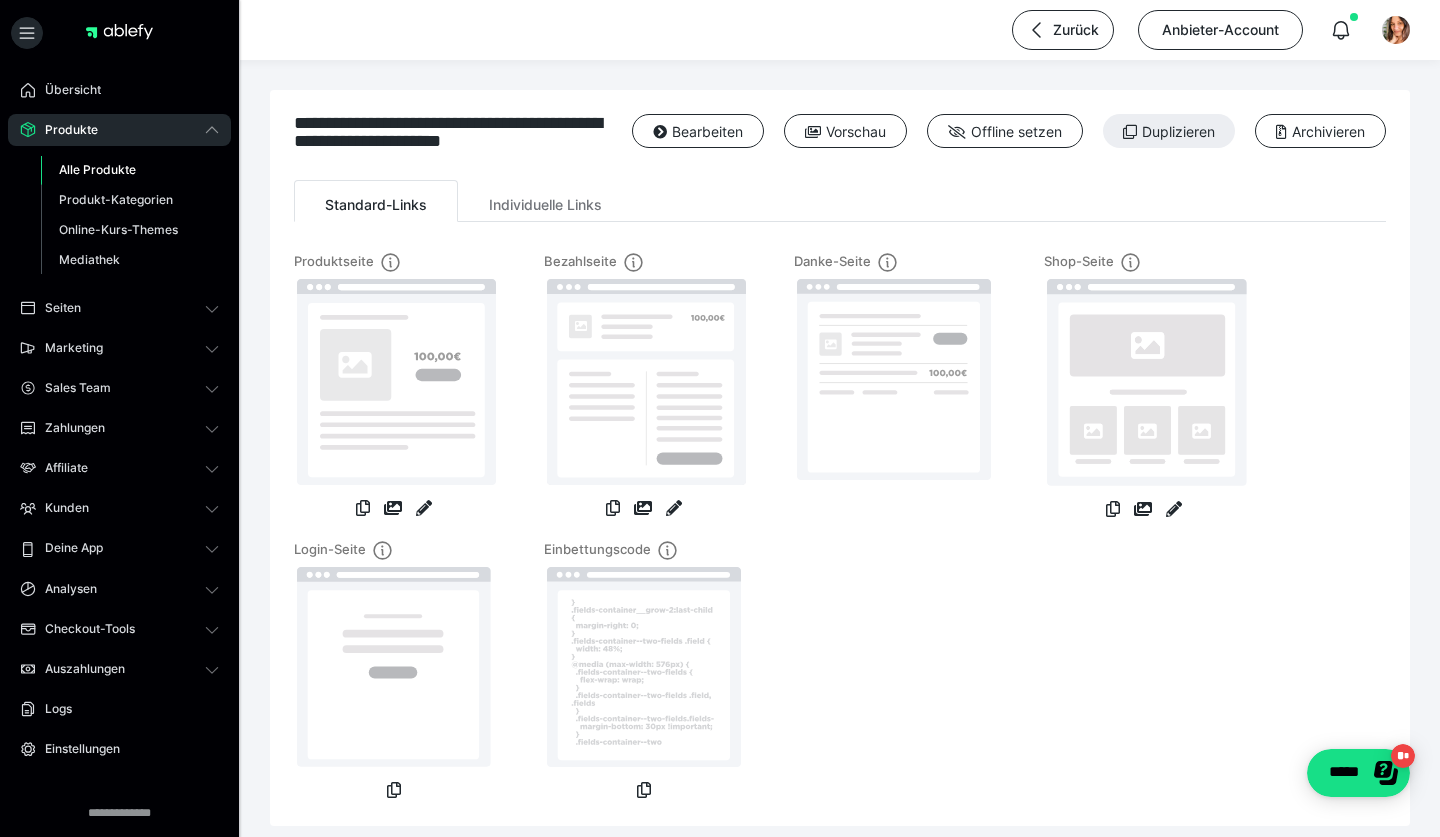 click on "Alle Produkte" at bounding box center [97, 169] 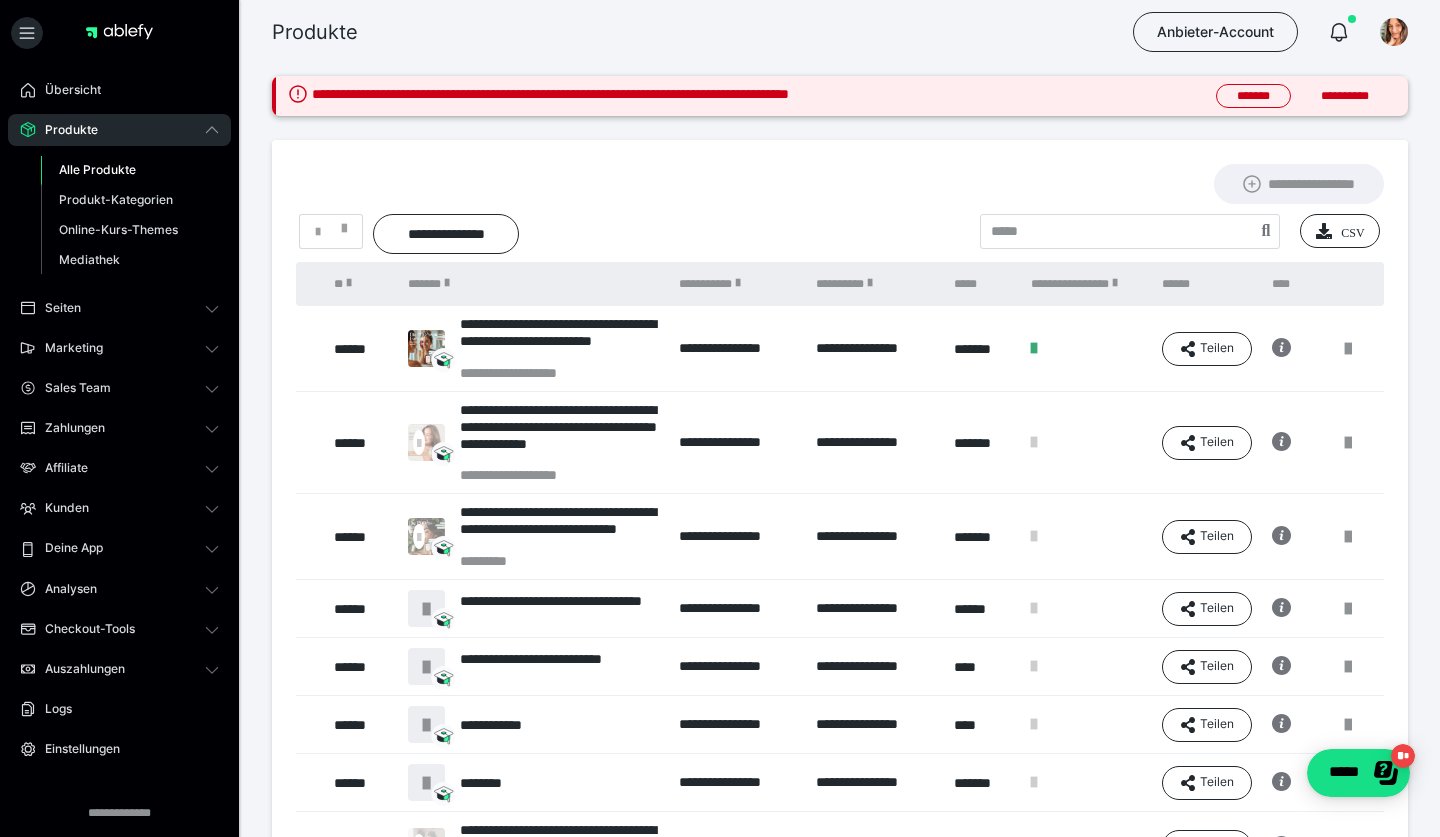 scroll, scrollTop: 63, scrollLeft: 0, axis: vertical 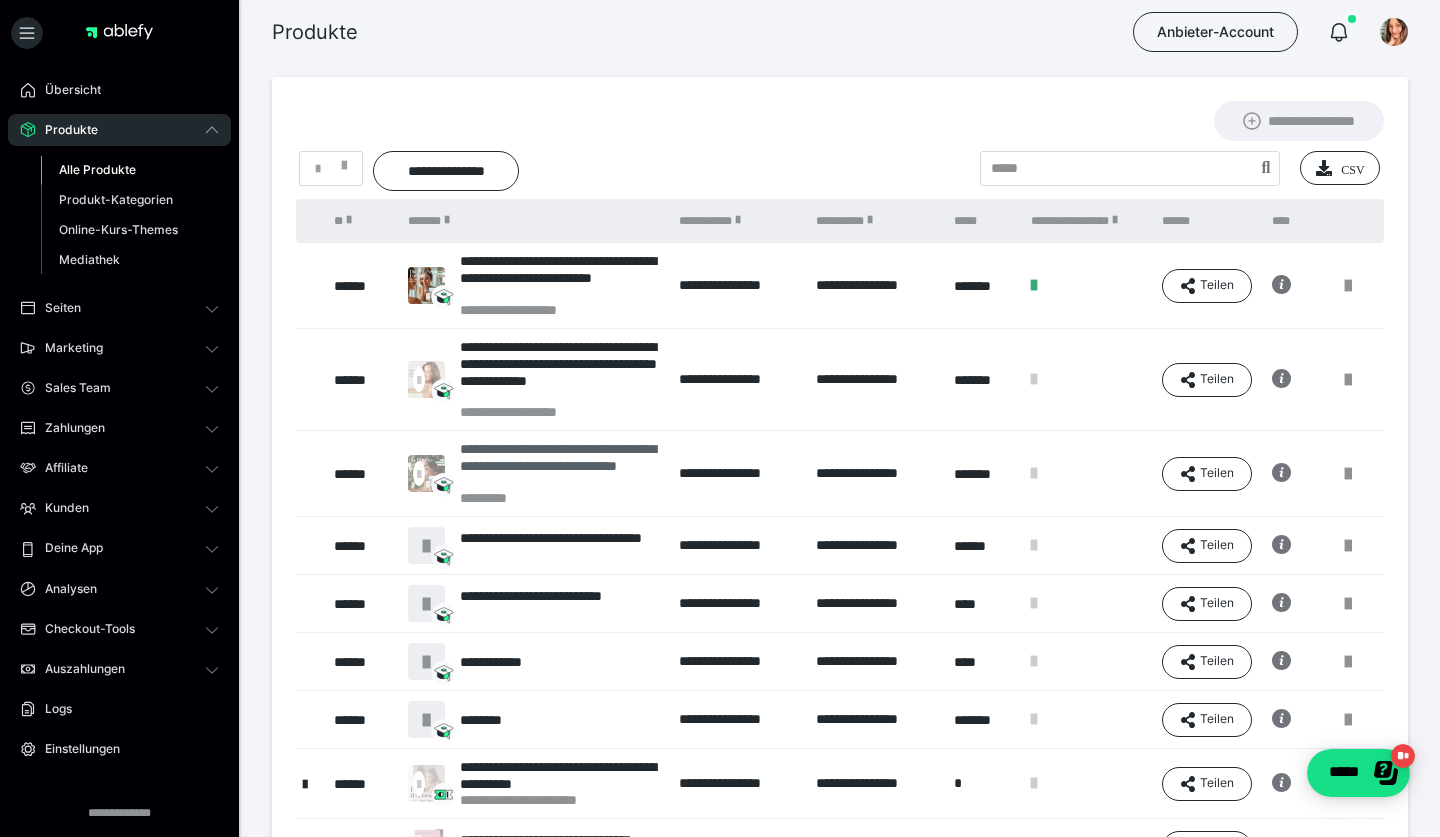 click on "**********" at bounding box center (559, 465) 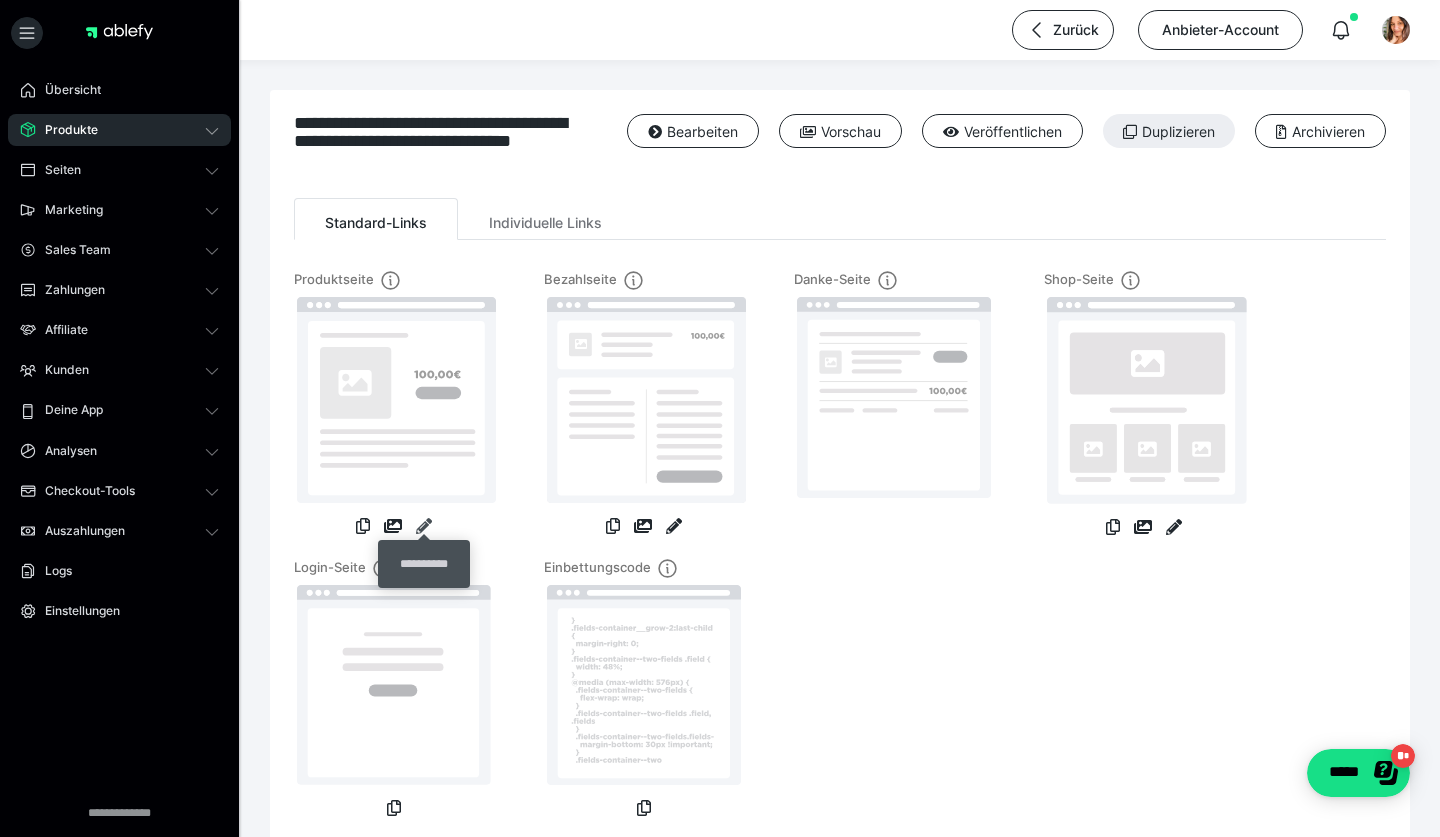 click at bounding box center (424, 526) 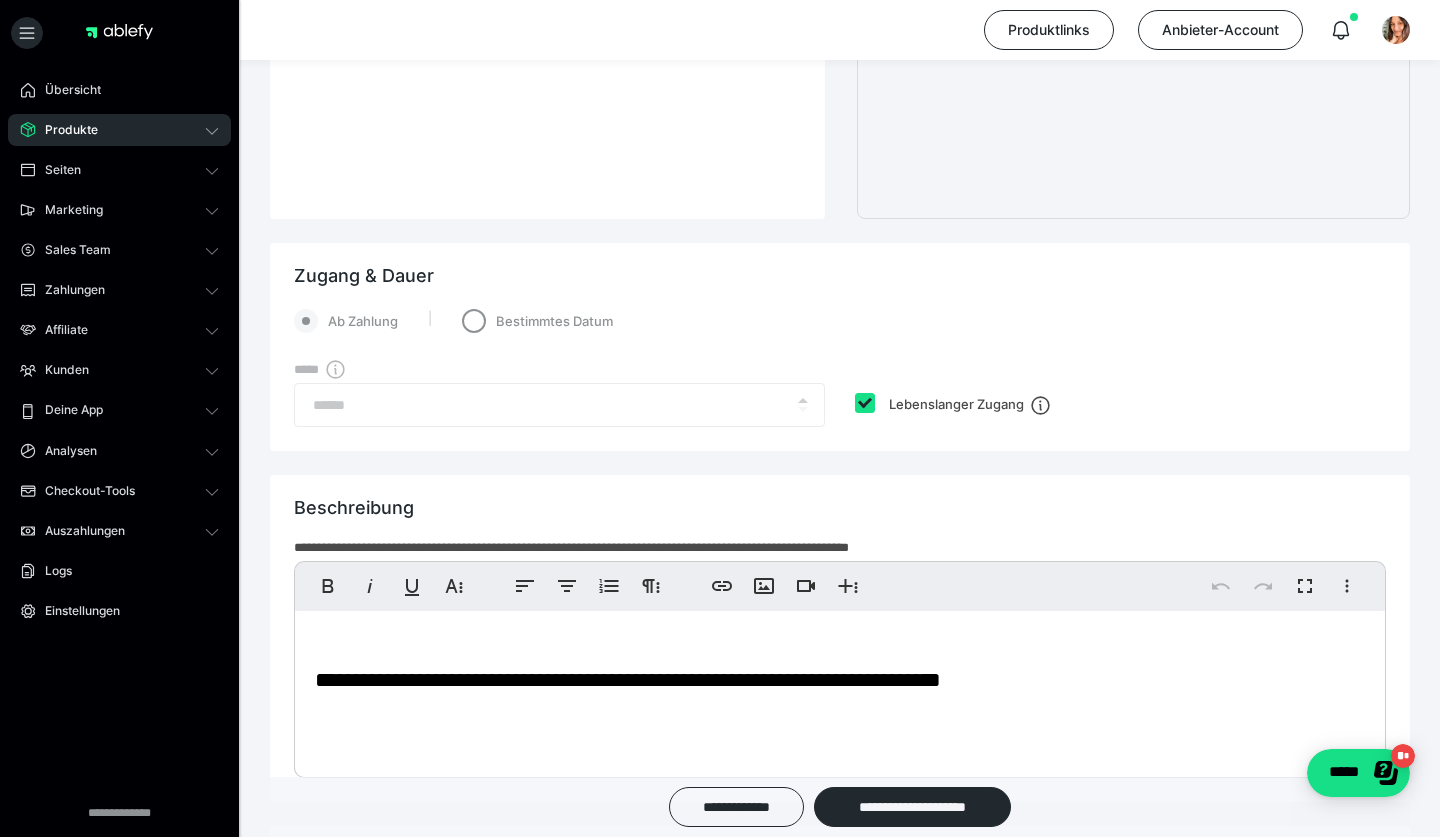 scroll, scrollTop: 1241, scrollLeft: 0, axis: vertical 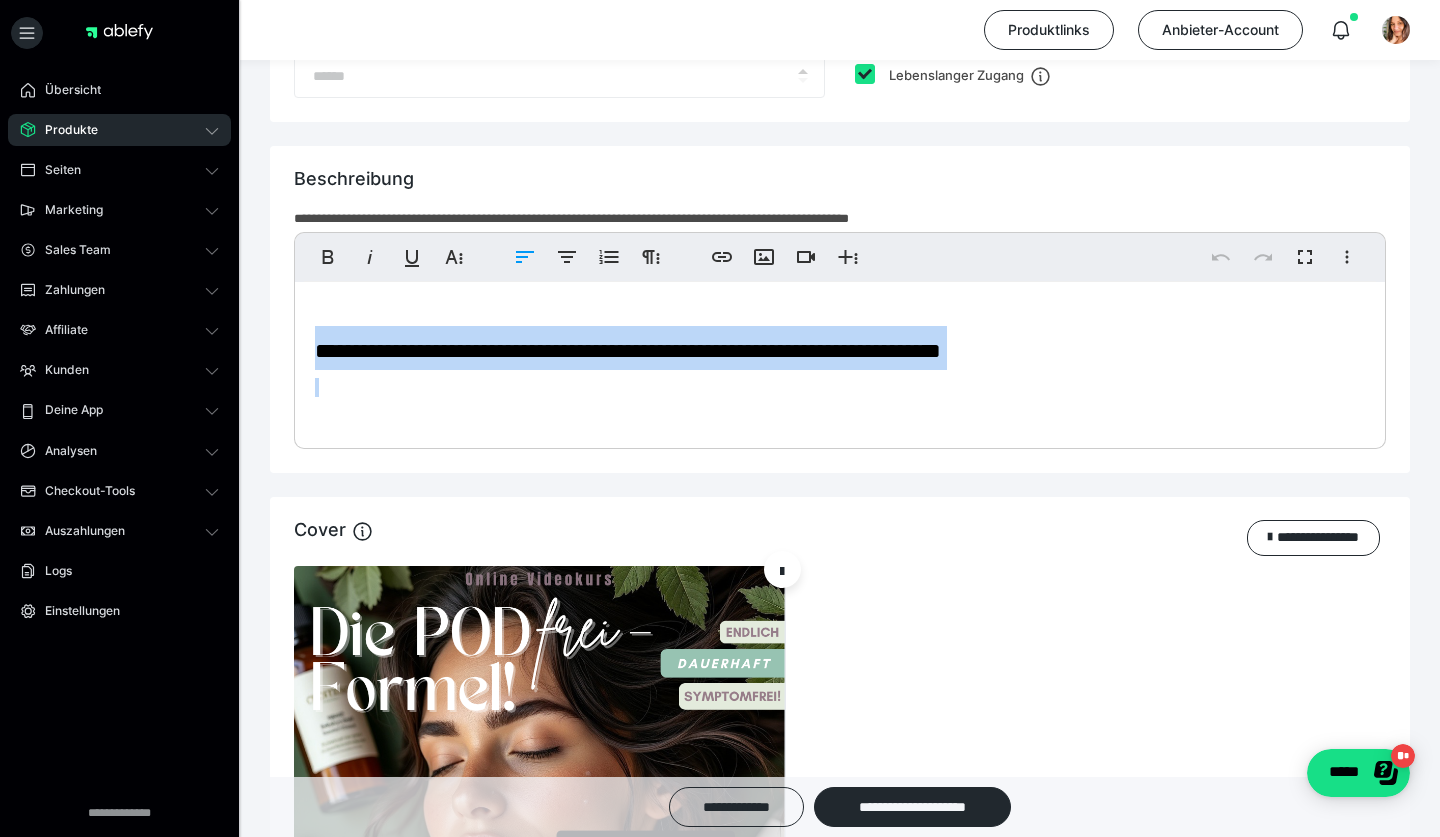 drag, startPoint x: 308, startPoint y: 347, endPoint x: 502, endPoint y: 451, distance: 220.11815 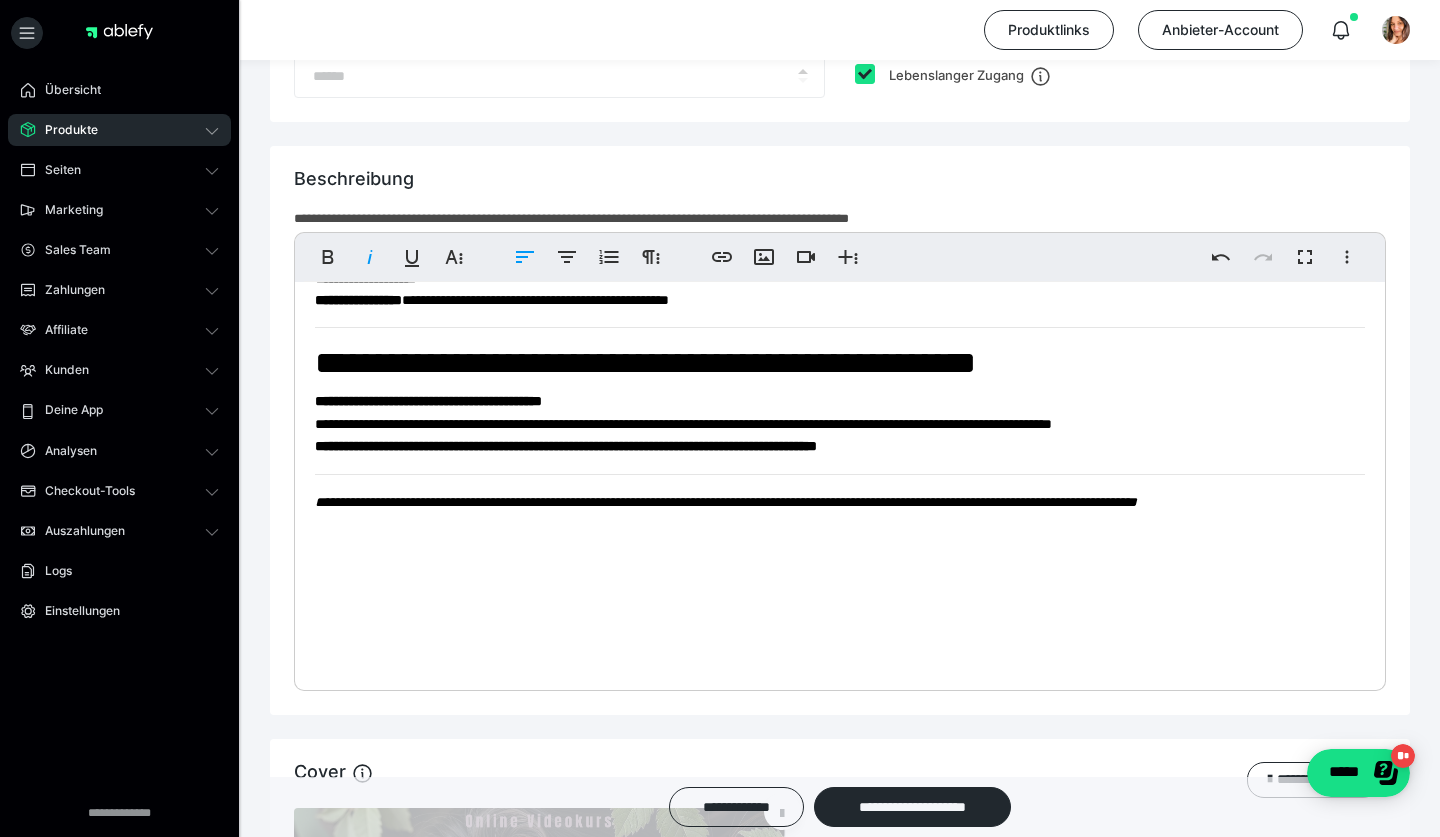 scroll, scrollTop: 4057, scrollLeft: 0, axis: vertical 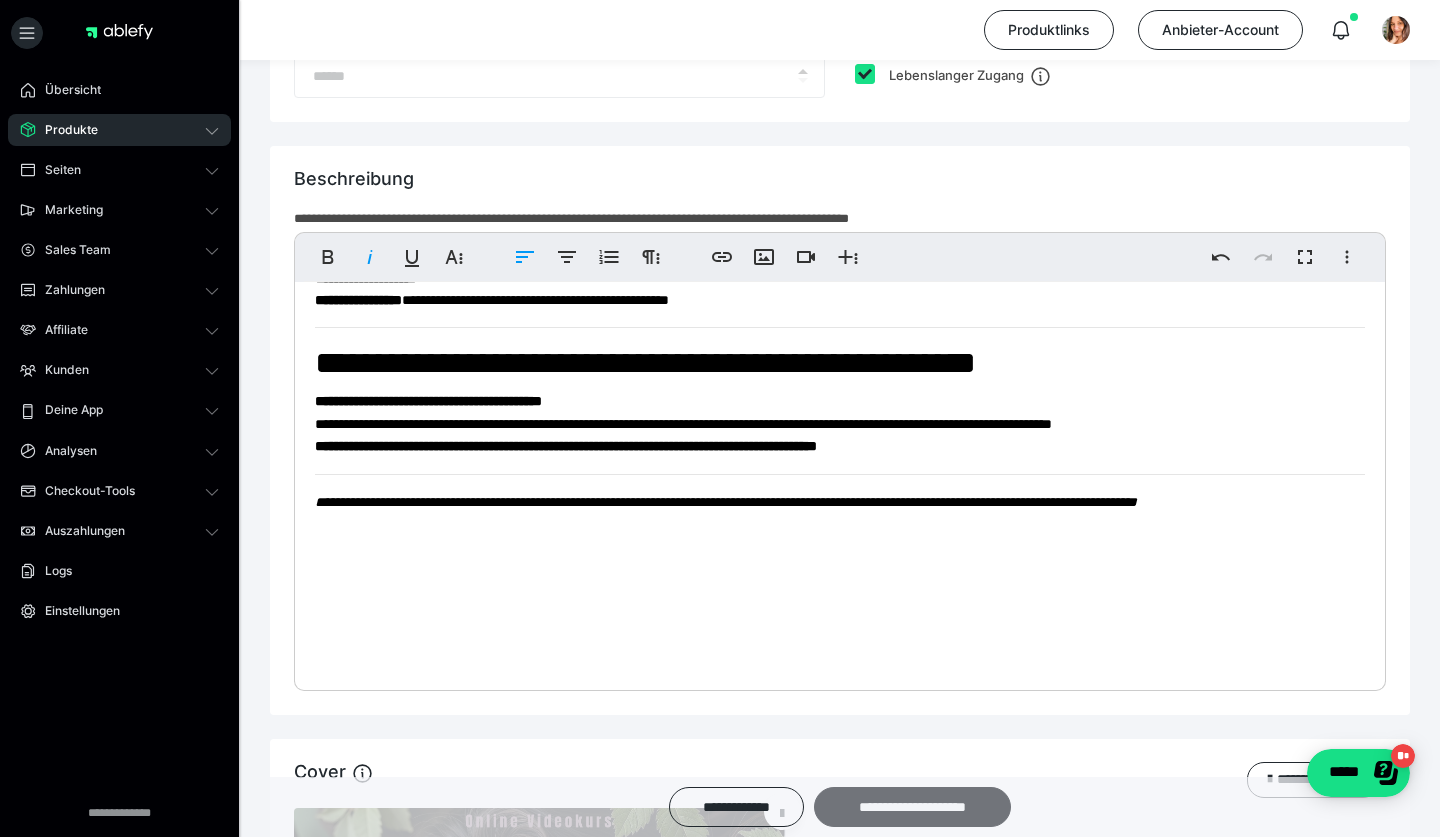 click on "**********" at bounding box center (912, 807) 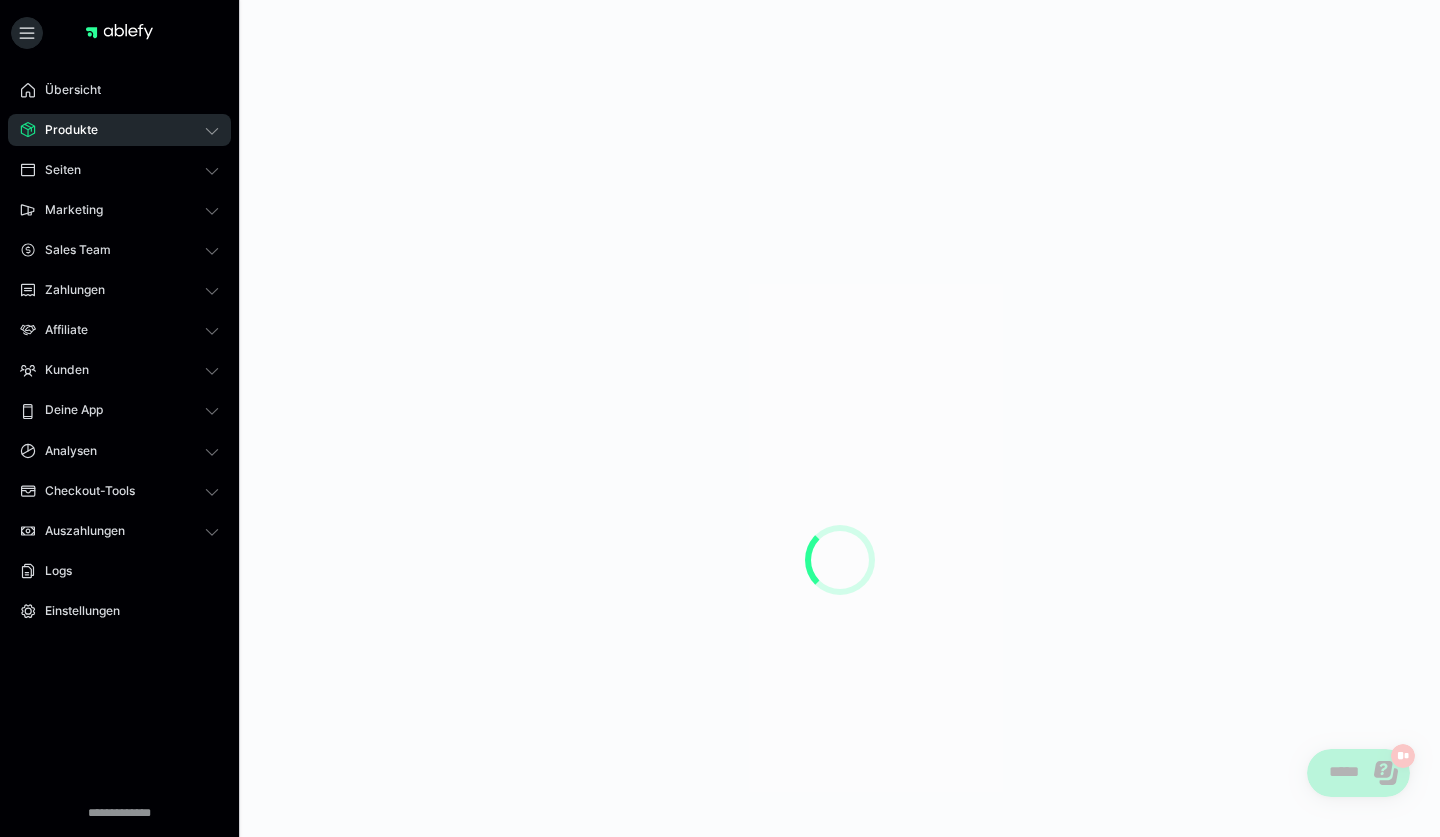 scroll, scrollTop: 0, scrollLeft: 0, axis: both 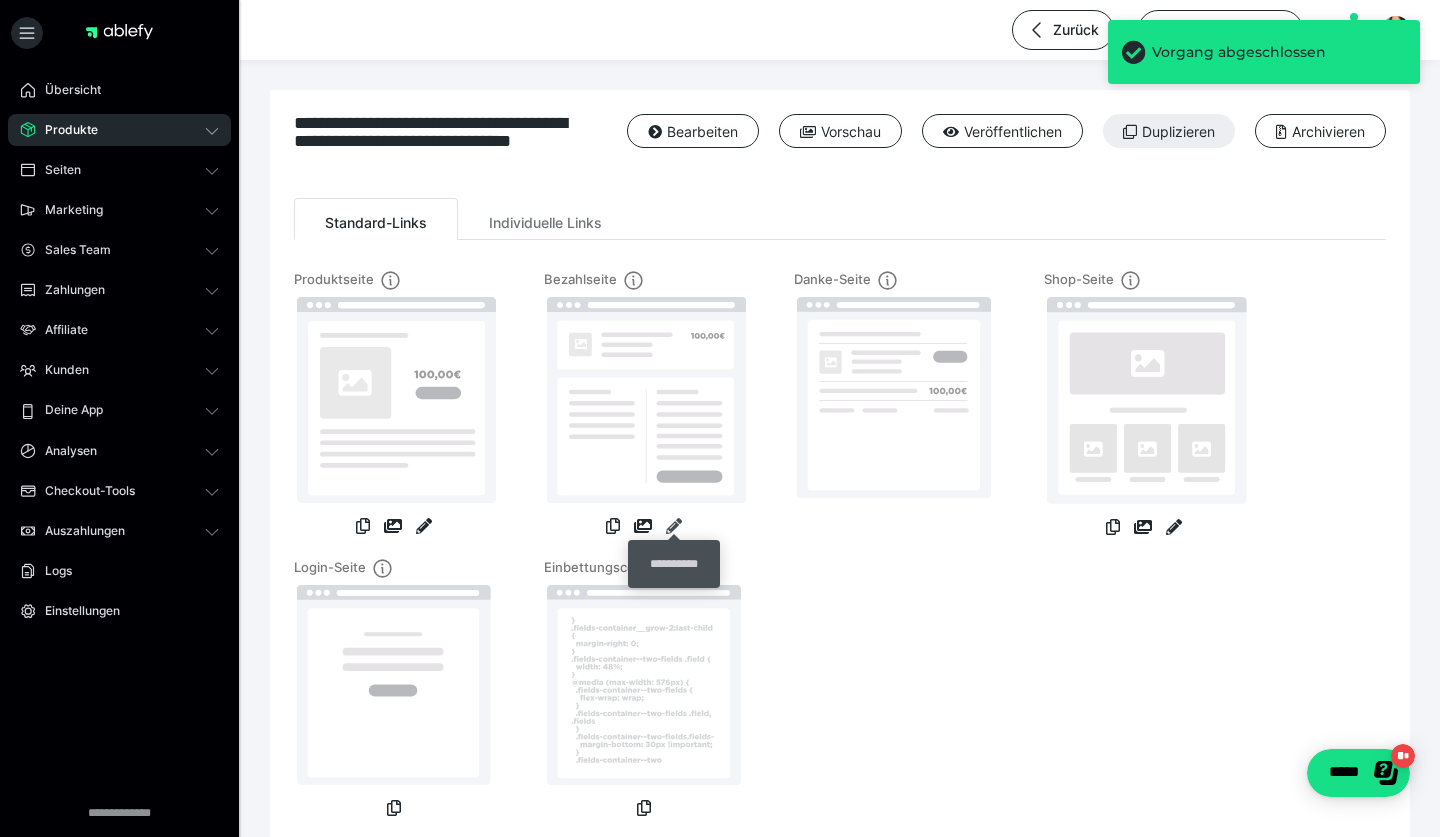 click at bounding box center [674, 526] 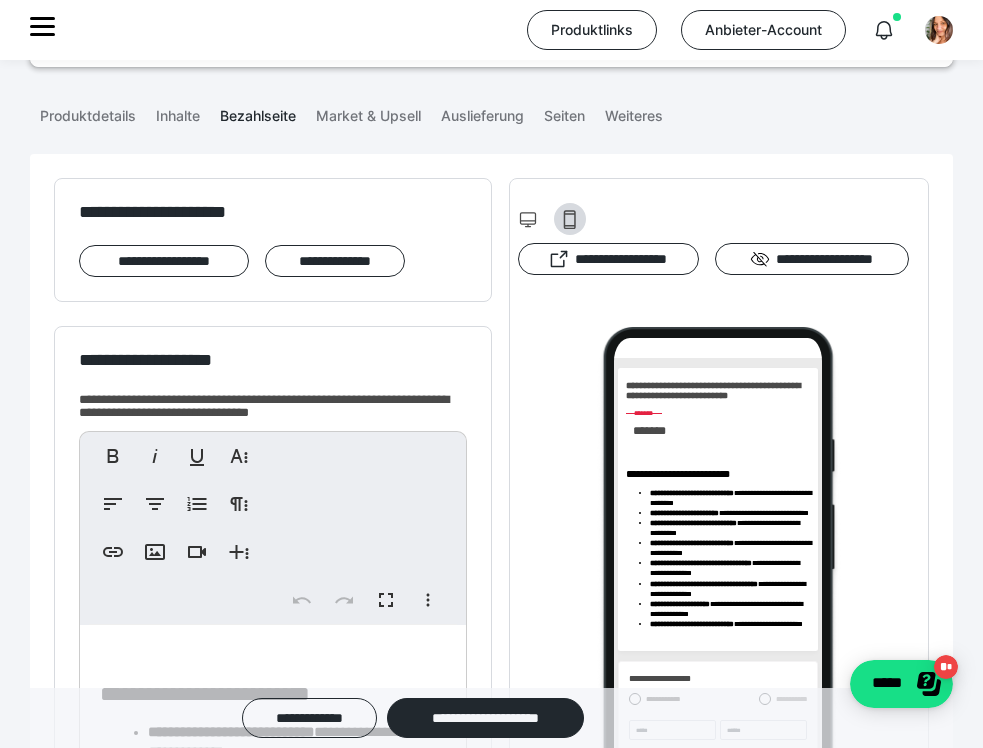 scroll, scrollTop: 251, scrollLeft: 0, axis: vertical 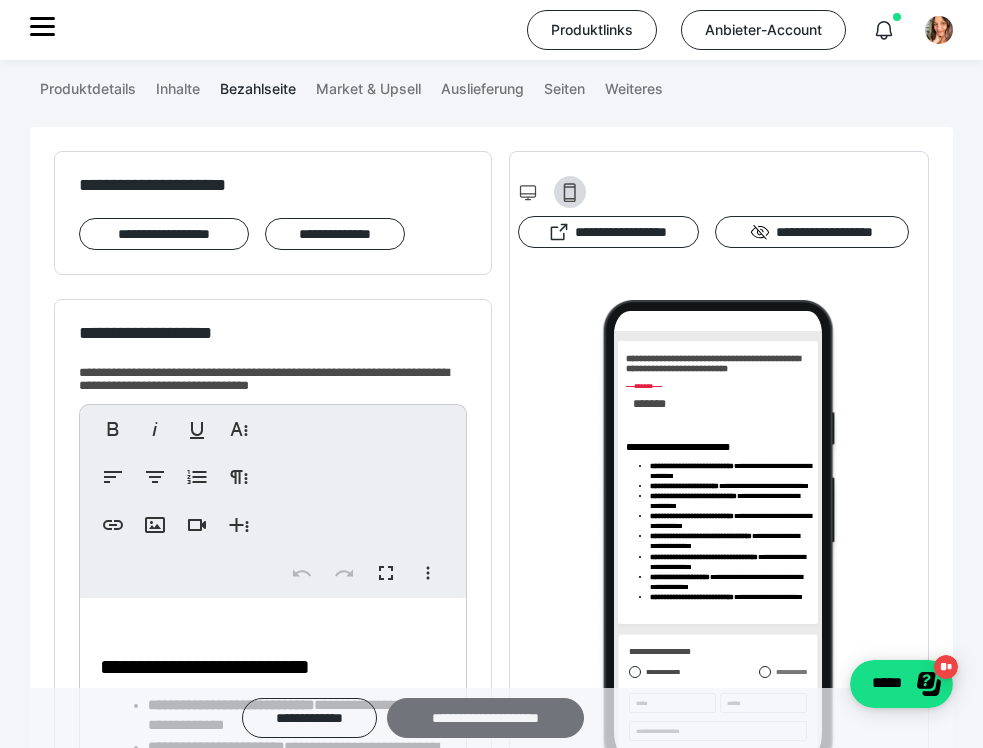 click on "**********" at bounding box center [485, 718] 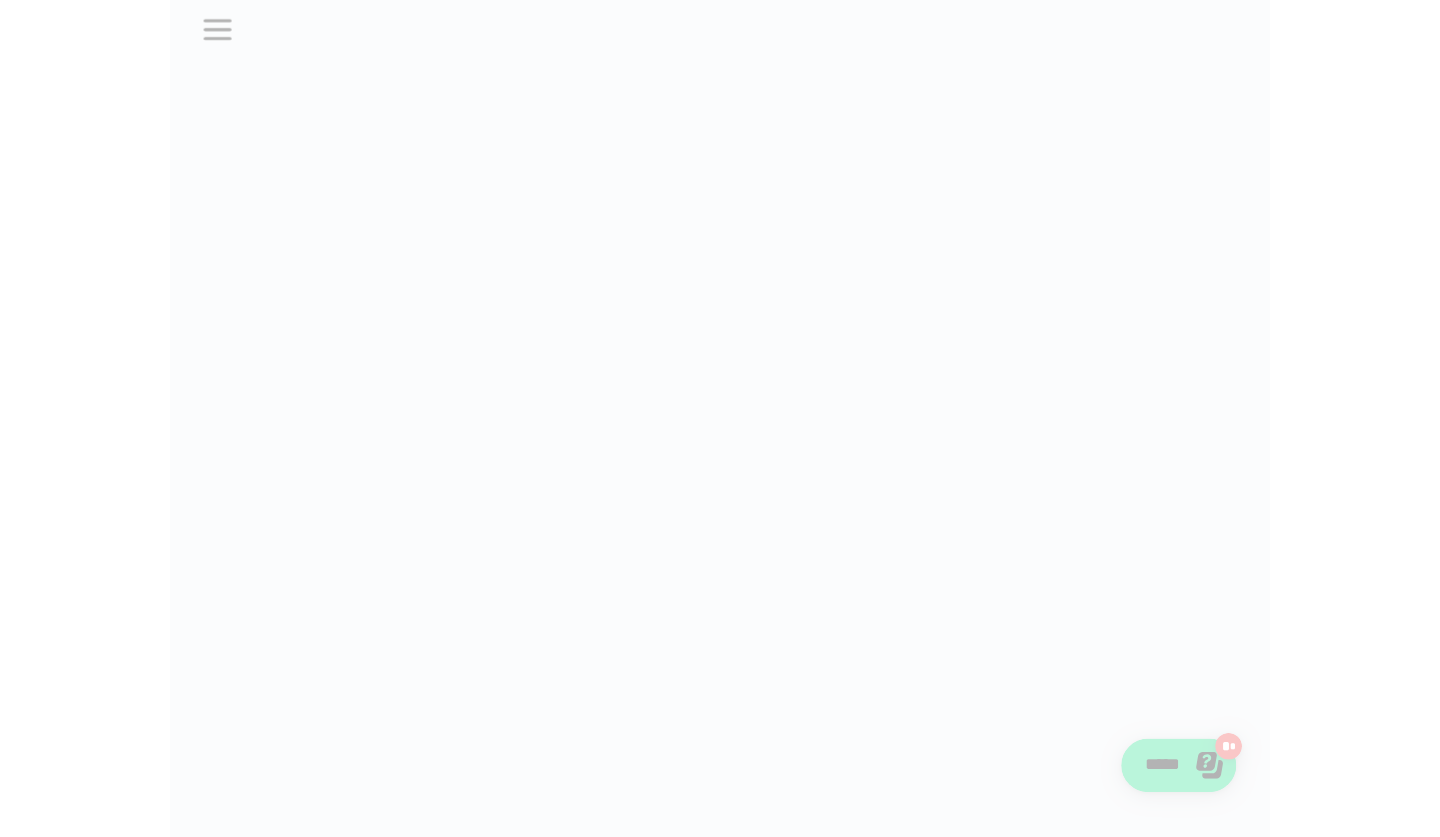 scroll, scrollTop: 0, scrollLeft: 0, axis: both 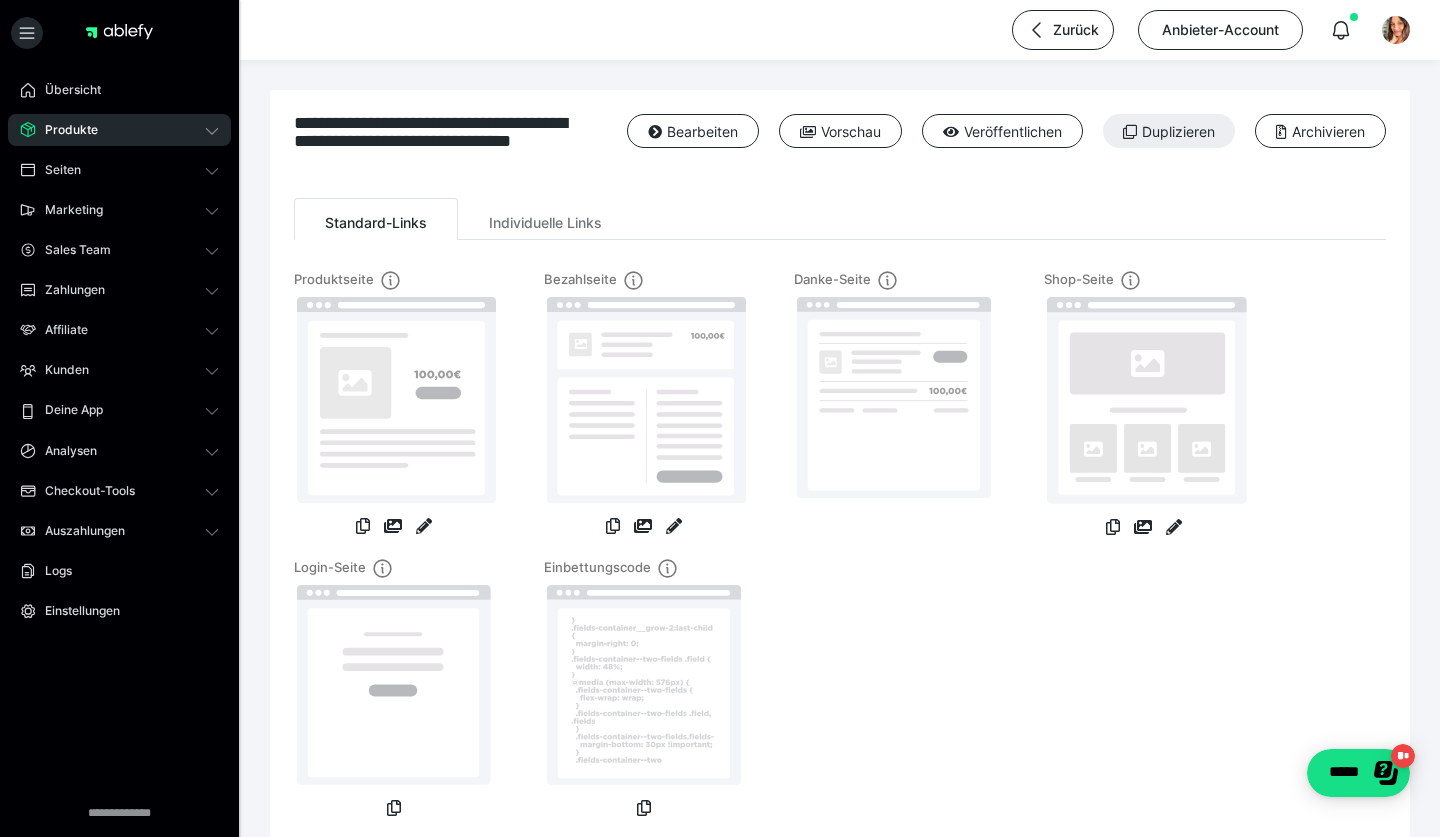 click on "Produkte" at bounding box center (119, 130) 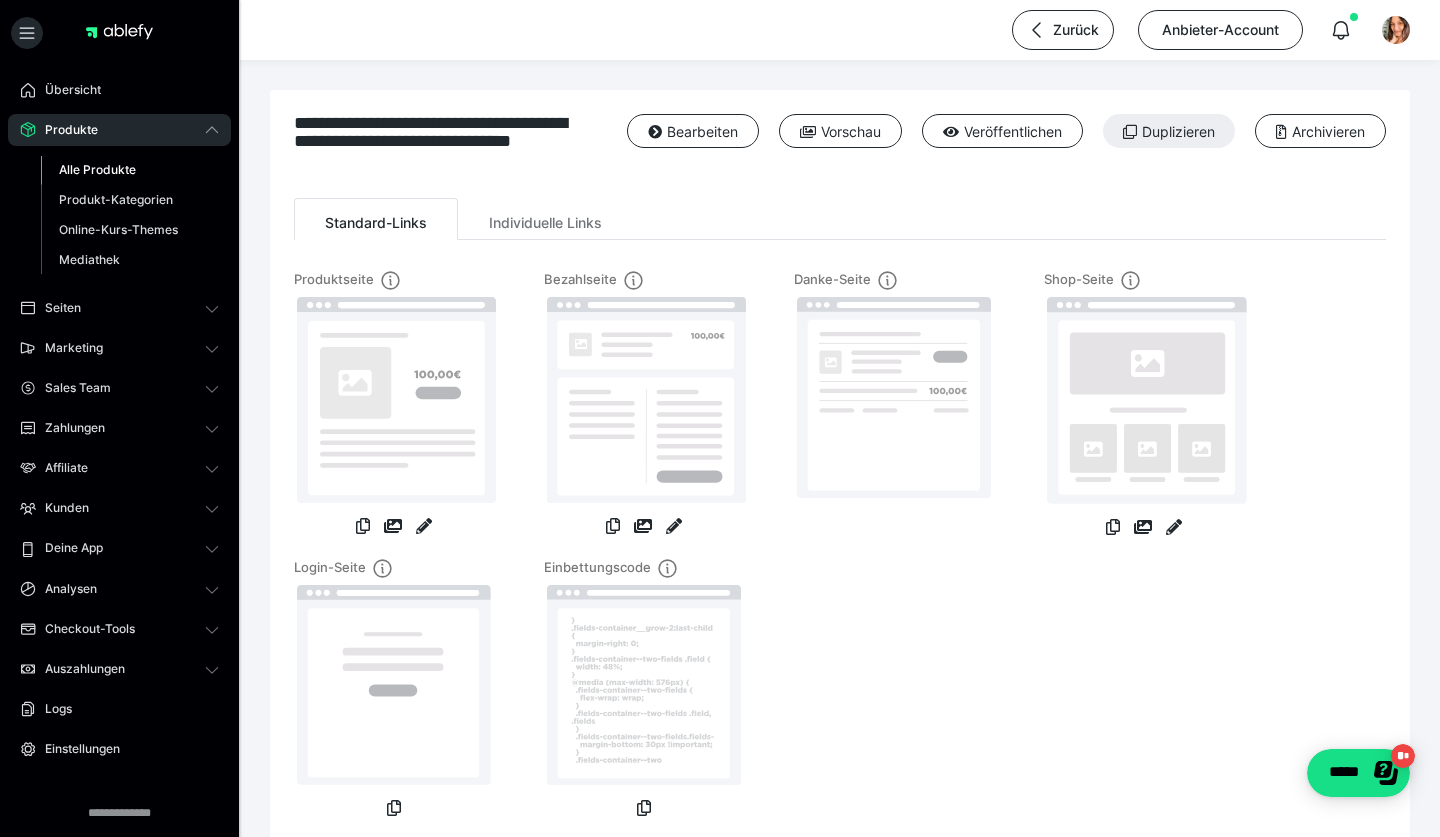 click on "Alle Produkte" at bounding box center [97, 169] 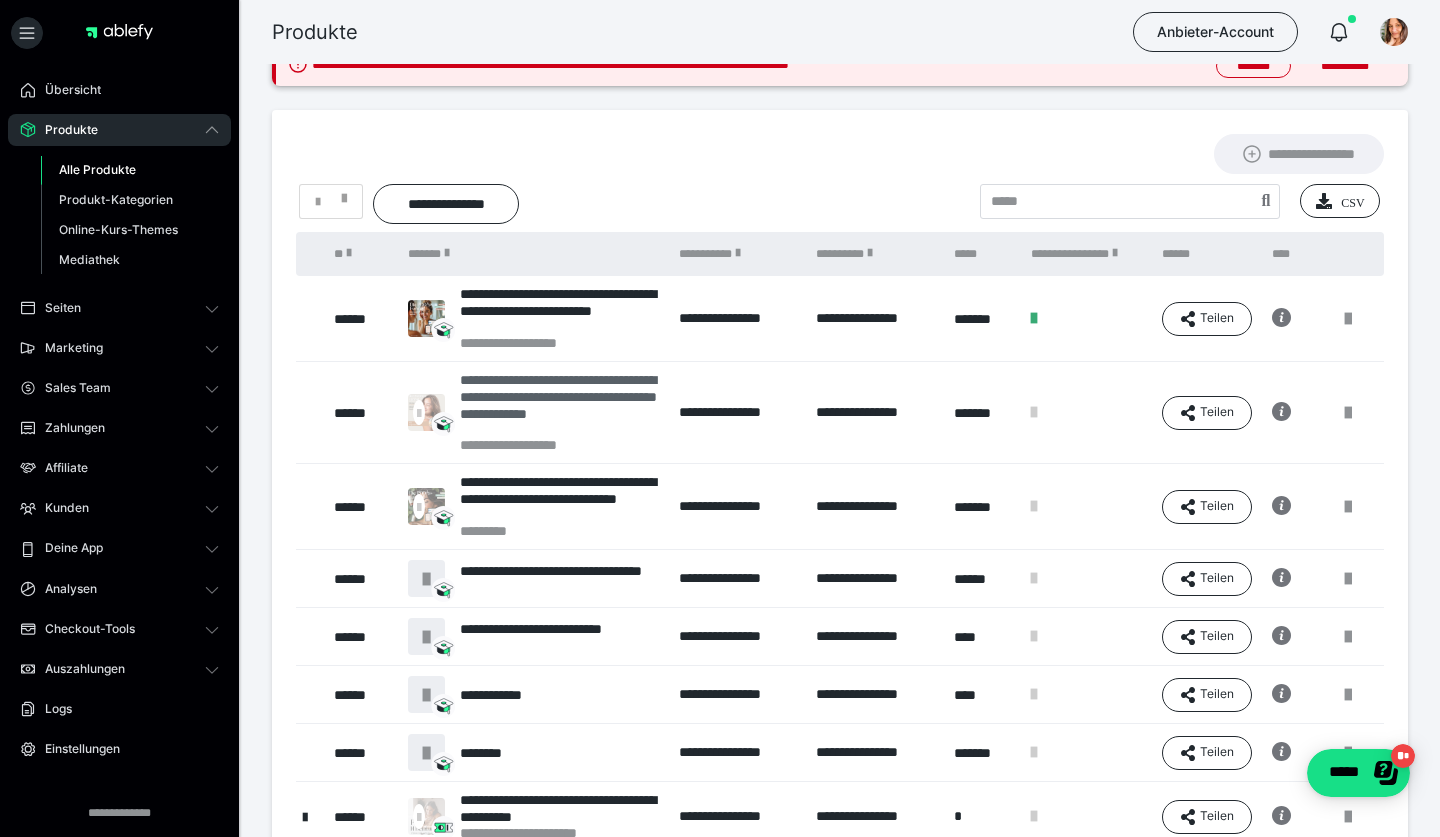 scroll, scrollTop: 31, scrollLeft: 0, axis: vertical 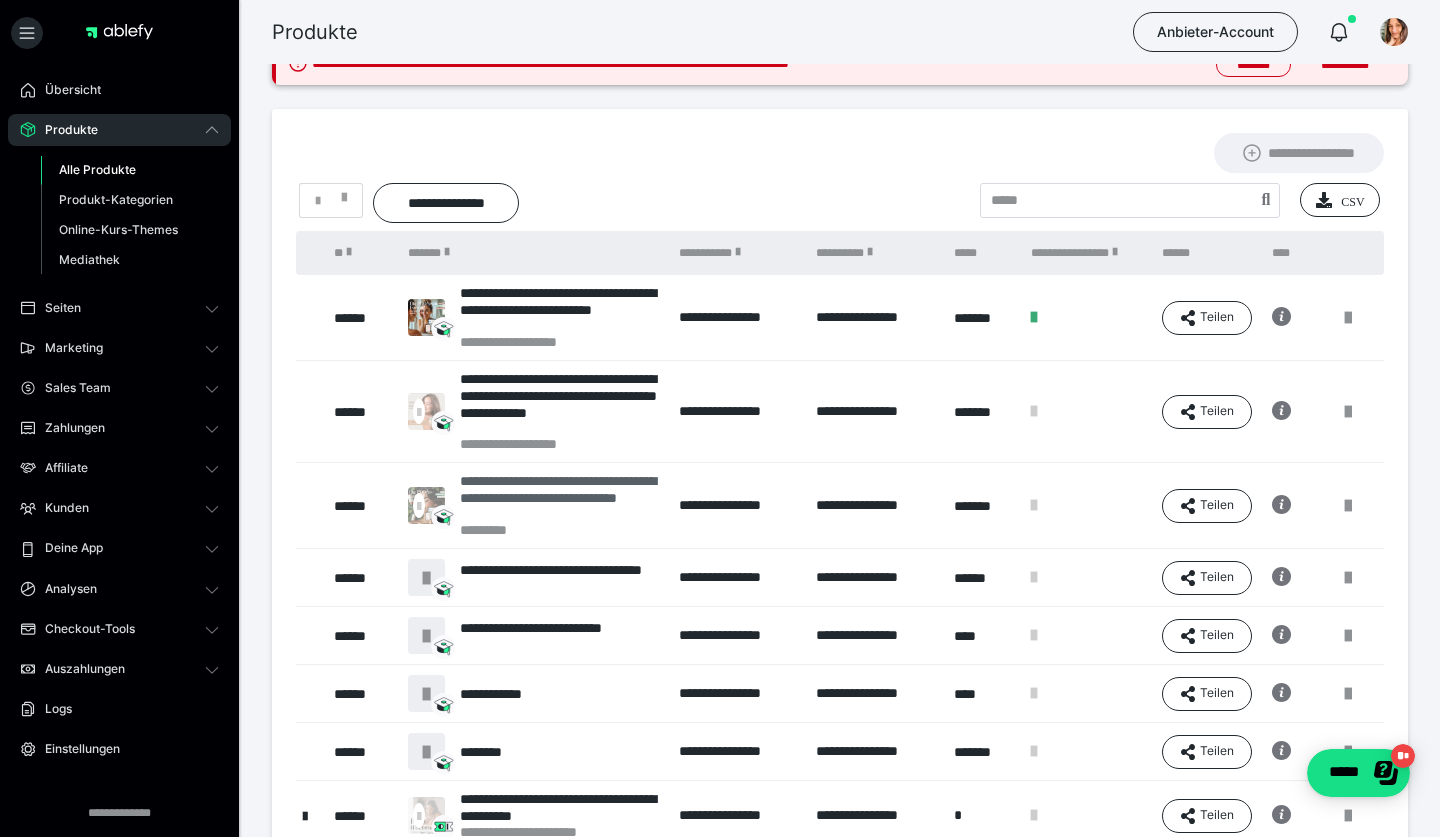 click on "**********" at bounding box center [559, 497] 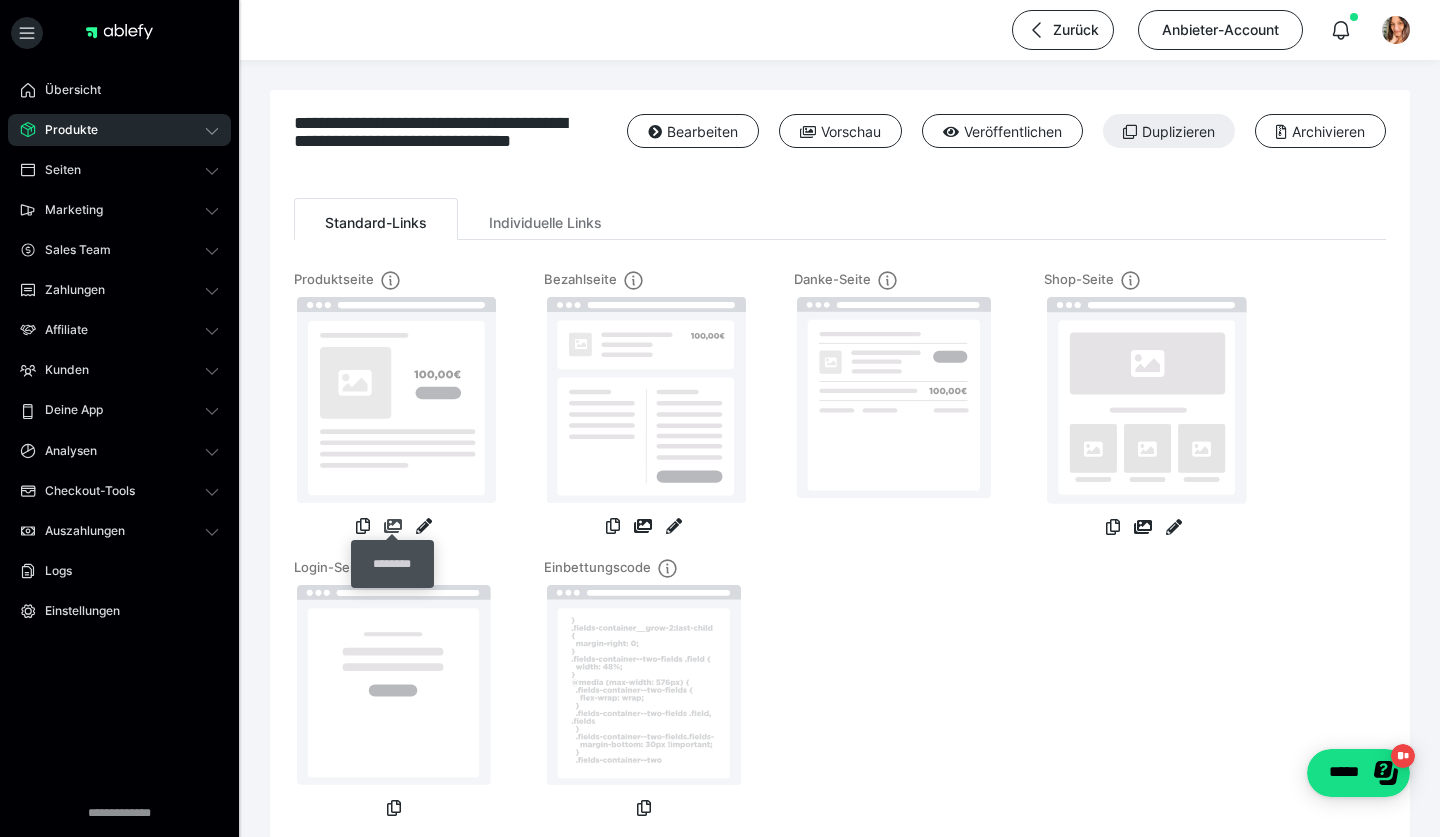 click at bounding box center [393, 526] 